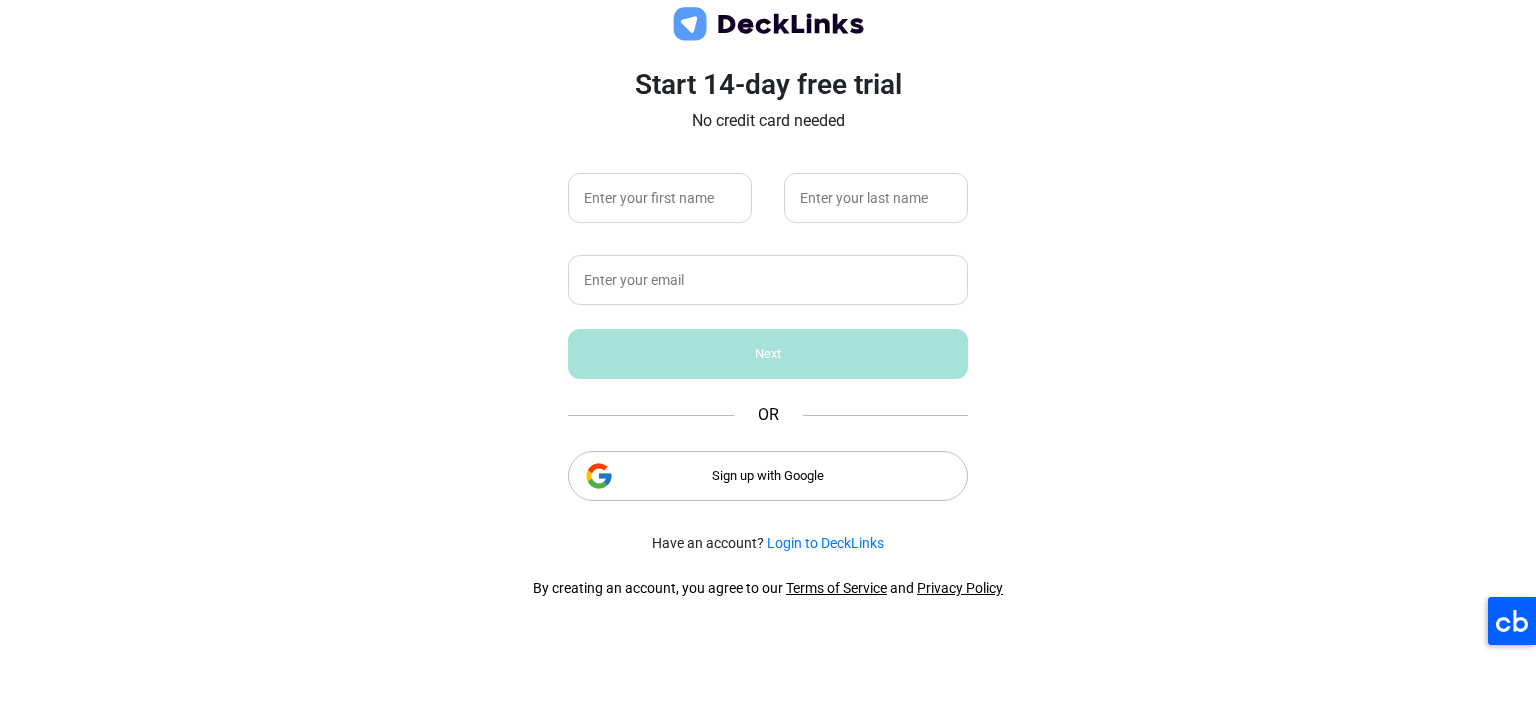 scroll, scrollTop: 0, scrollLeft: 0, axis: both 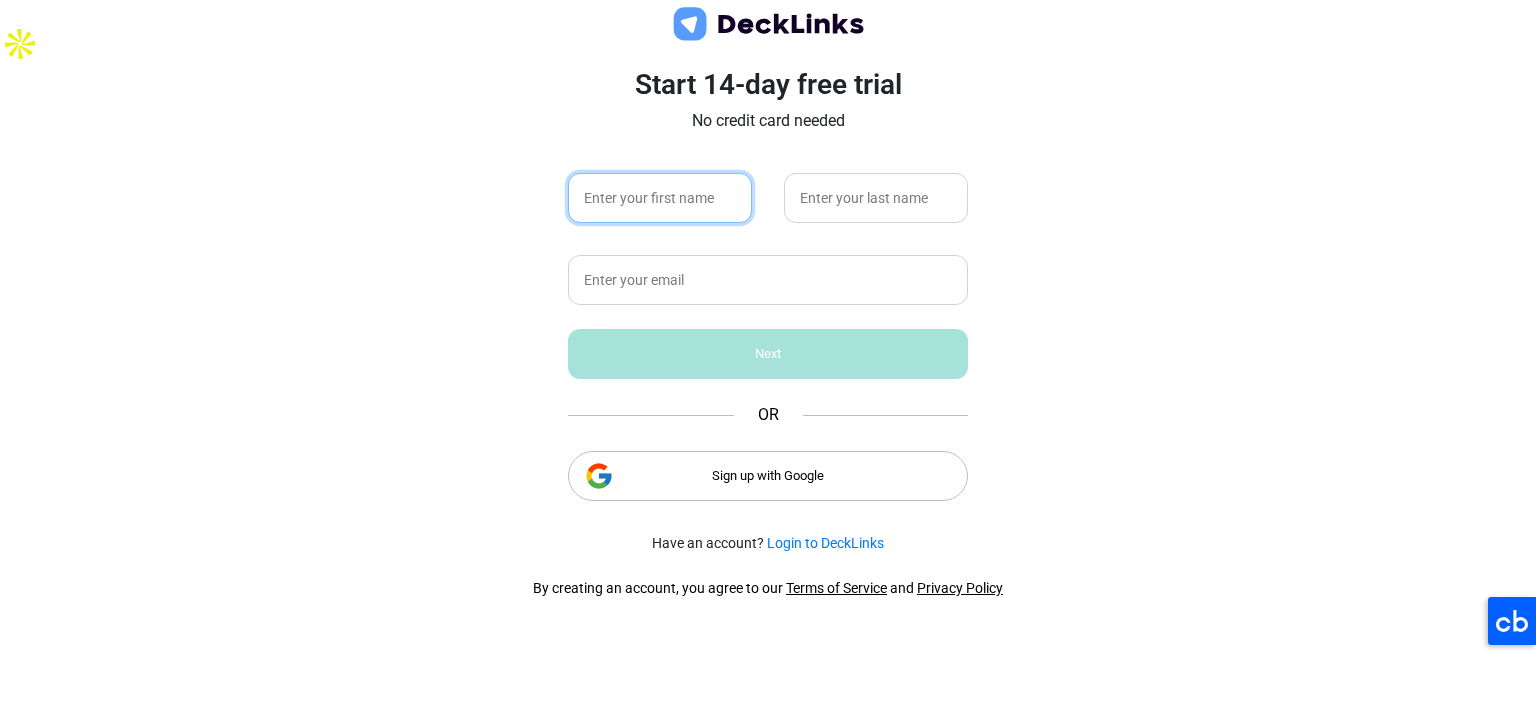 click at bounding box center [660, 198] 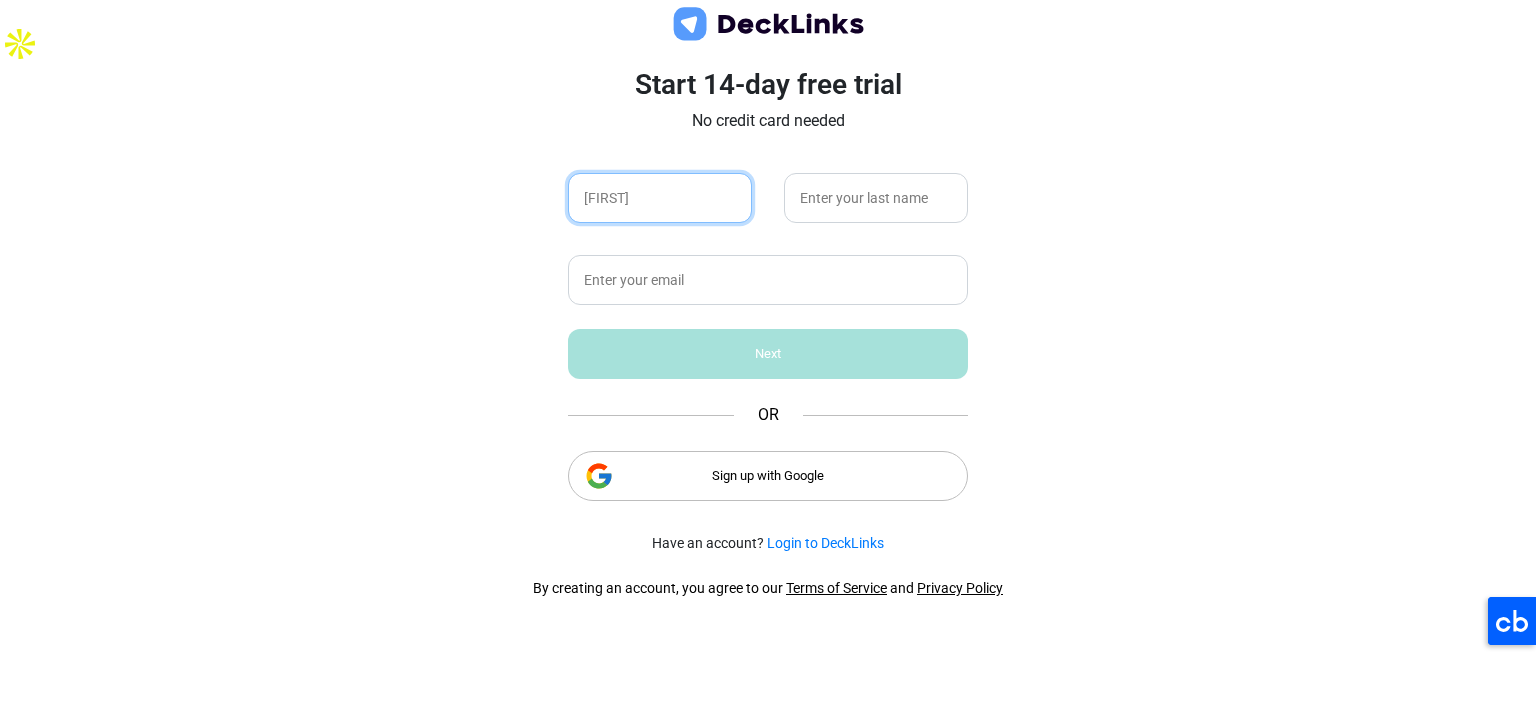 type on "[FIRST]" 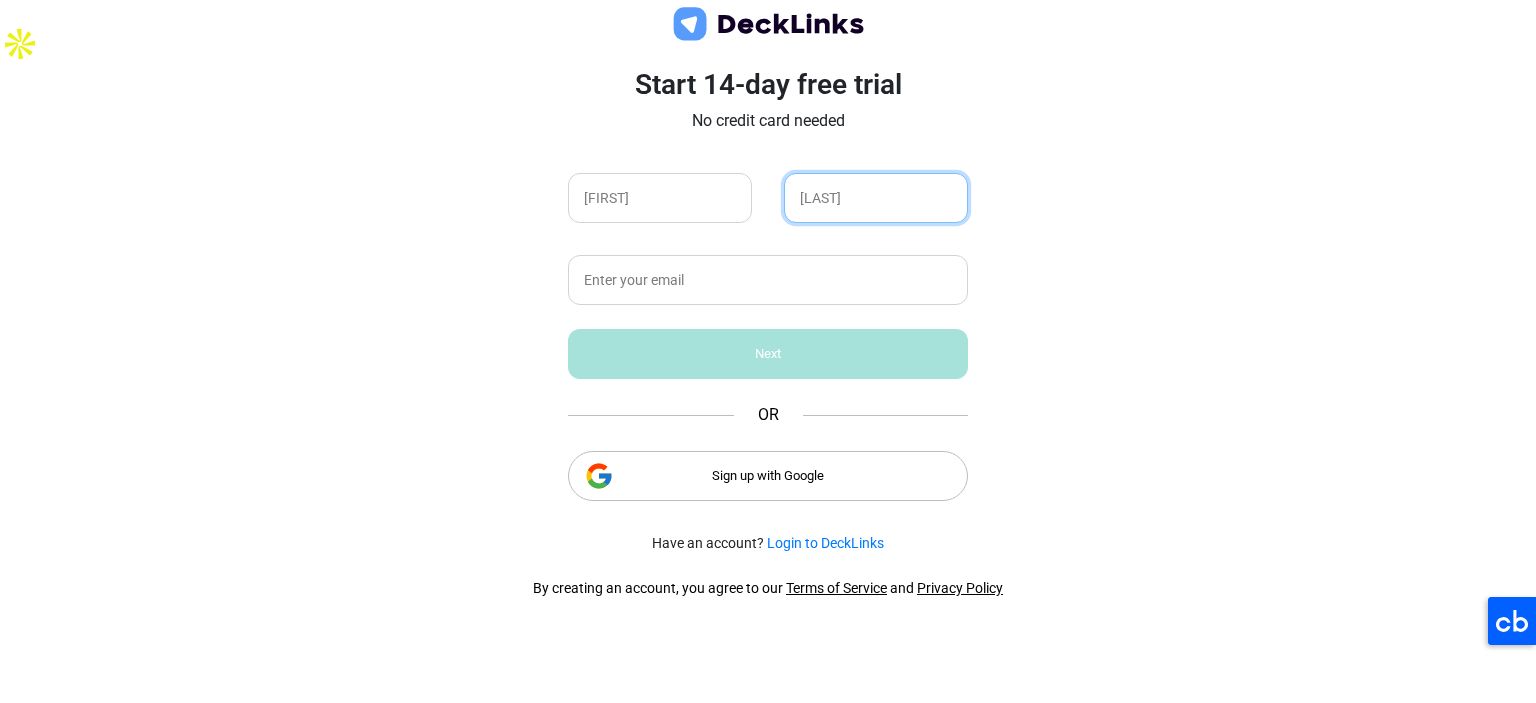 type on "[LAST]" 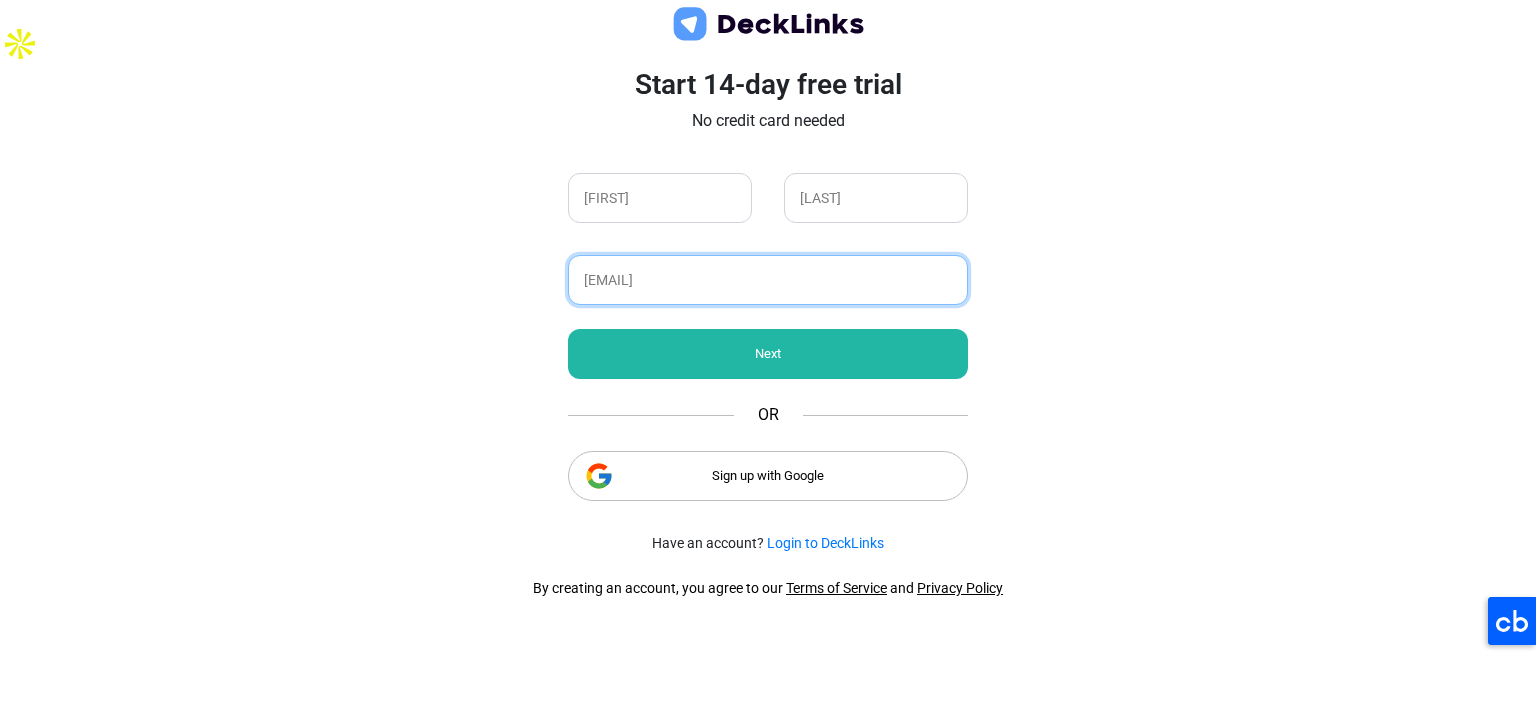 type on "[FIRST]@[DOMAIN]" 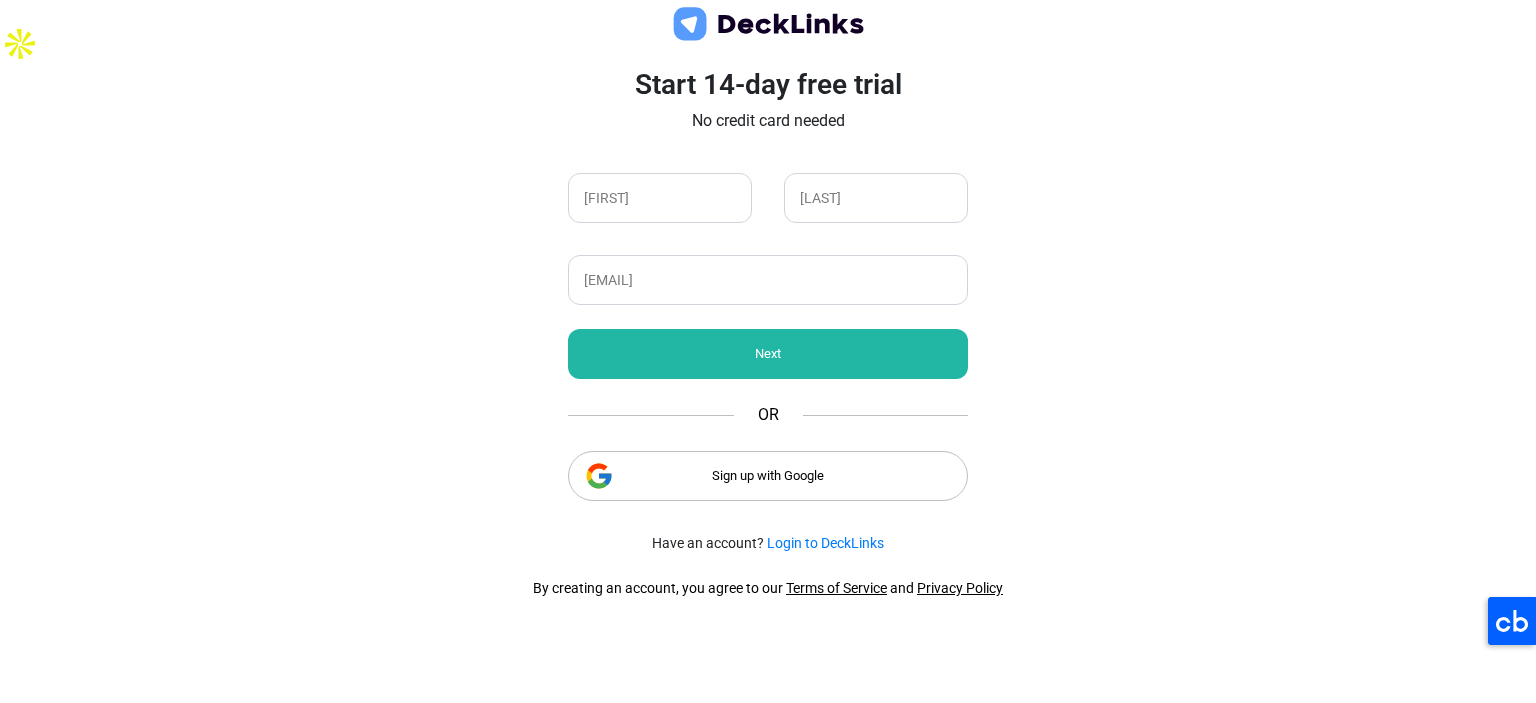 click on "Next" at bounding box center [768, 354] 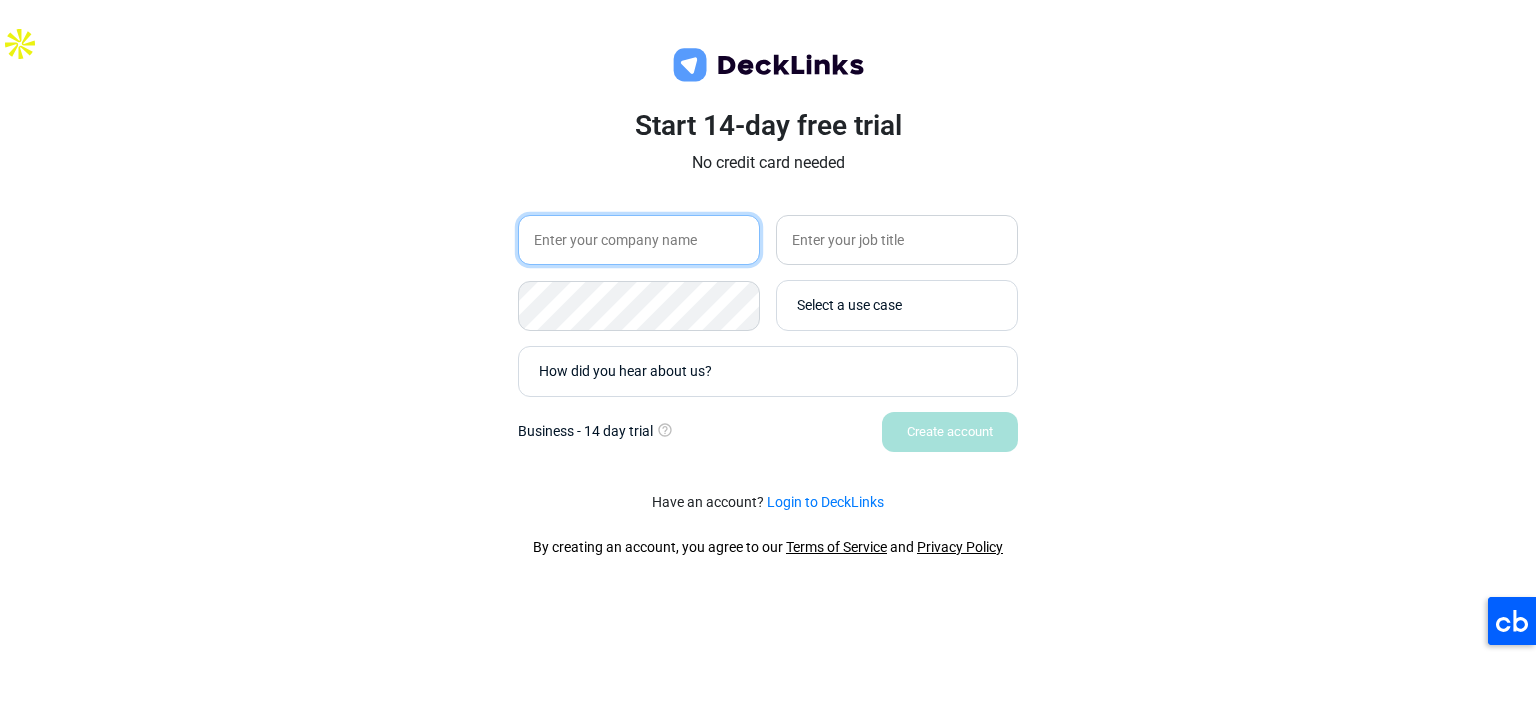 click at bounding box center (639, 240) 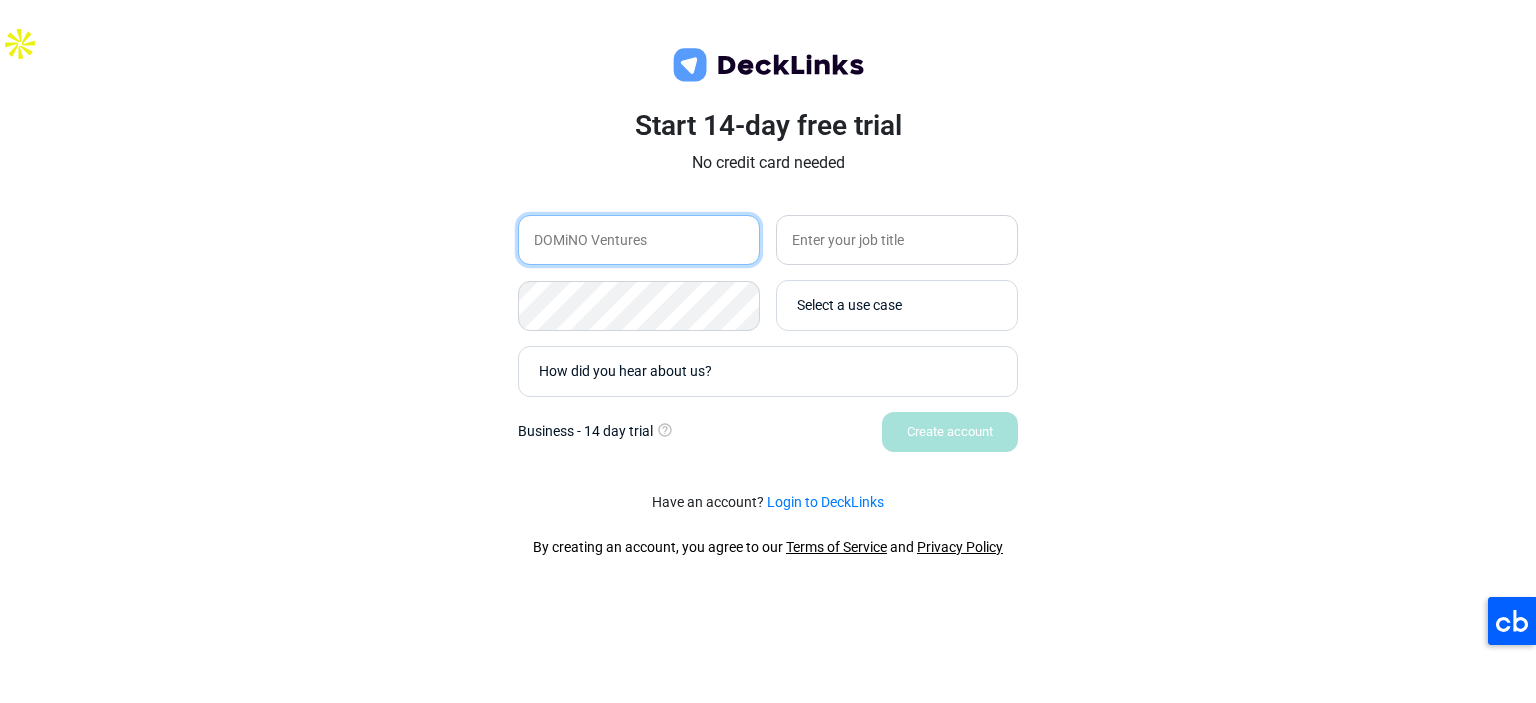 type on "DOMiNO Ventures" 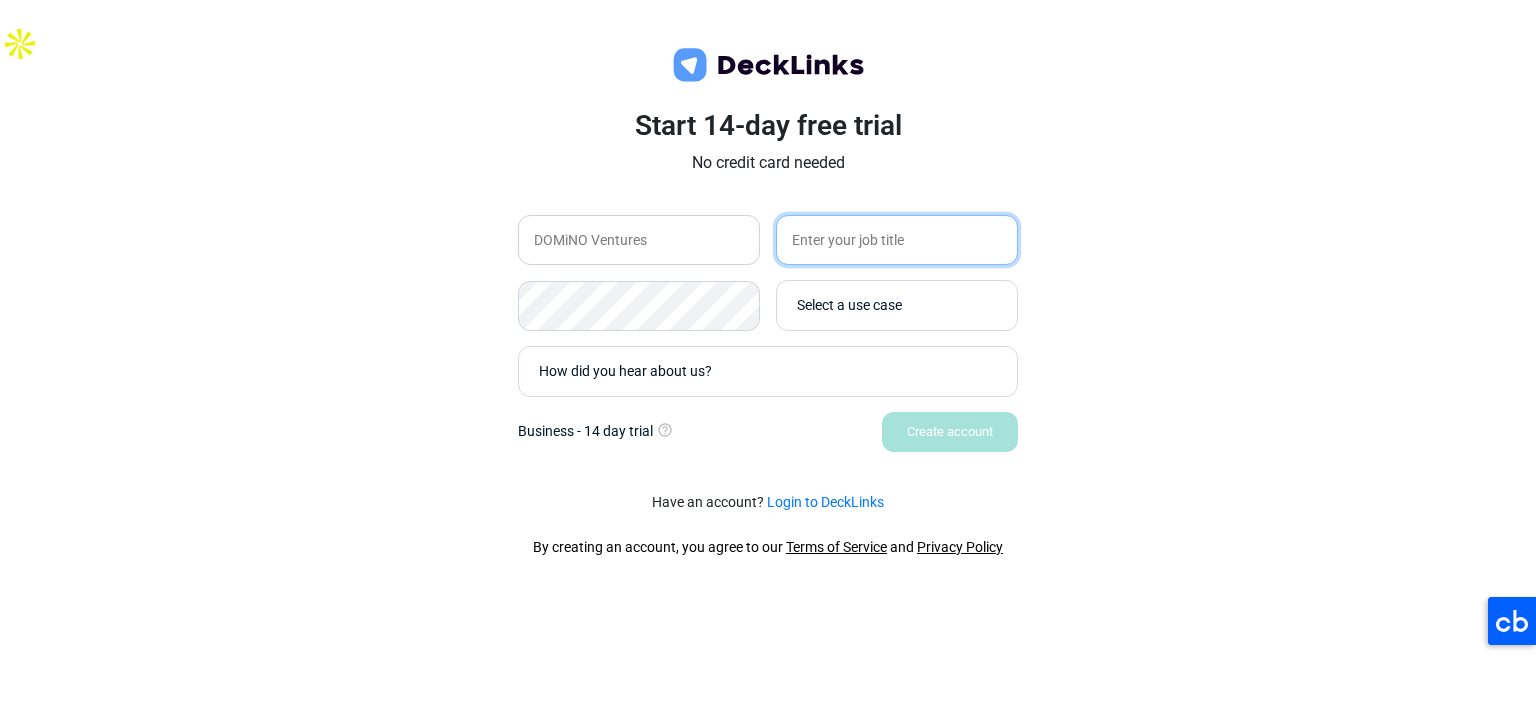 click at bounding box center [897, 240] 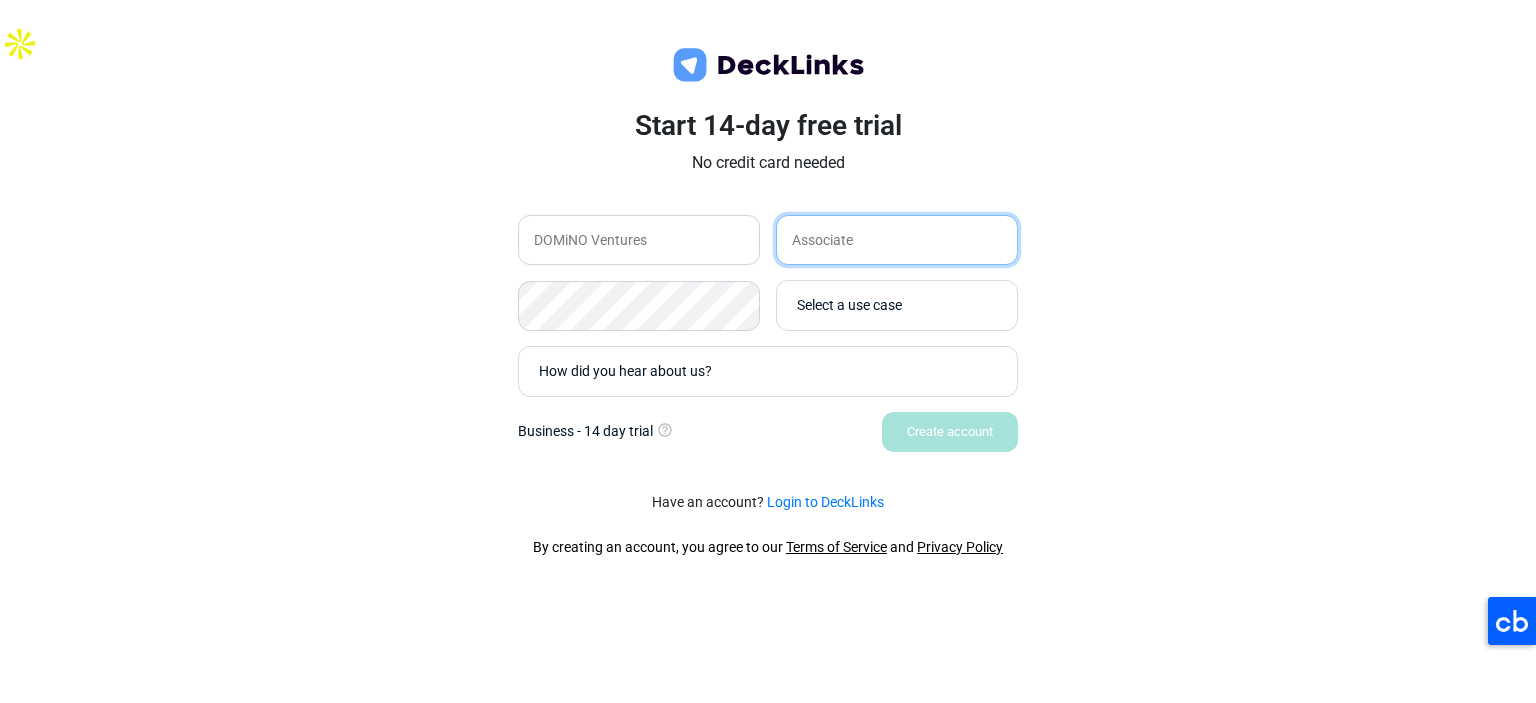 type on "Associate" 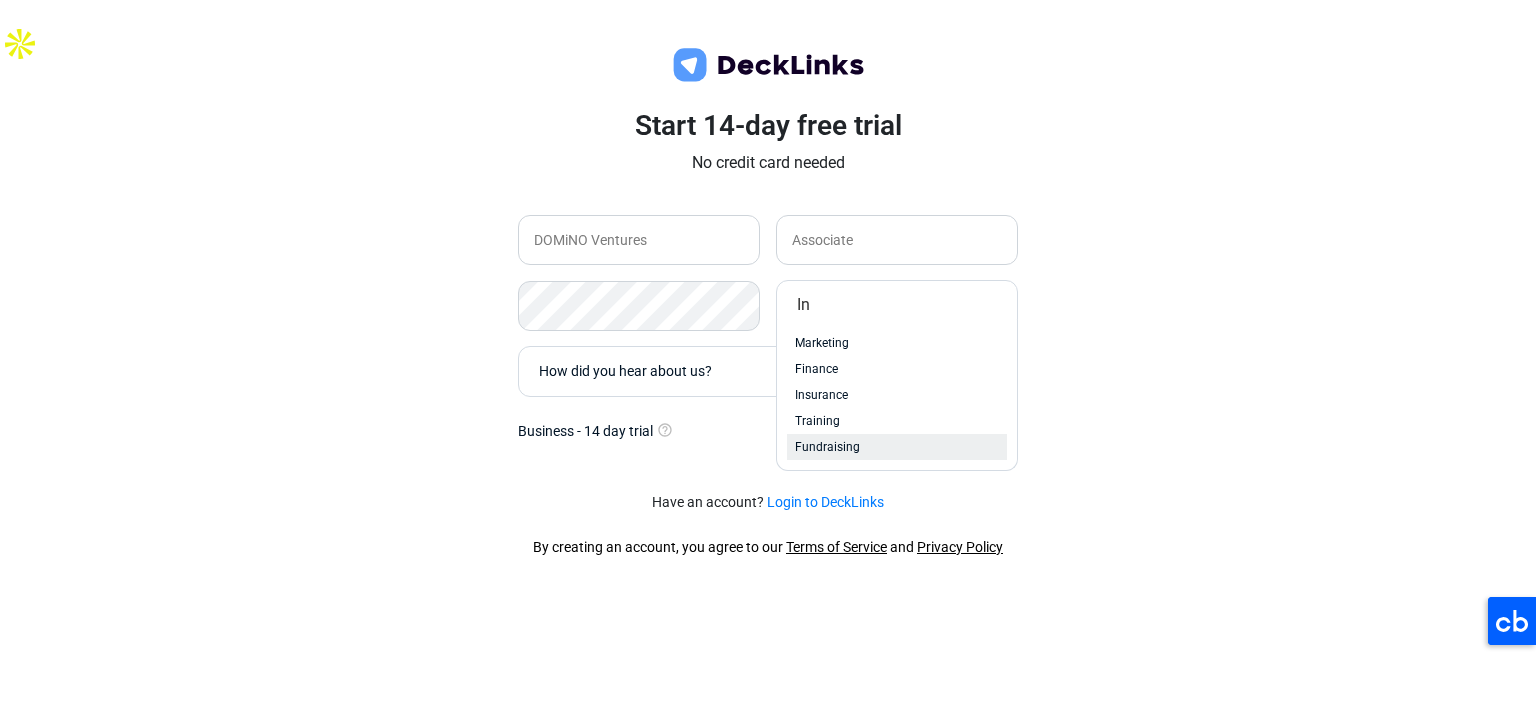click on "Fundraising" at bounding box center [827, 447] 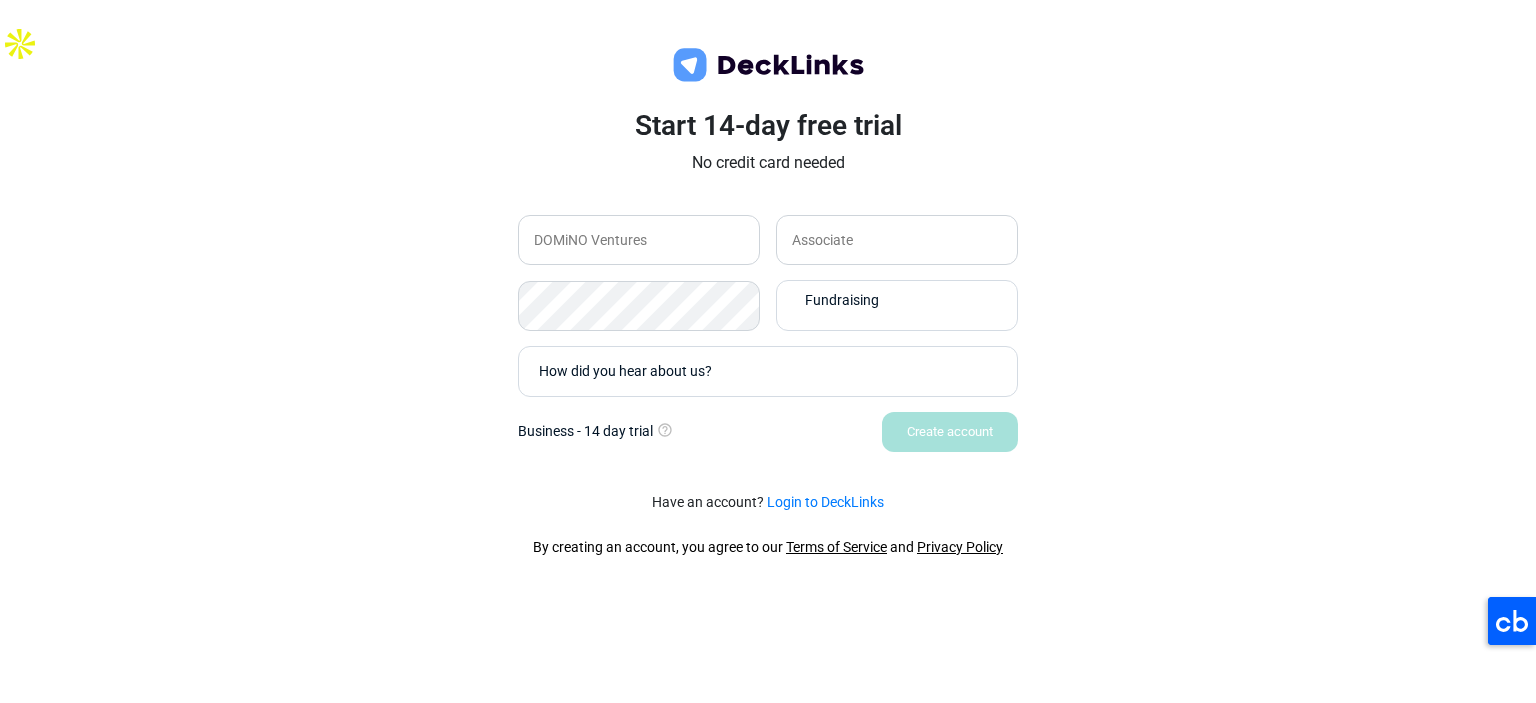 click on "Create account" at bounding box center (768, 432) 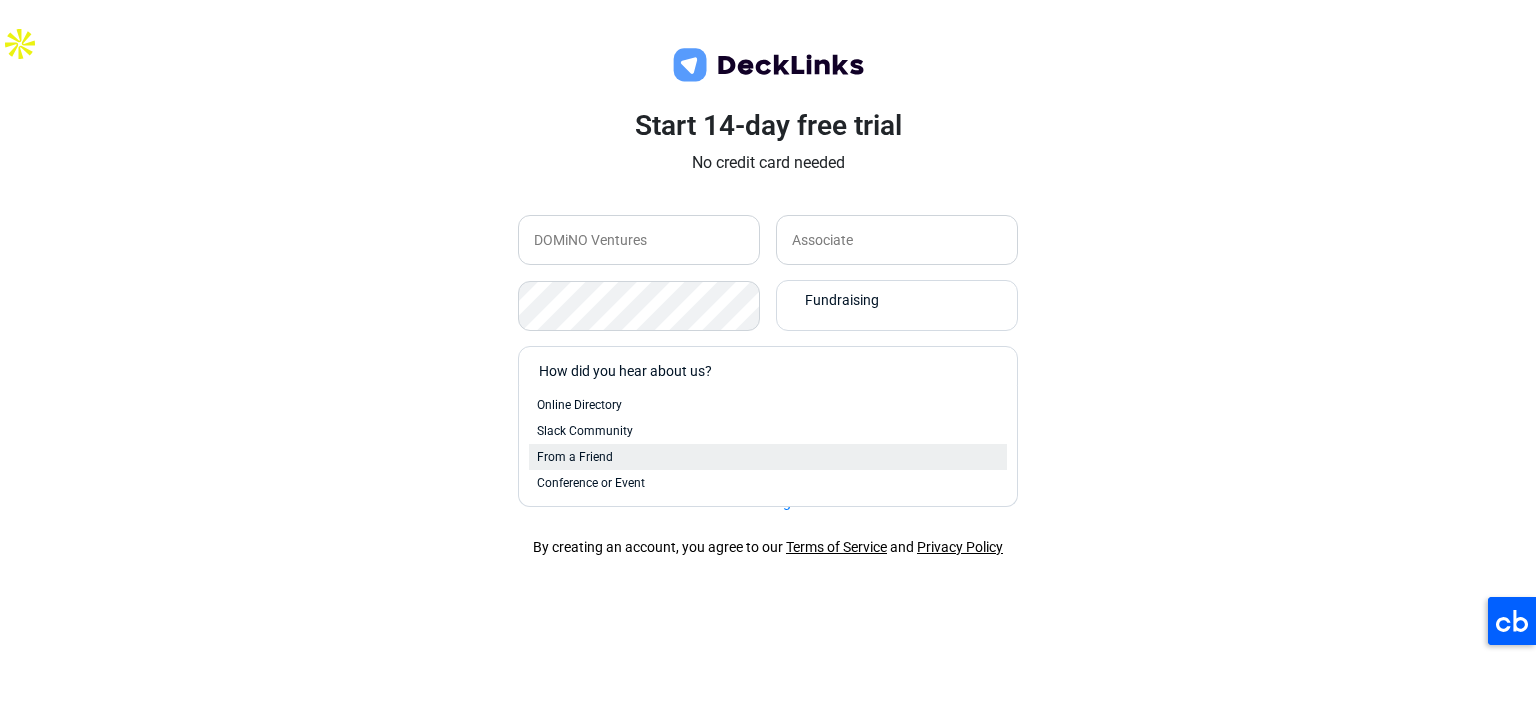 scroll, scrollTop: 0, scrollLeft: 0, axis: both 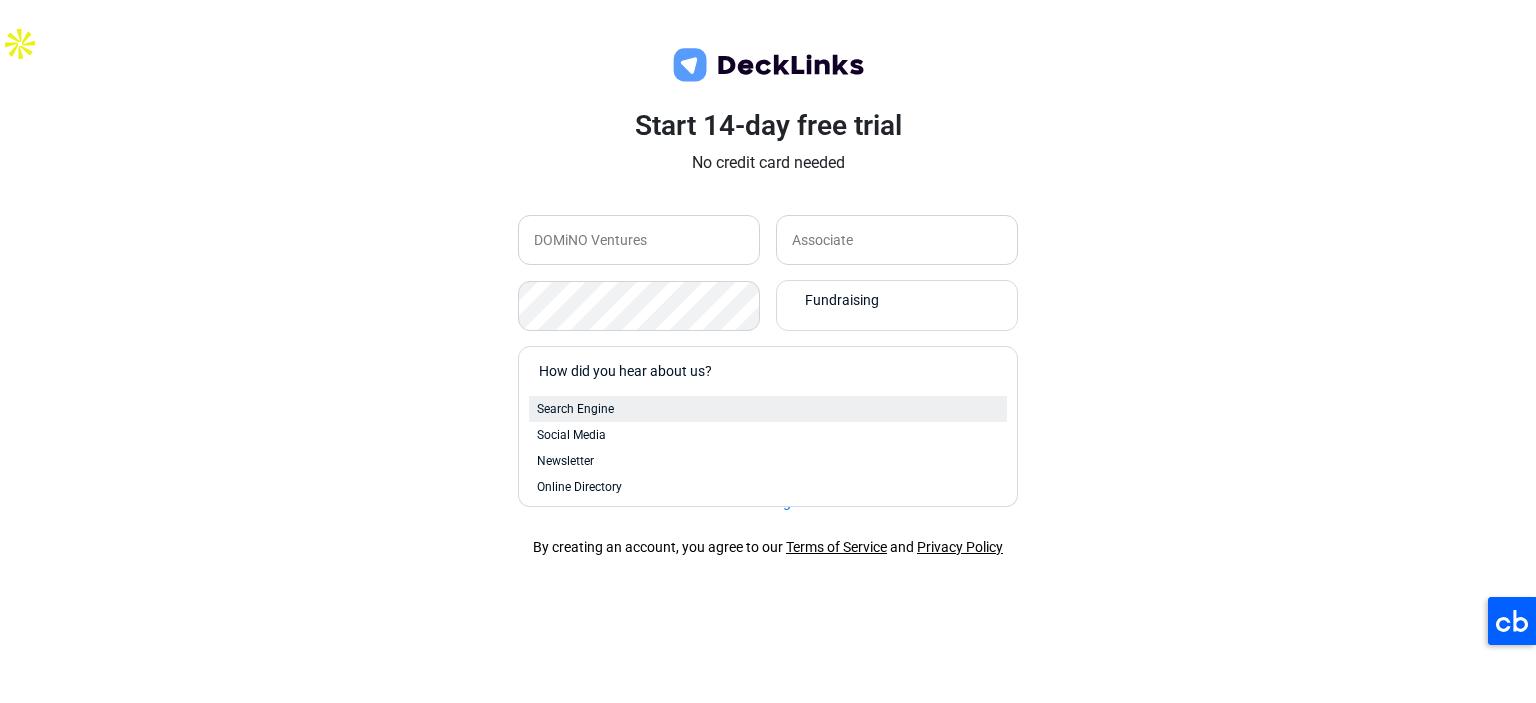 click on "Search Engine" at bounding box center [768, 409] 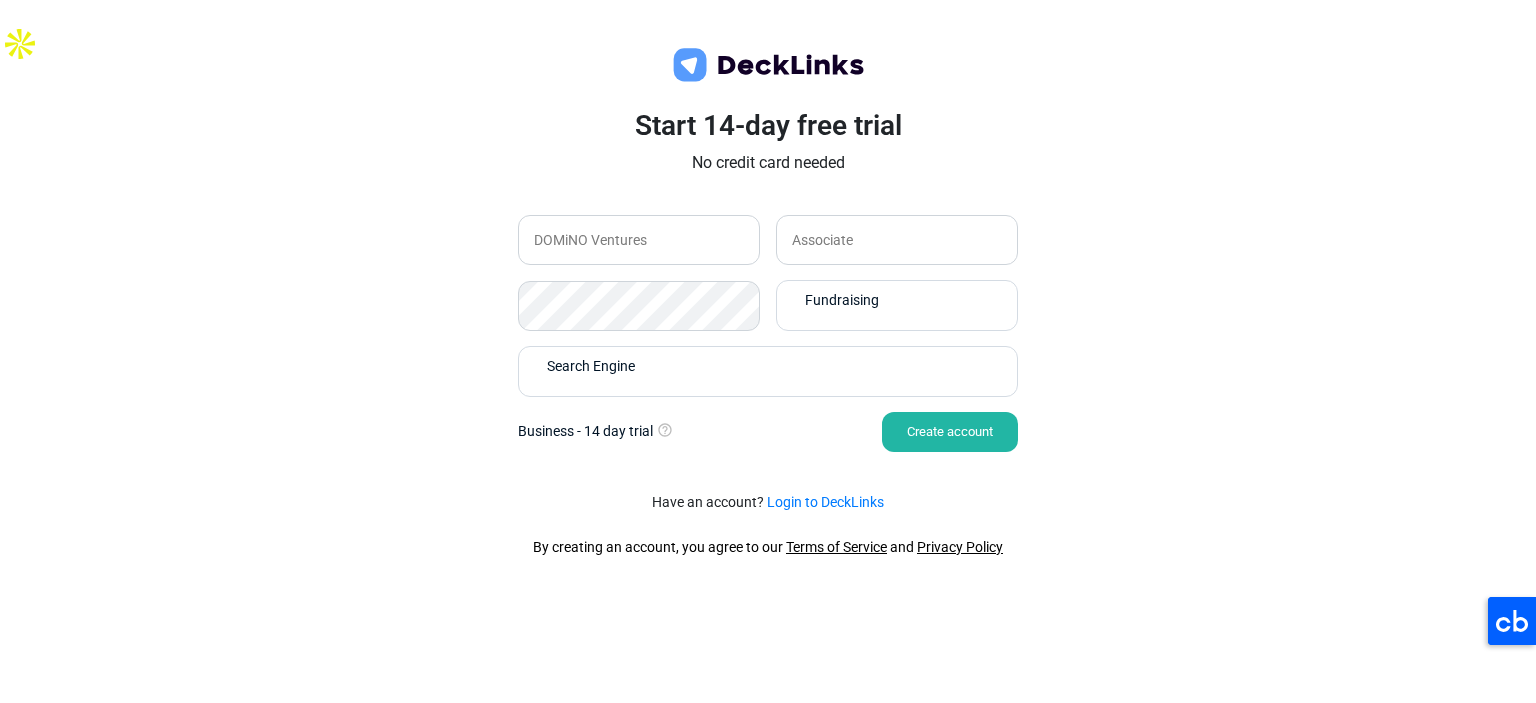 click on "Create account" at bounding box center [950, 432] 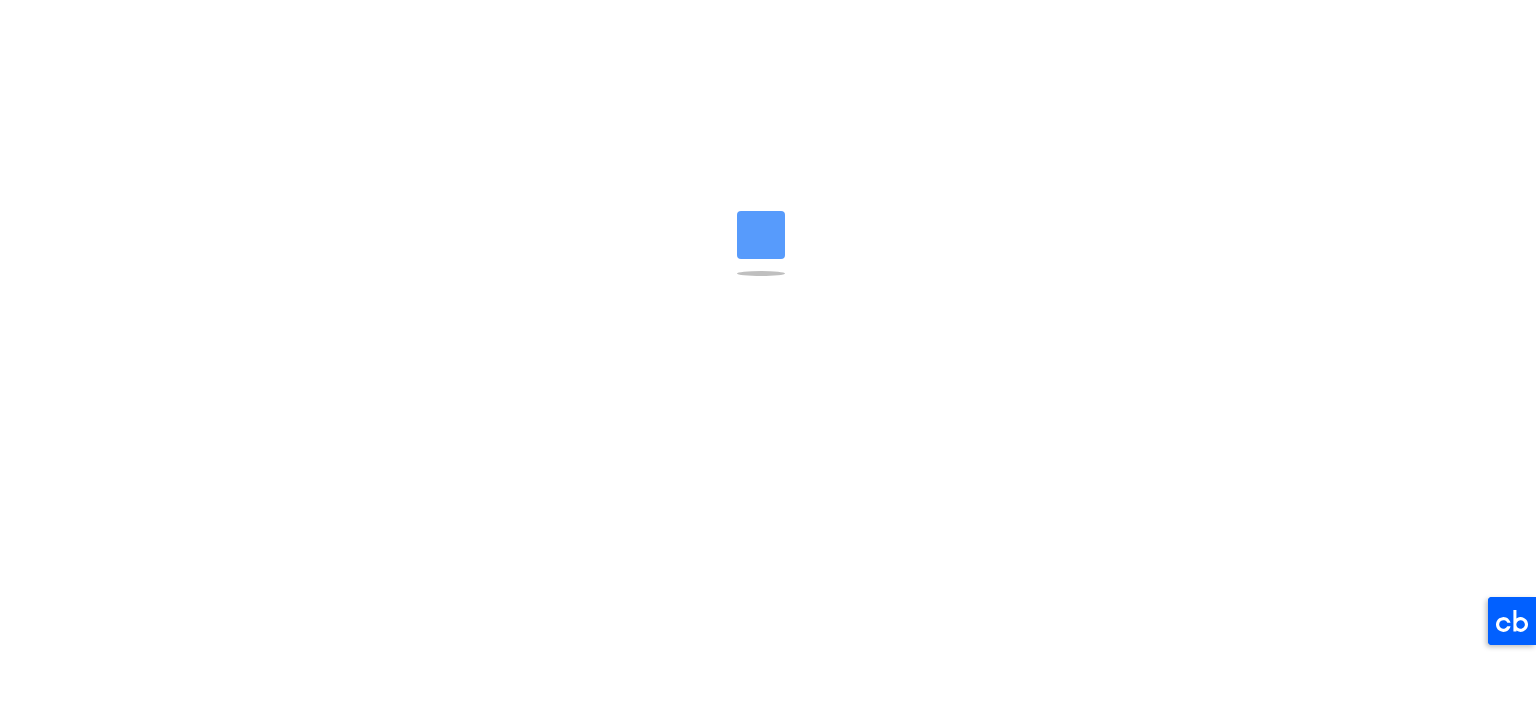 scroll, scrollTop: 0, scrollLeft: 0, axis: both 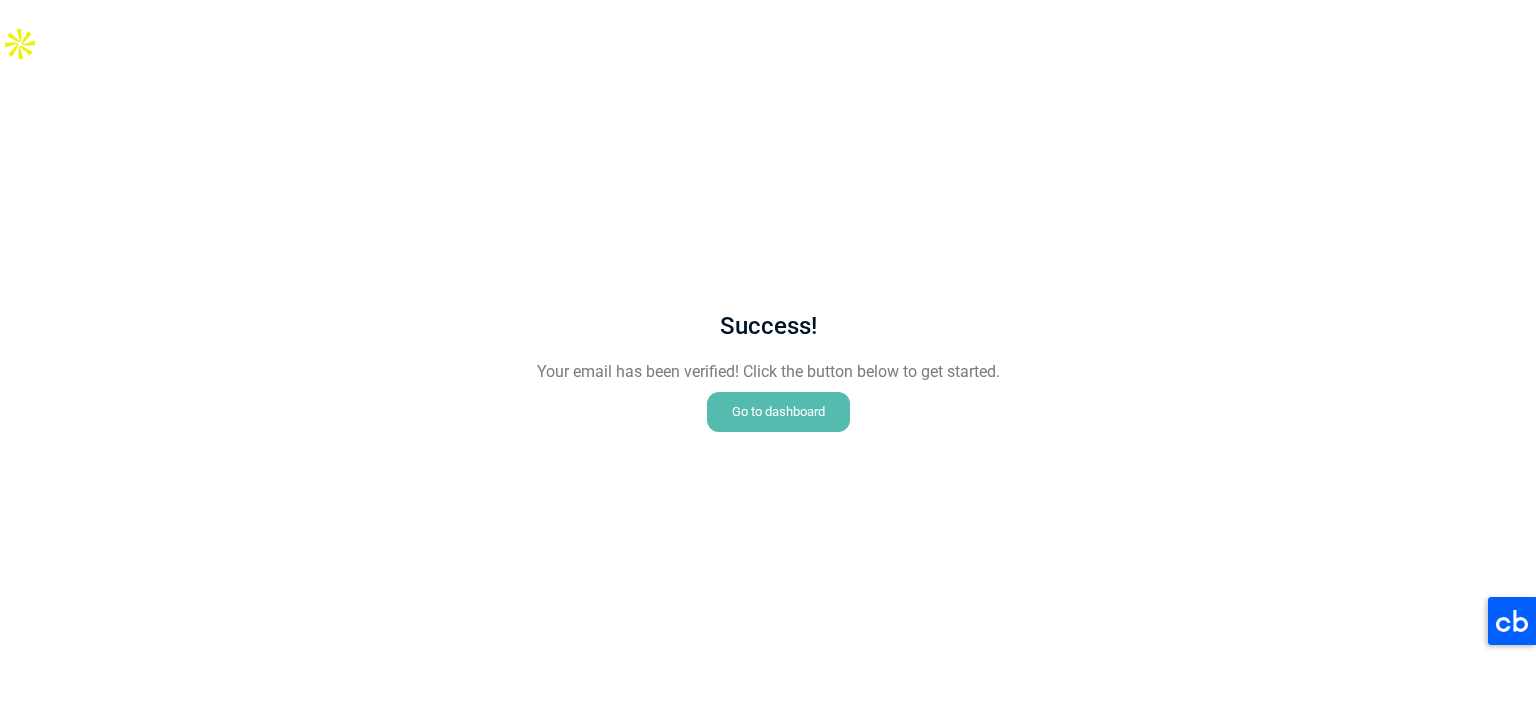 click on "Go to dashboard" at bounding box center [778, 412] 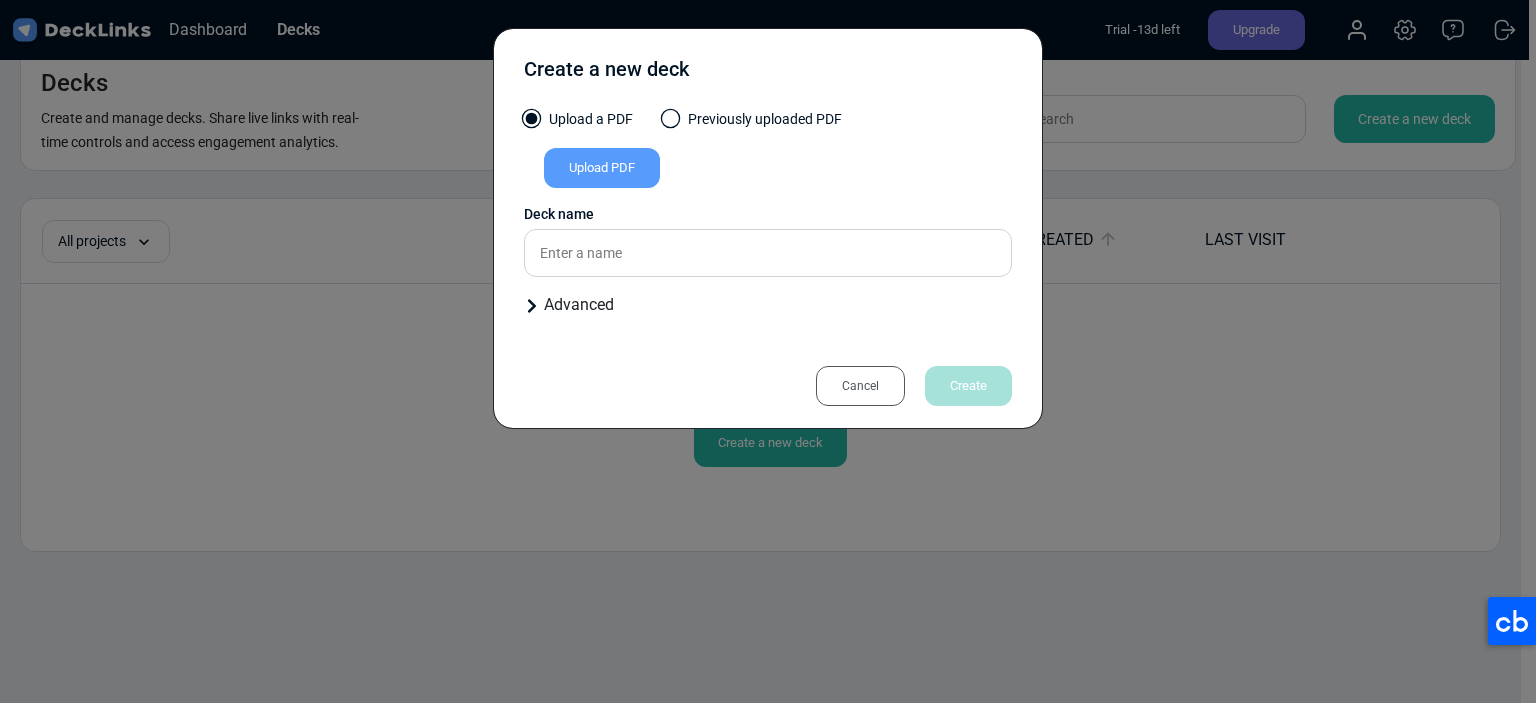 click on "Upload PDF" at bounding box center (602, 168) 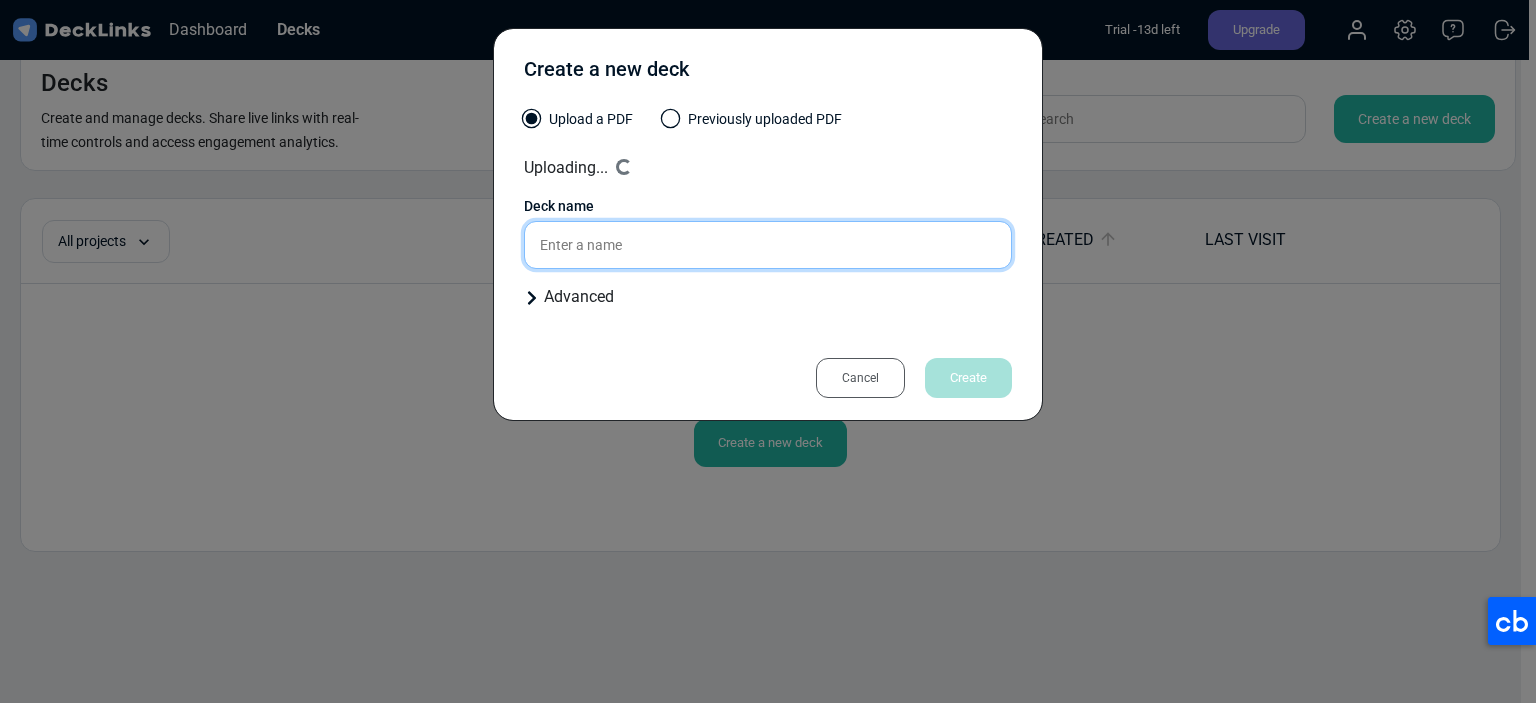 click at bounding box center (768, 245) 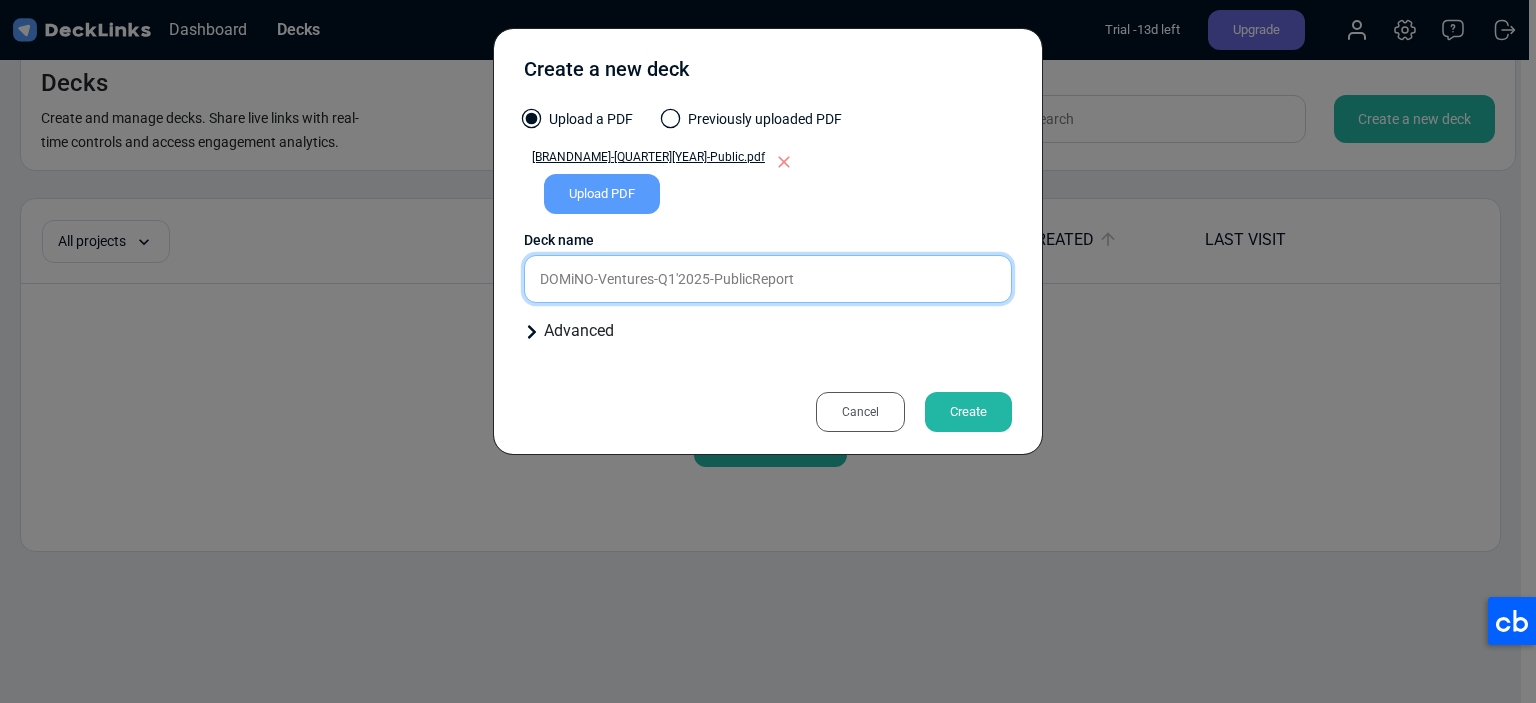 type on "DOMiNO-Ventures-Q1'2025-PublicReport" 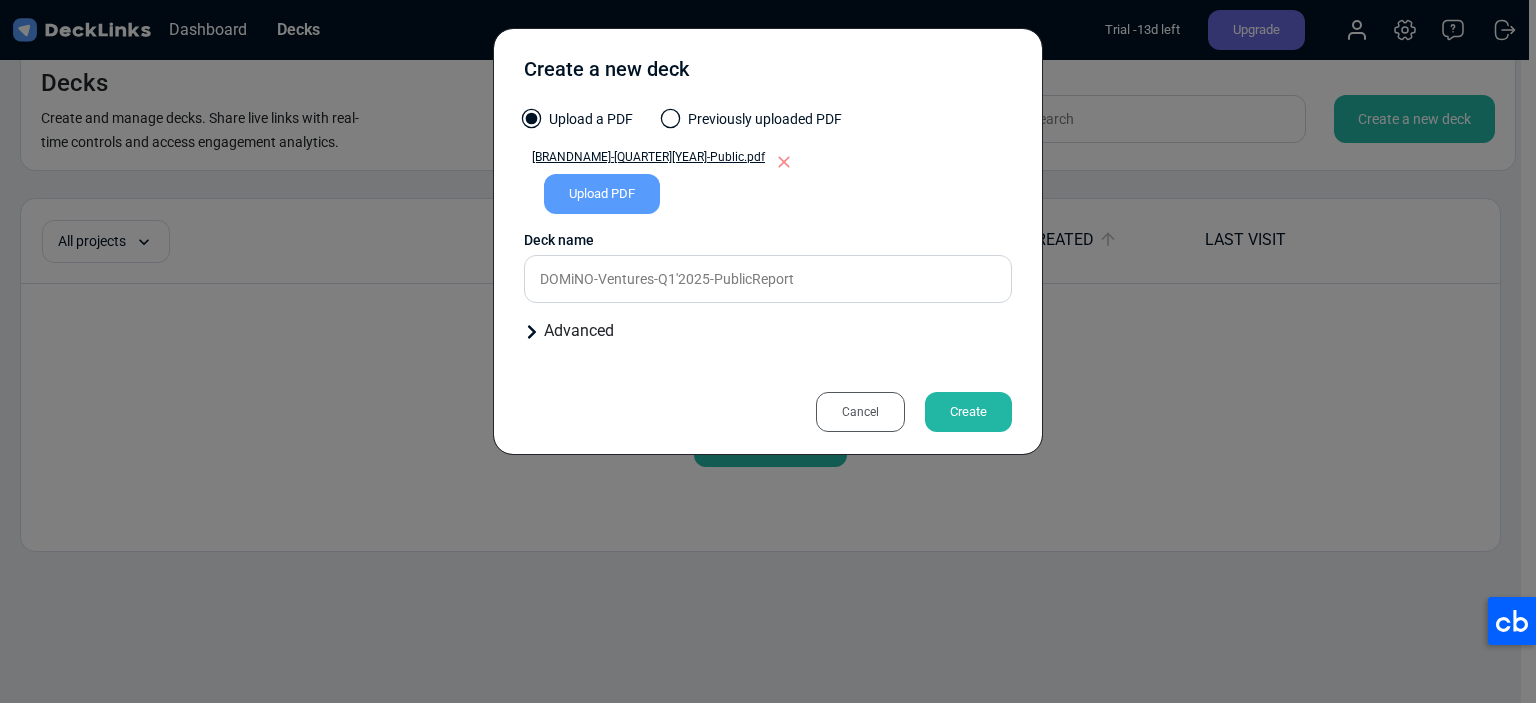 click on "Create" at bounding box center (968, 412) 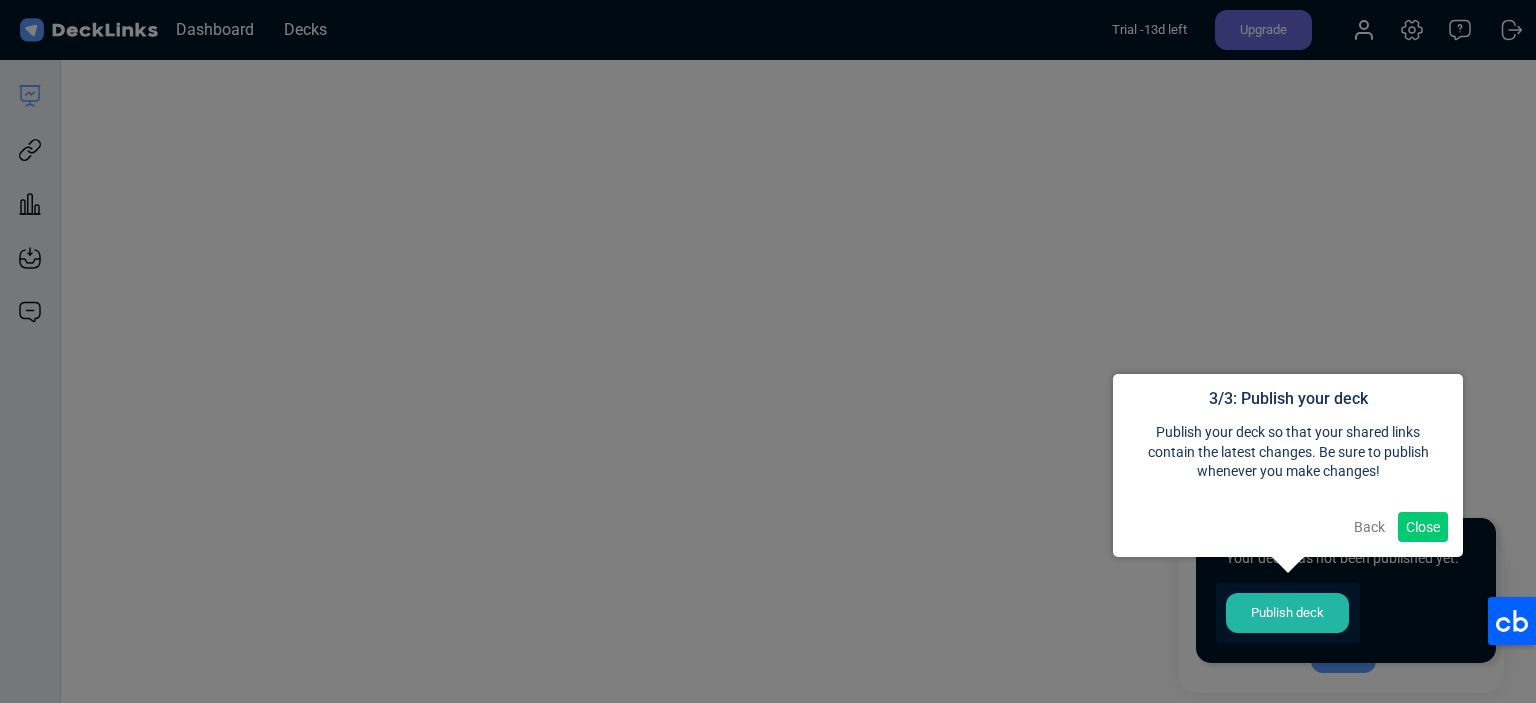 click on "Close" at bounding box center (1423, 527) 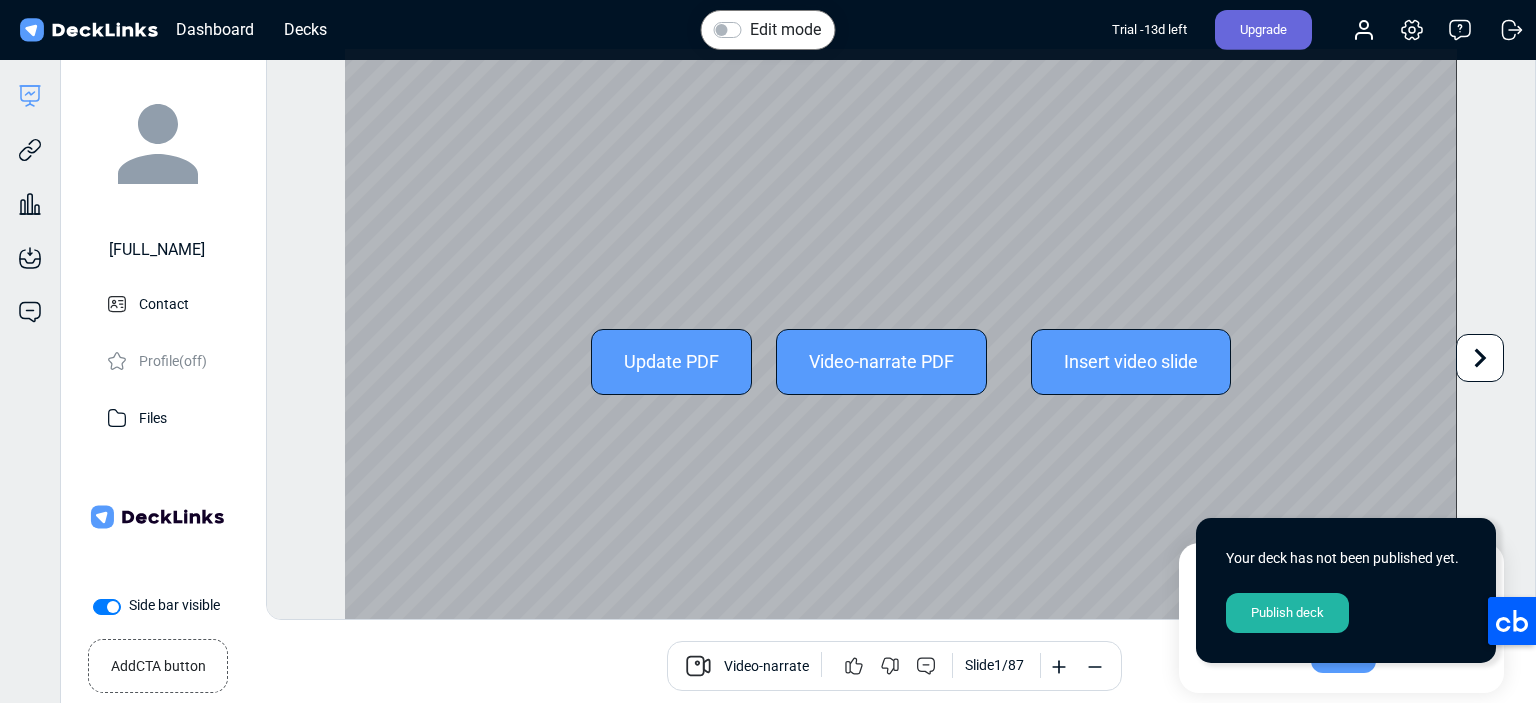 click at bounding box center [1480, 358] 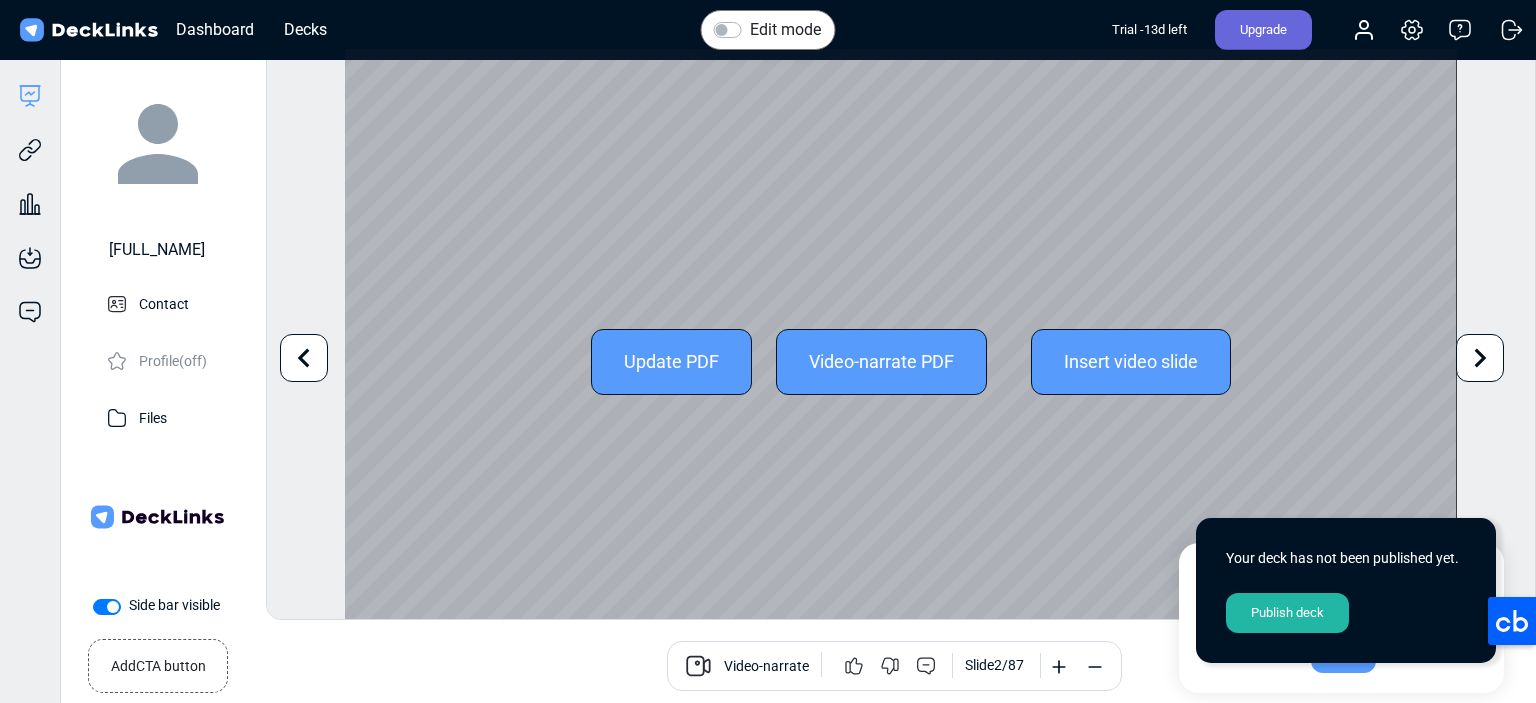 click at bounding box center [1480, 358] 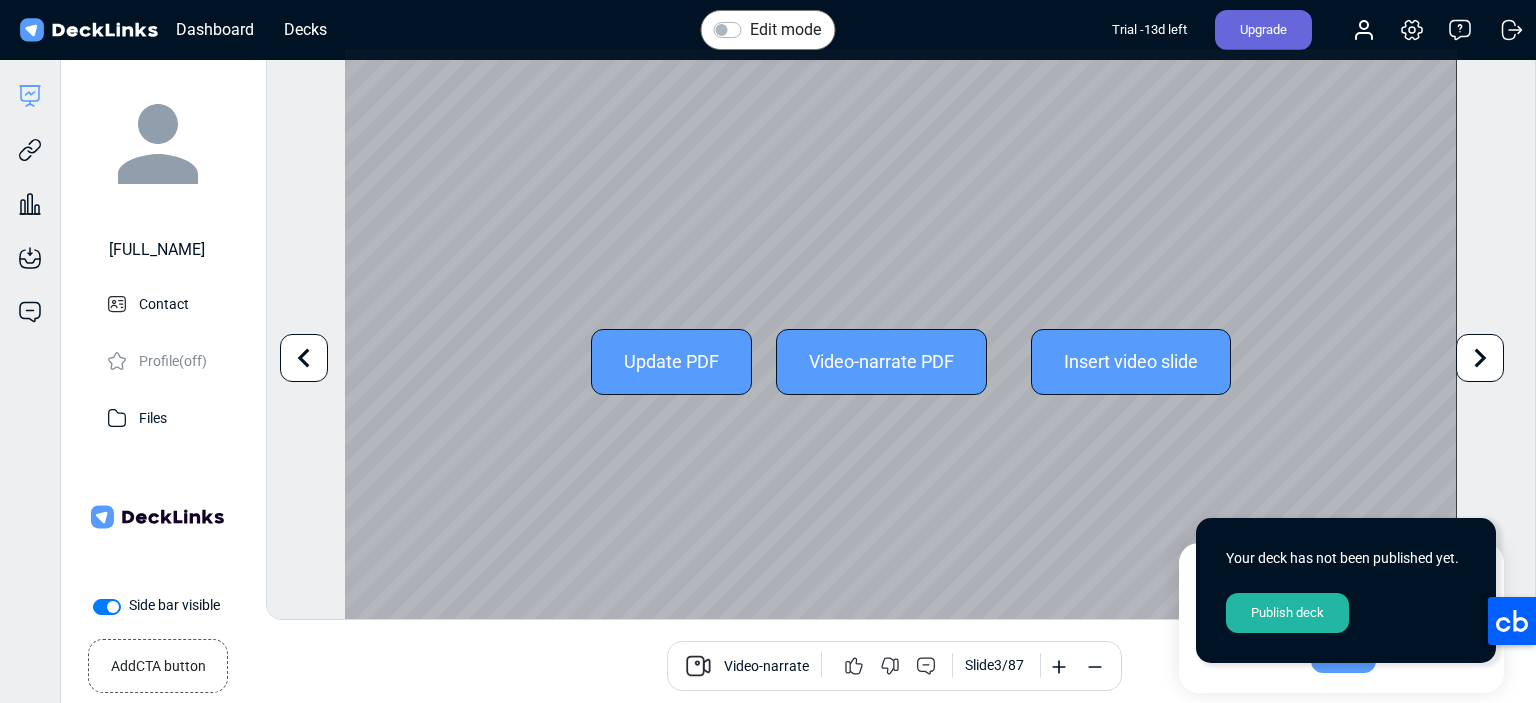 click on "Update PDF Video-narrate PDF Insert video slide" at bounding box center [900, 361] 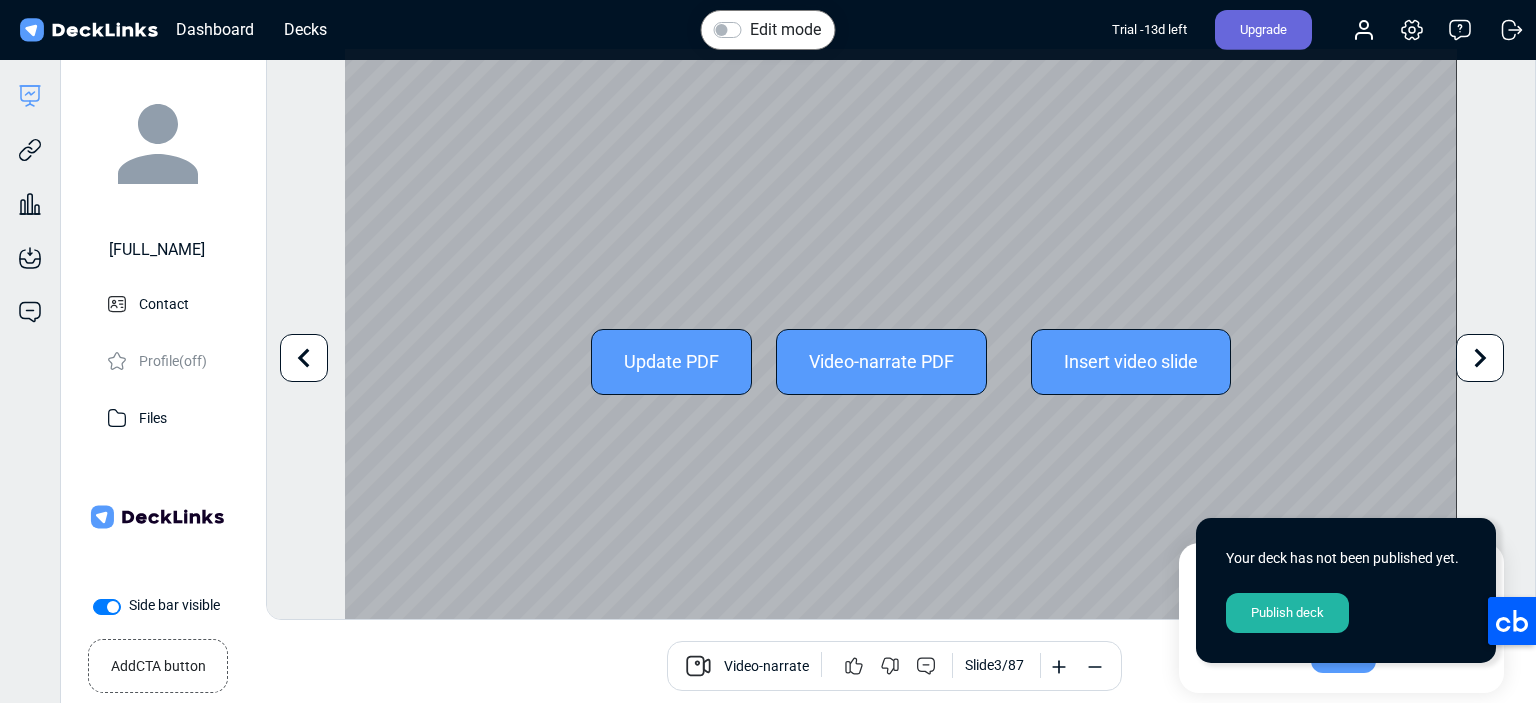 click at bounding box center (1481, 357) 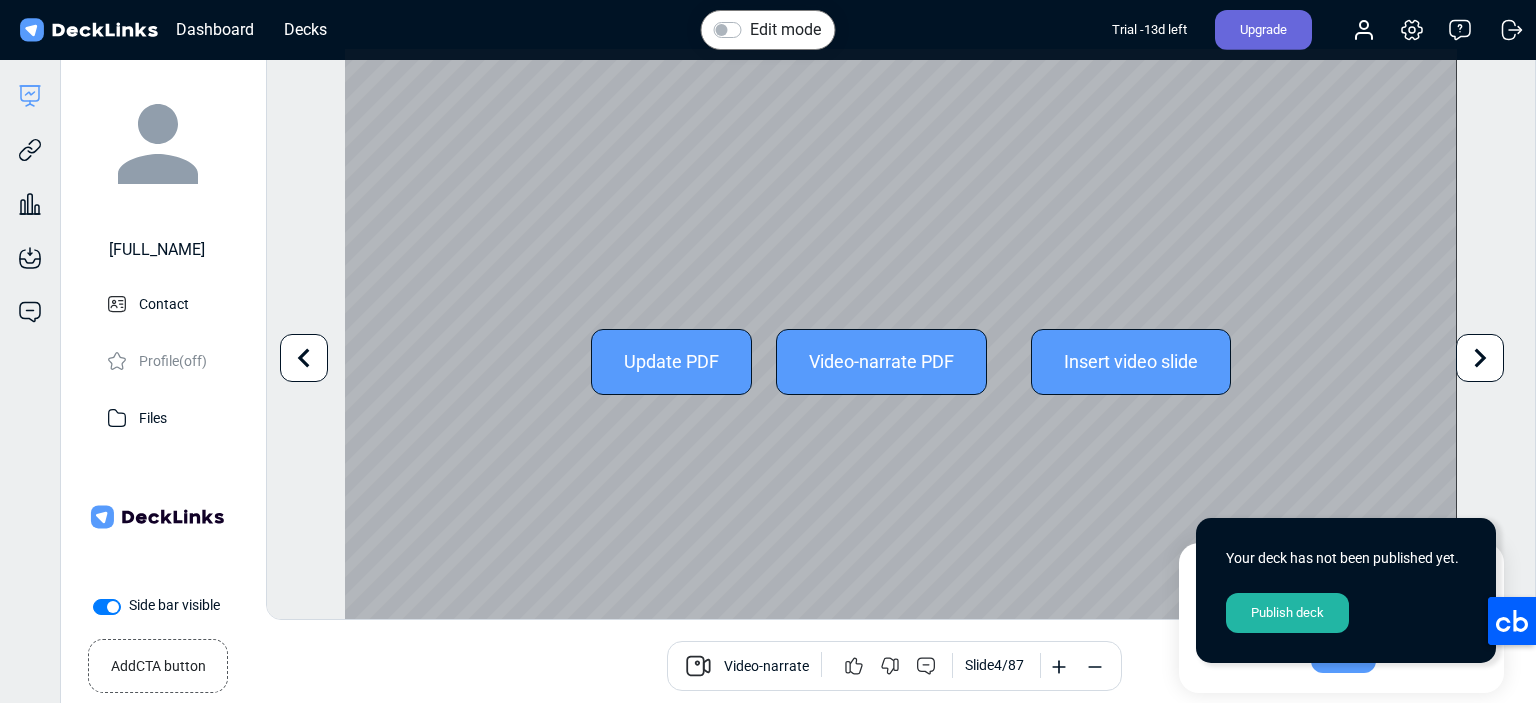 click at bounding box center [1481, 357] 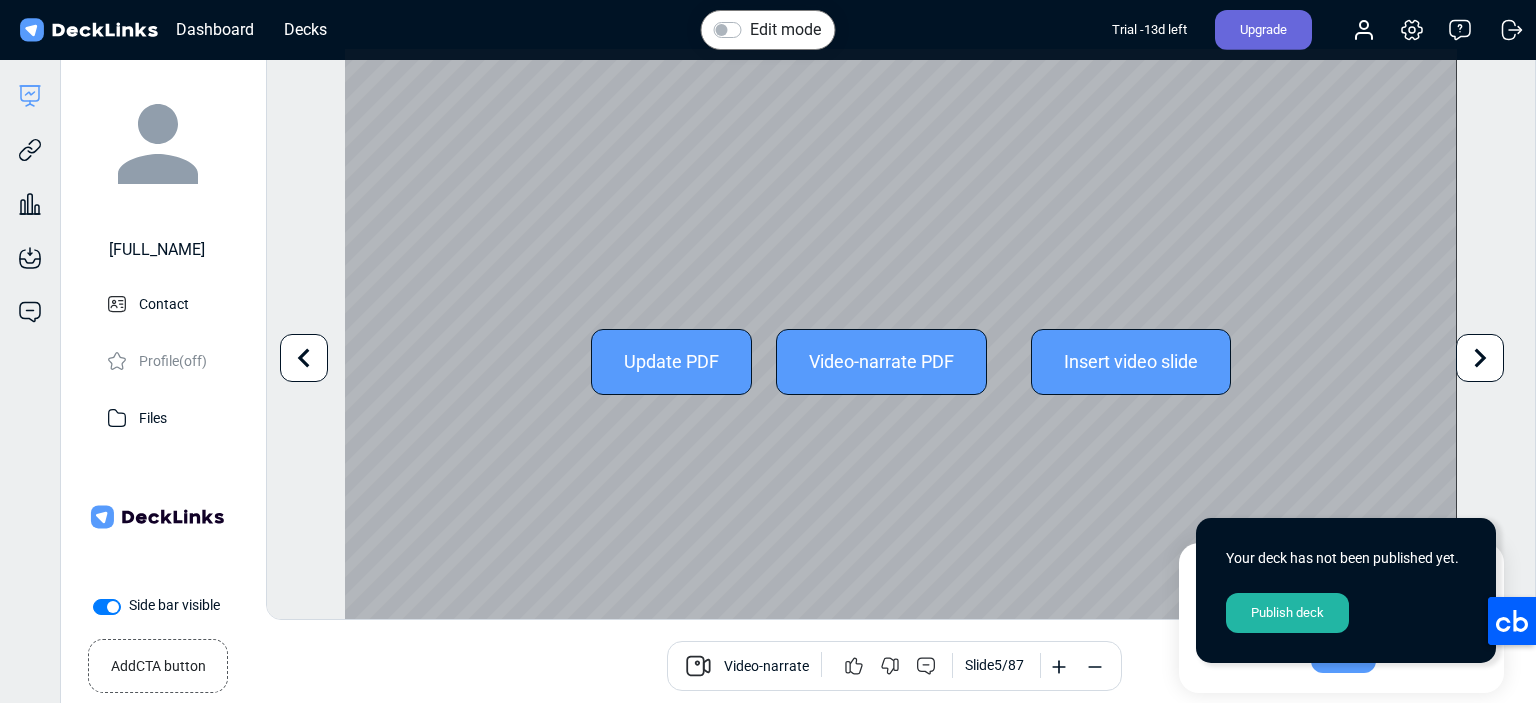 click at bounding box center (1481, 357) 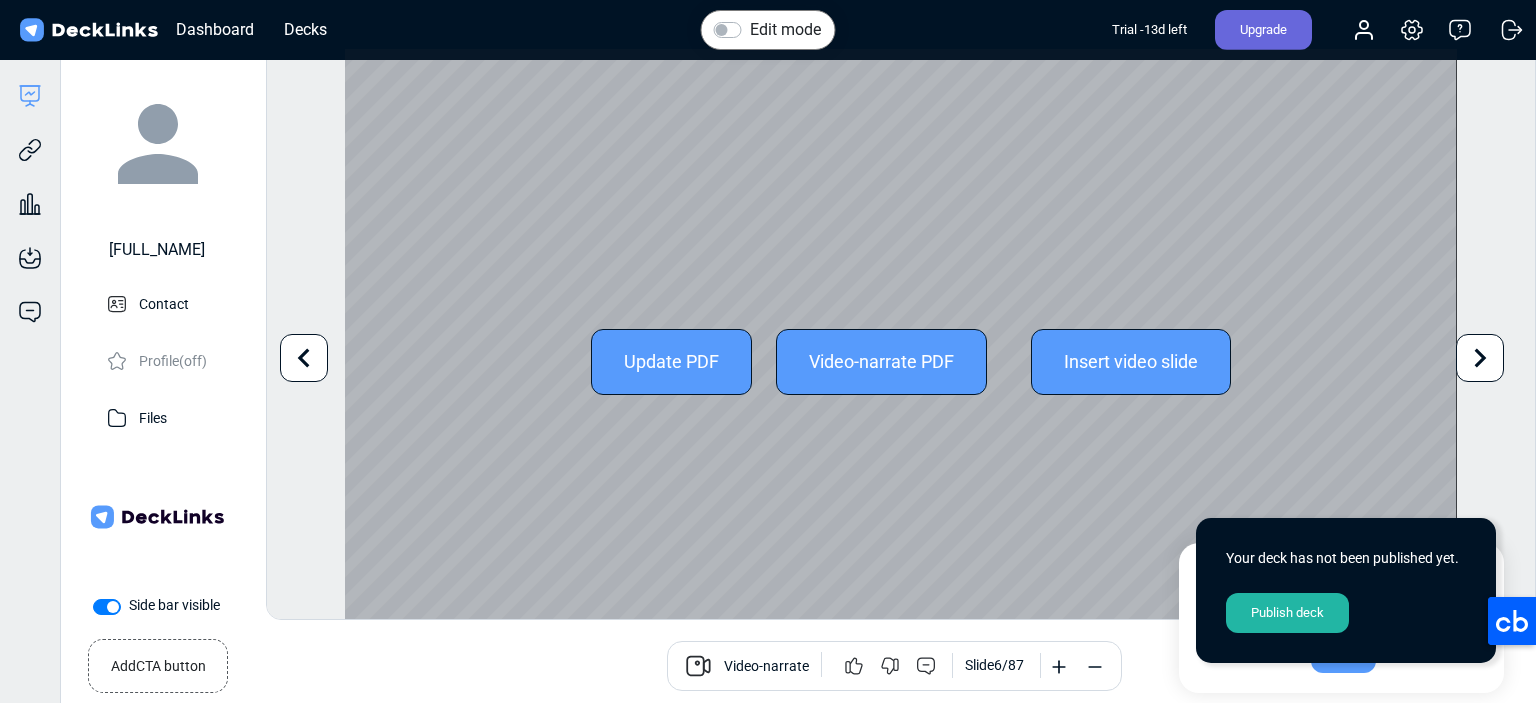 click at bounding box center (1481, 357) 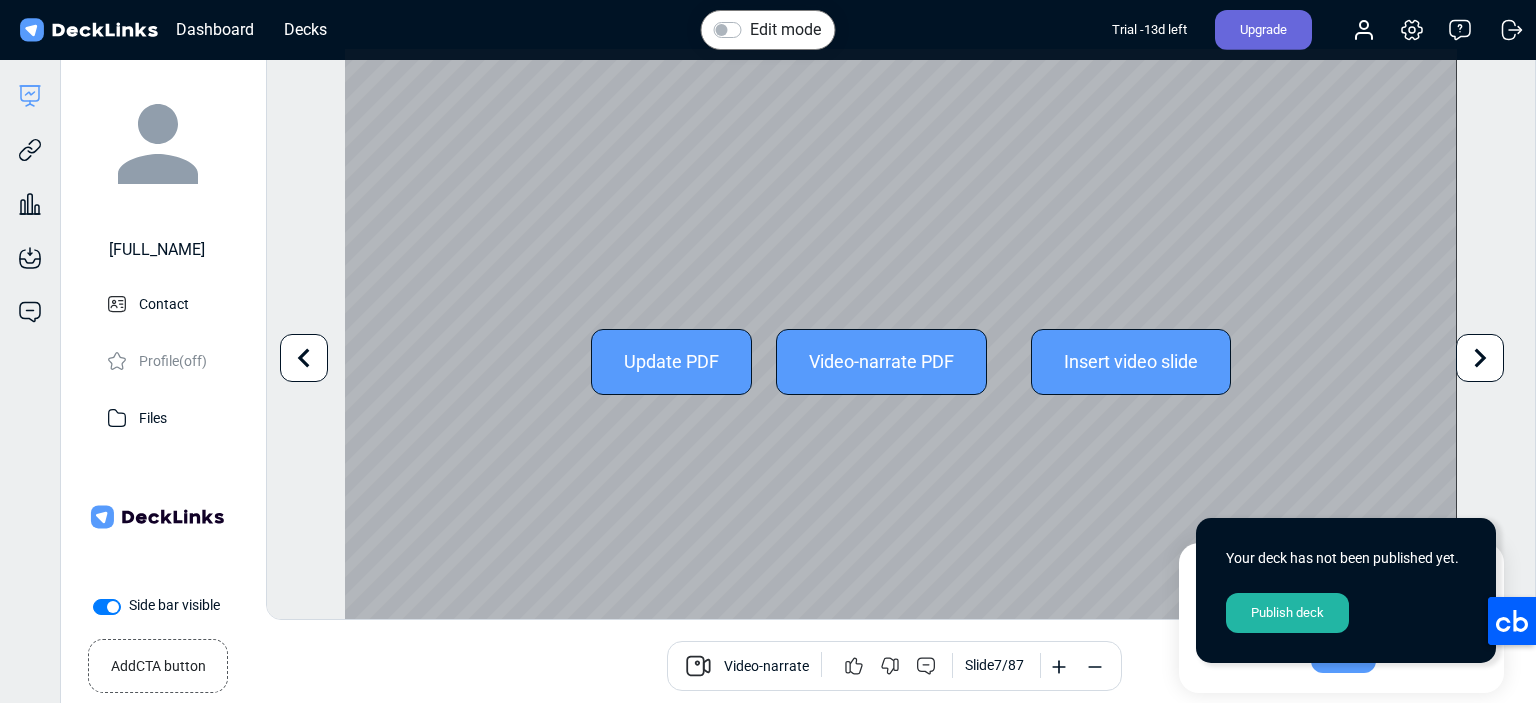 click at bounding box center (1480, 358) 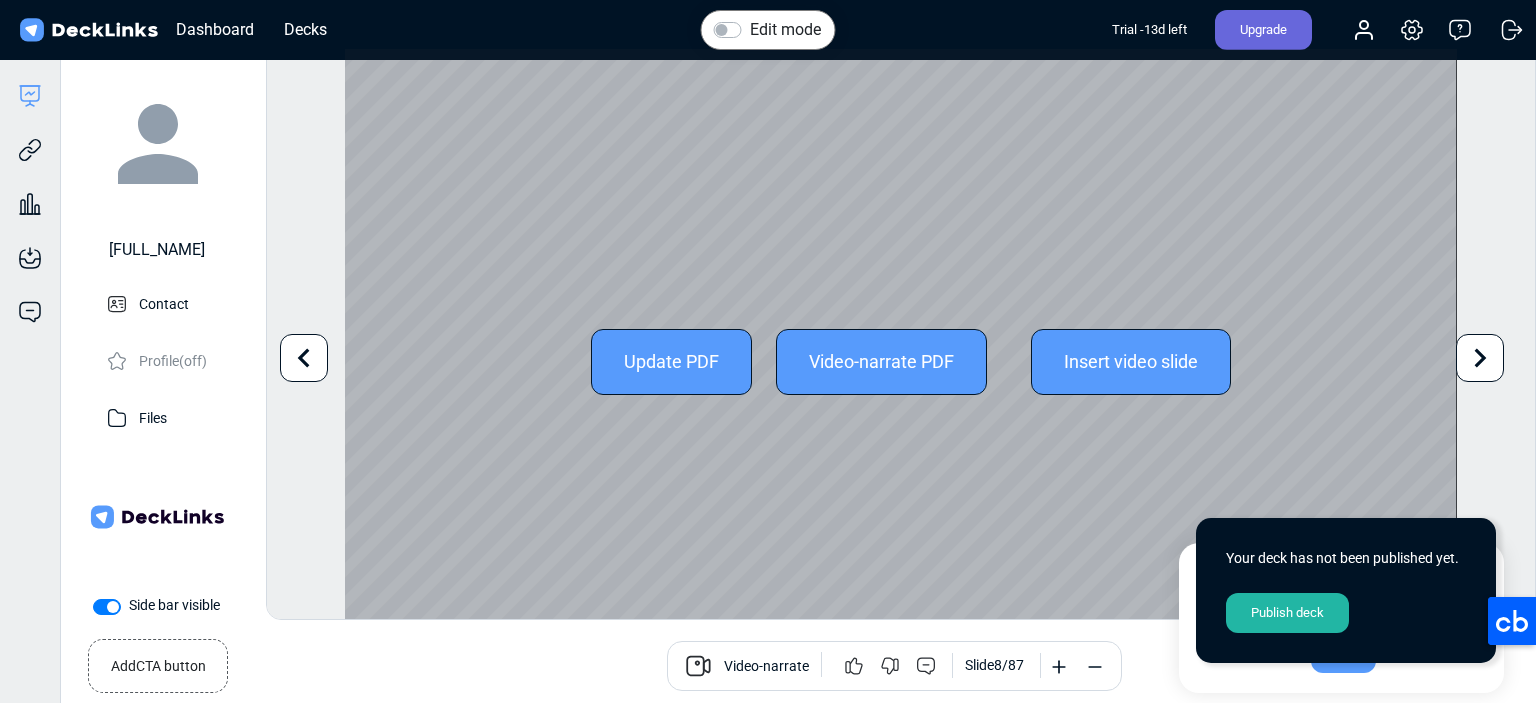 click at bounding box center (1480, 358) 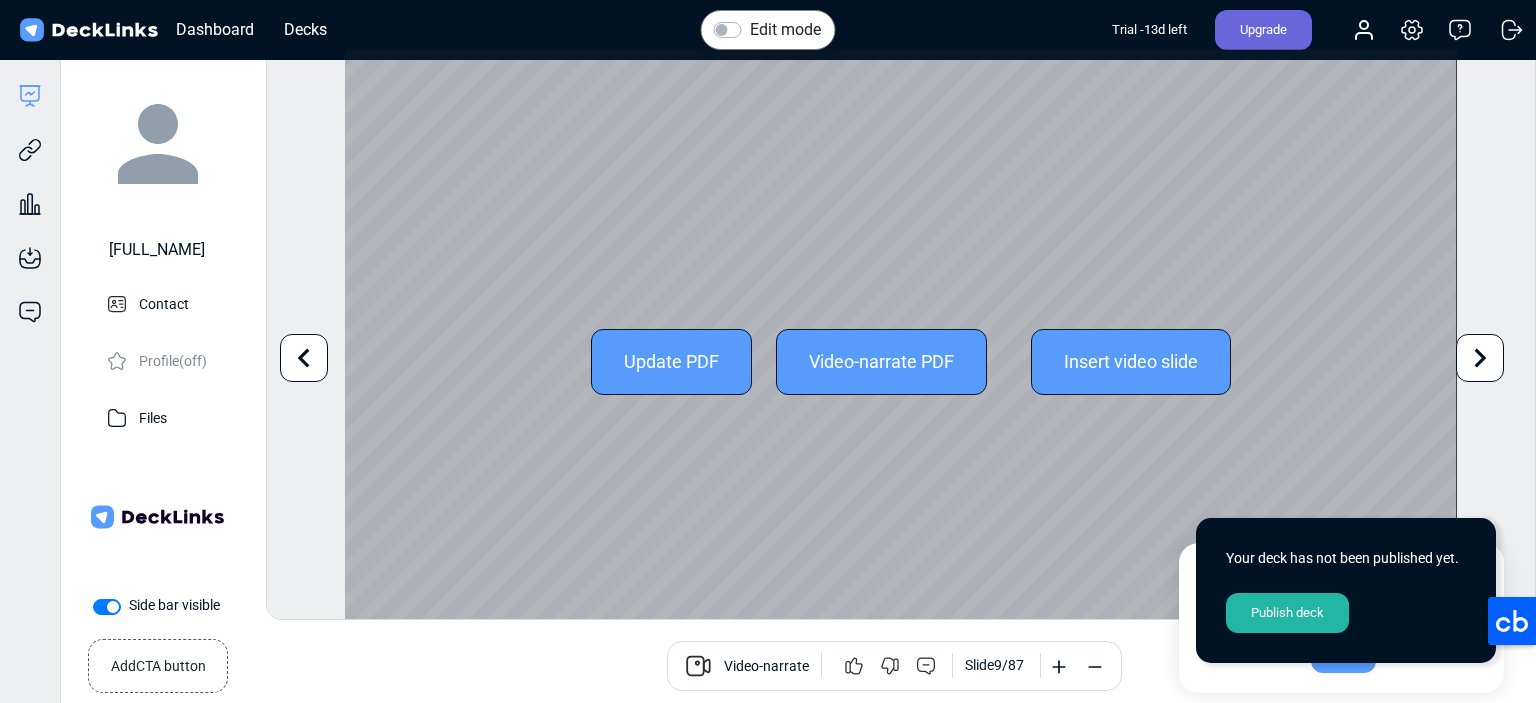click at bounding box center [1480, 358] 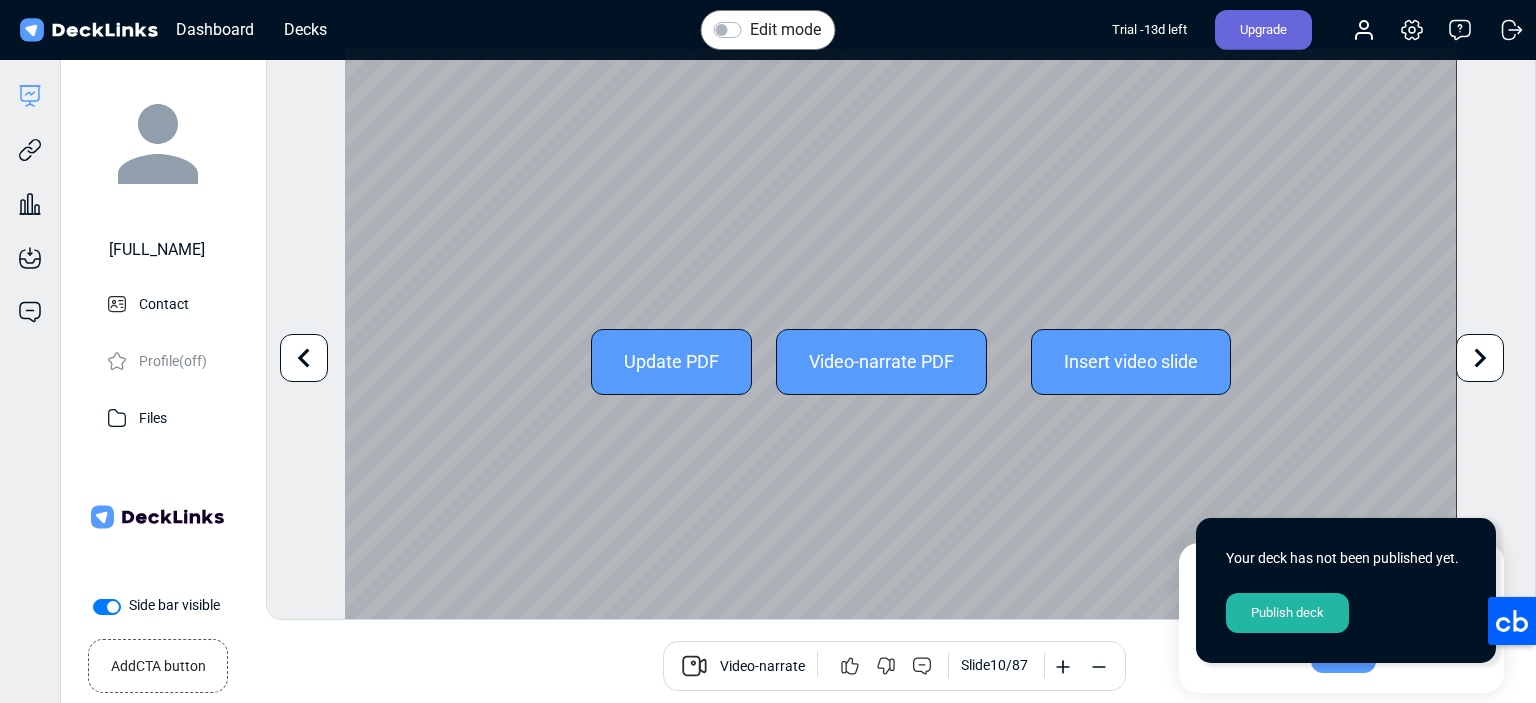 click on "Edit mode Change photo Updating this image will immediately apply to all of your decks. Recommended photo size: 300 x 300. Update PDF Video-narrate PDF Insert video slide Use the left/right arrows to navigate between slides Add CTA button Book a call Video-narrate Slide [NUMBER] / [NUMBER]" at bounding box center [901, 334] 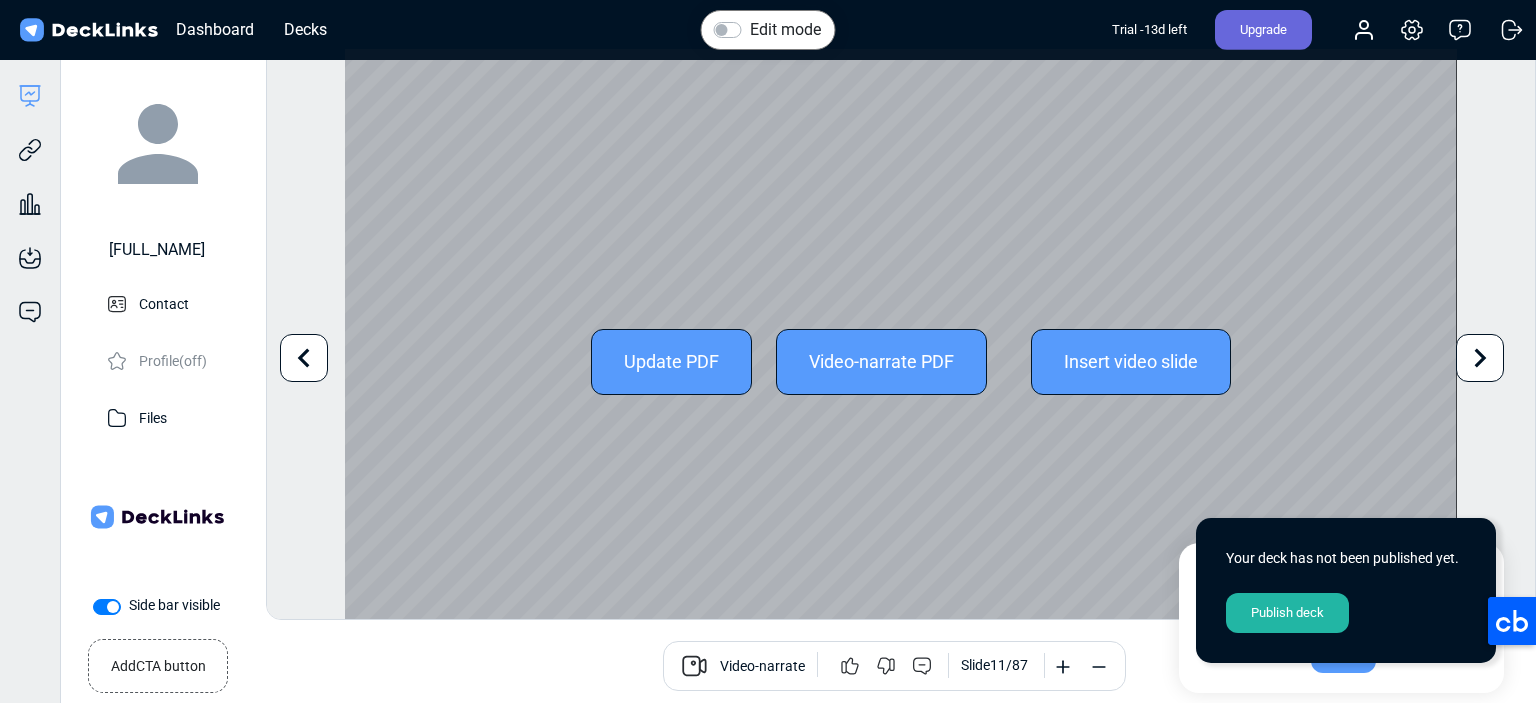 click at bounding box center (1480, 358) 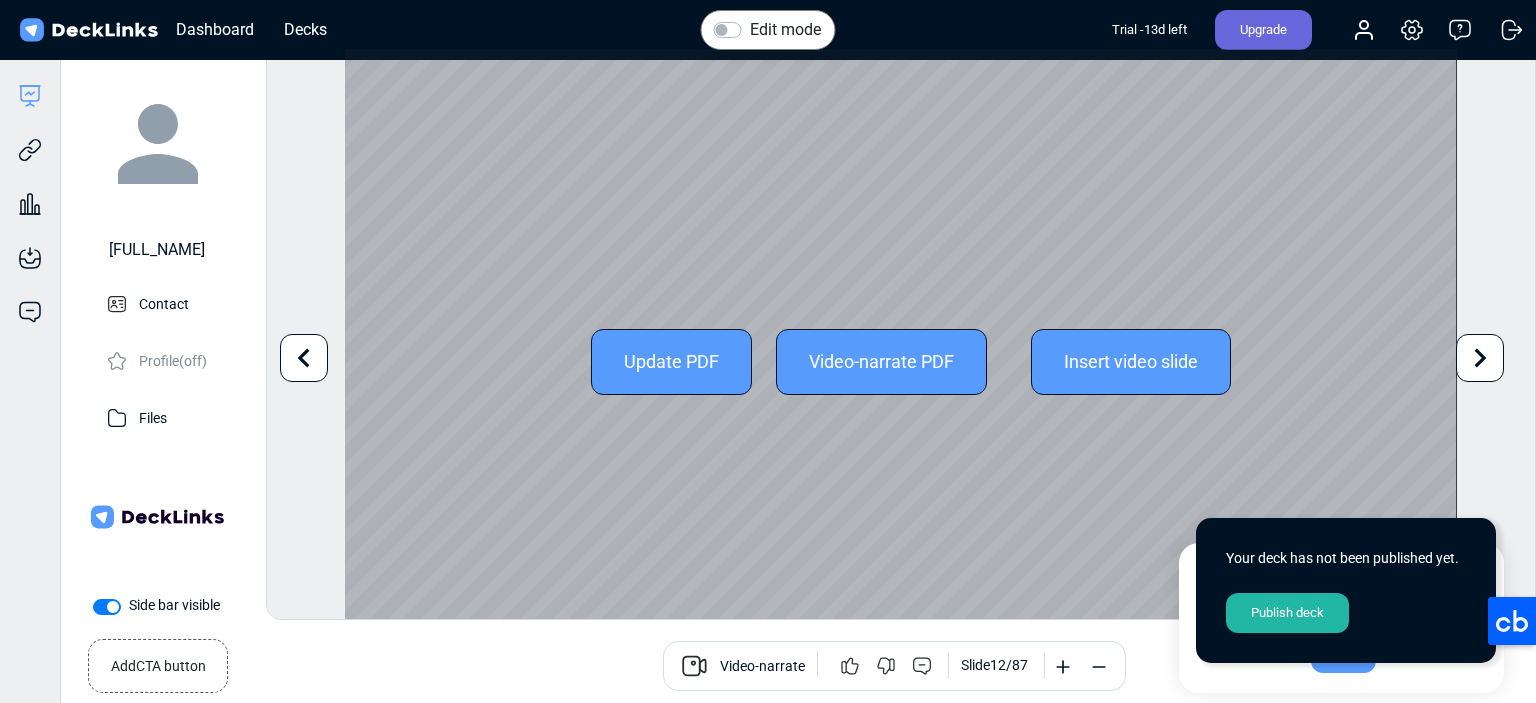 click at bounding box center (1480, 358) 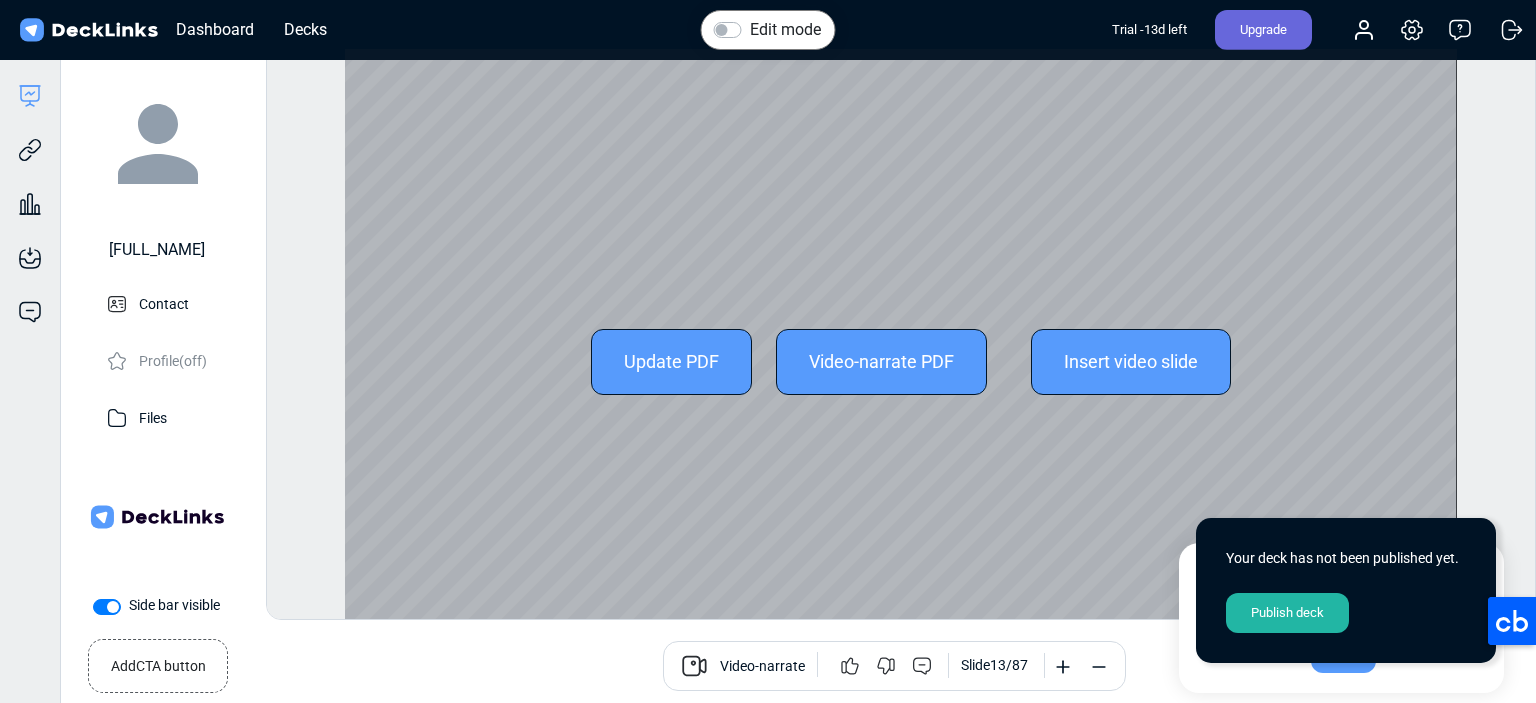 click on "Edit mode Change photo Updating this image will immediately apply to all of your decks. Recommended photo size: 300 x 300. Update PDF Video-narrate PDF Insert video slide Use the left/right arrows to navigate between slides Add CTA button Book a call Video-narrate Slide [NUMBER] / [NUMBER]" at bounding box center (901, 334) 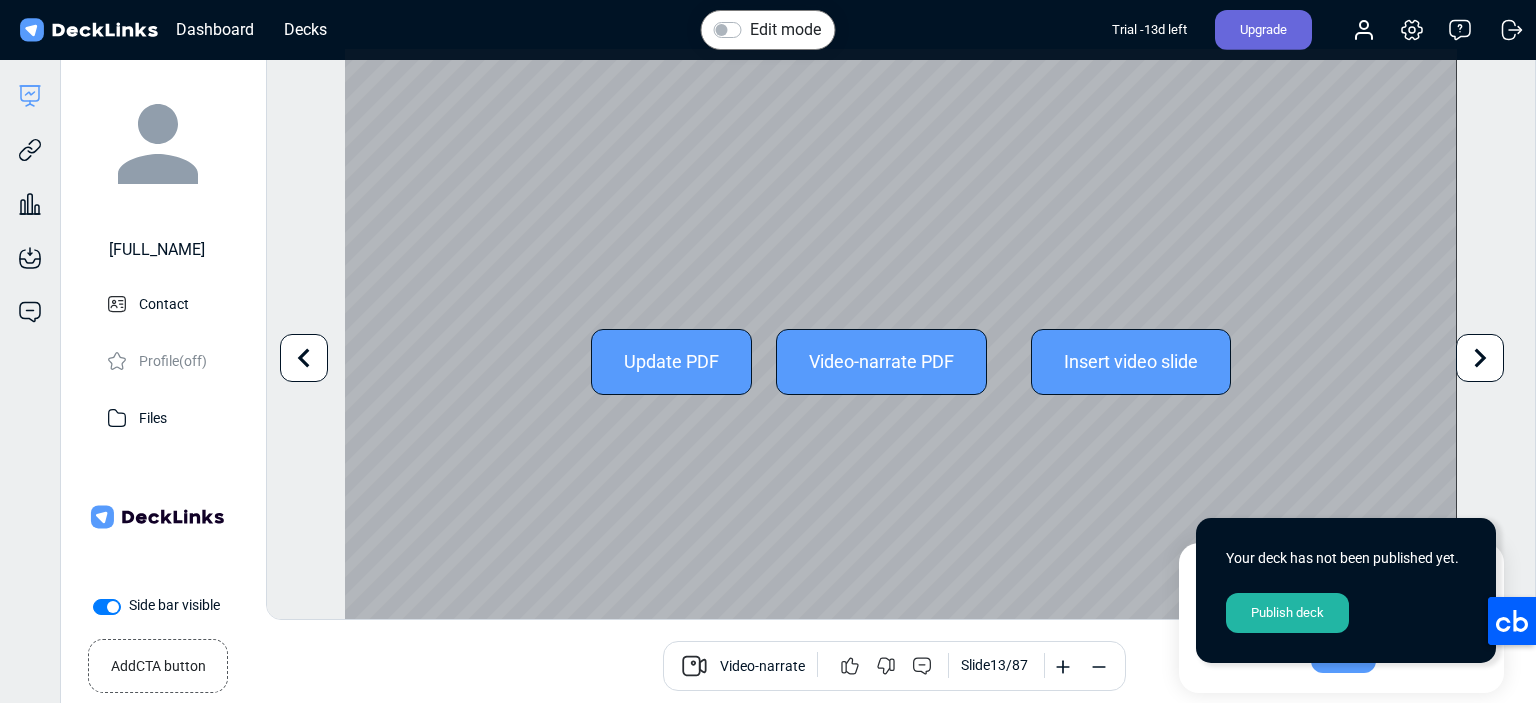 click at bounding box center [1480, 358] 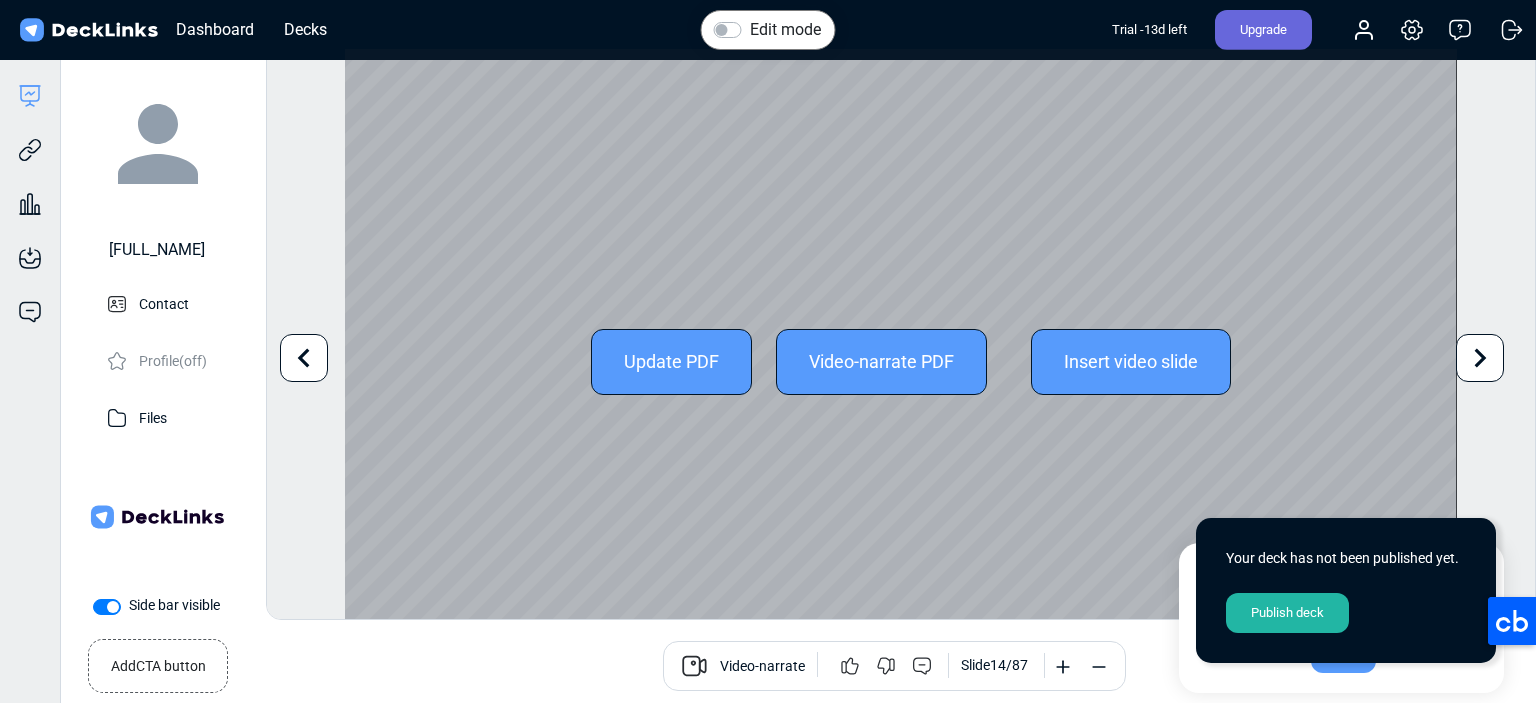 click at bounding box center (304, 358) 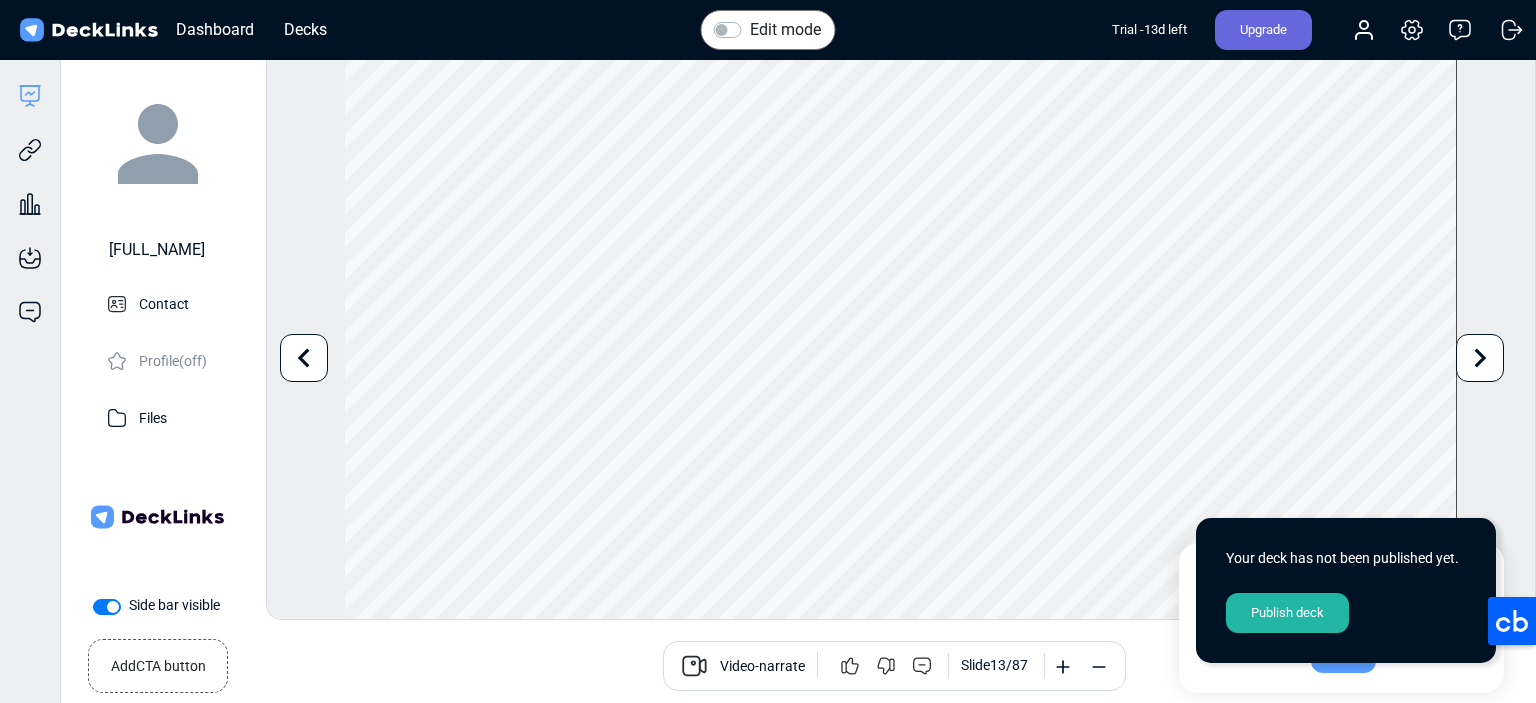 click on "Side bar visible" at bounding box center (174, 605) 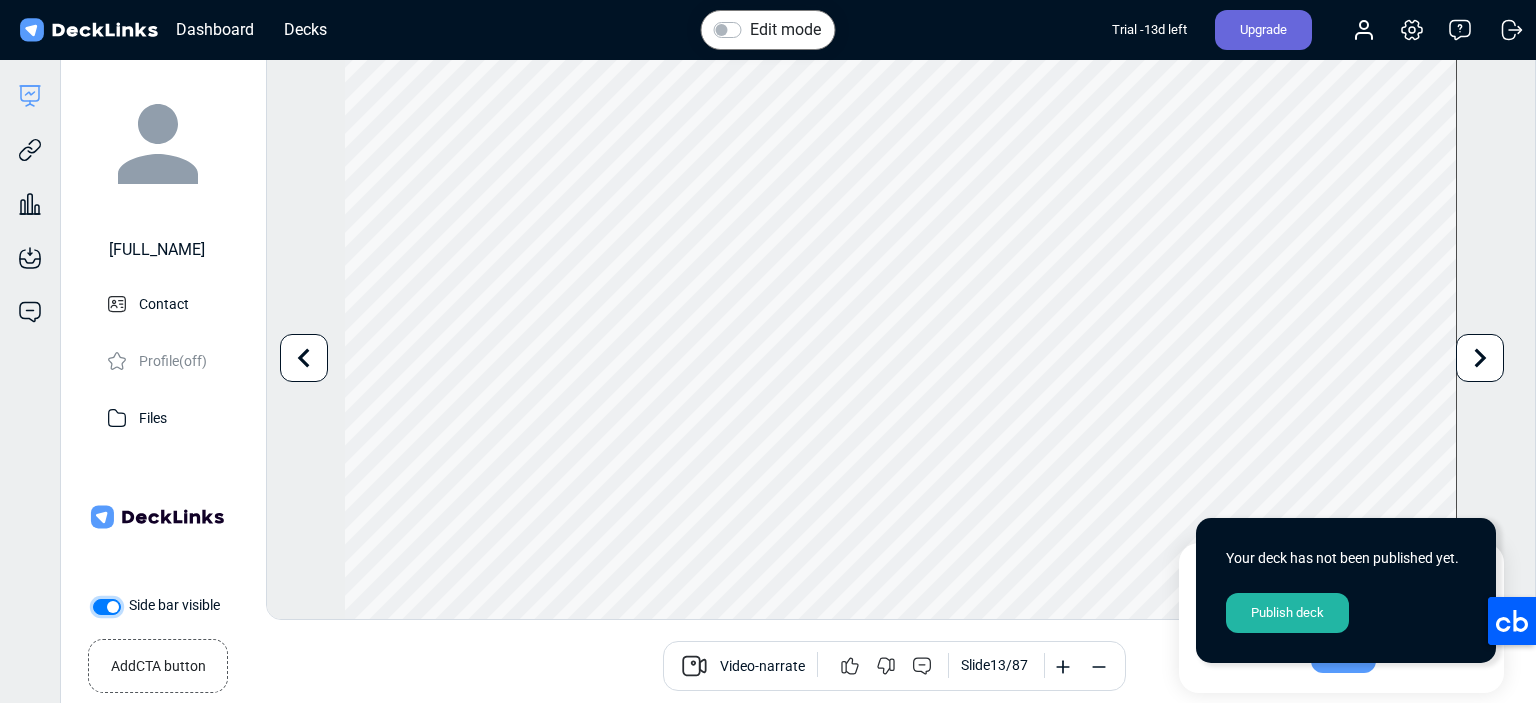 click on "Side bar visible" at bounding box center (101, 605) 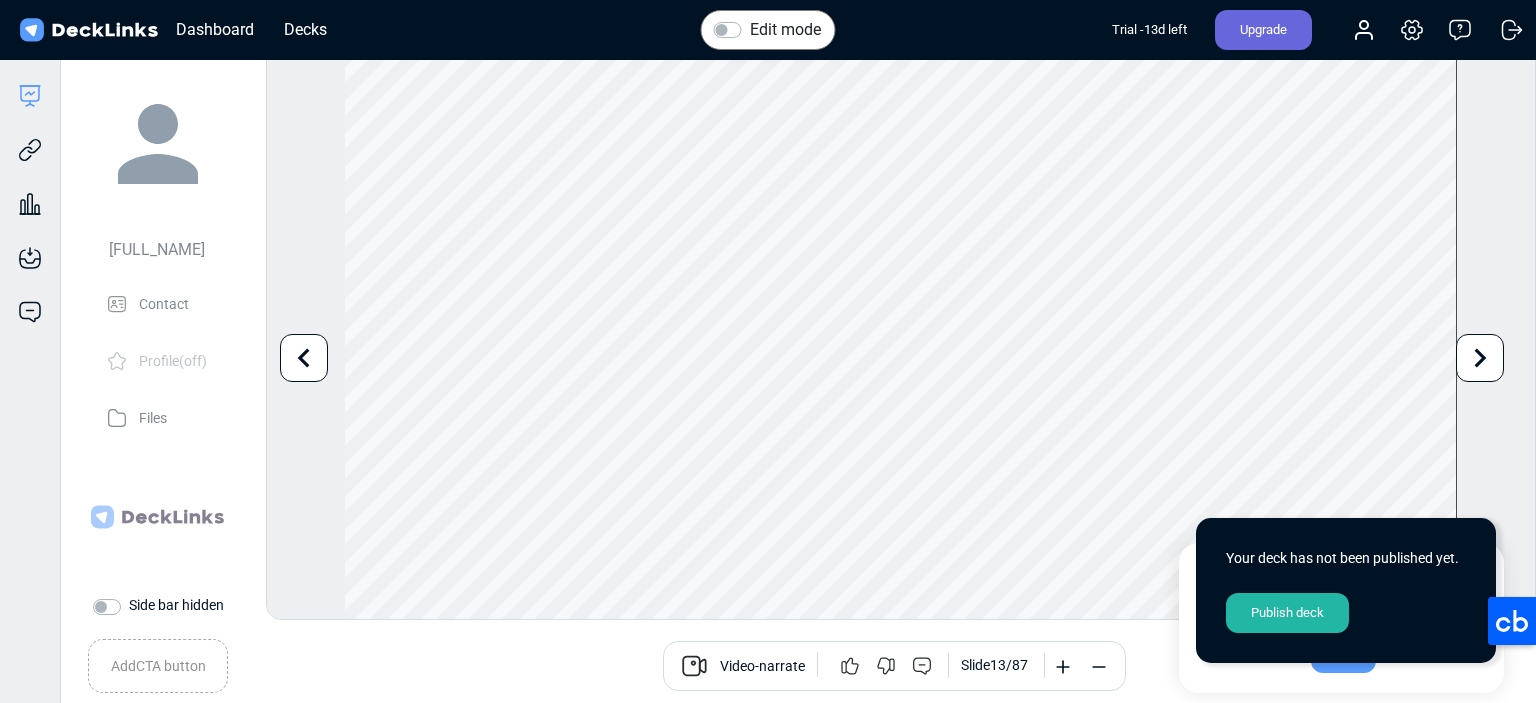 click on "Side bar hidden" at bounding box center (176, 605) 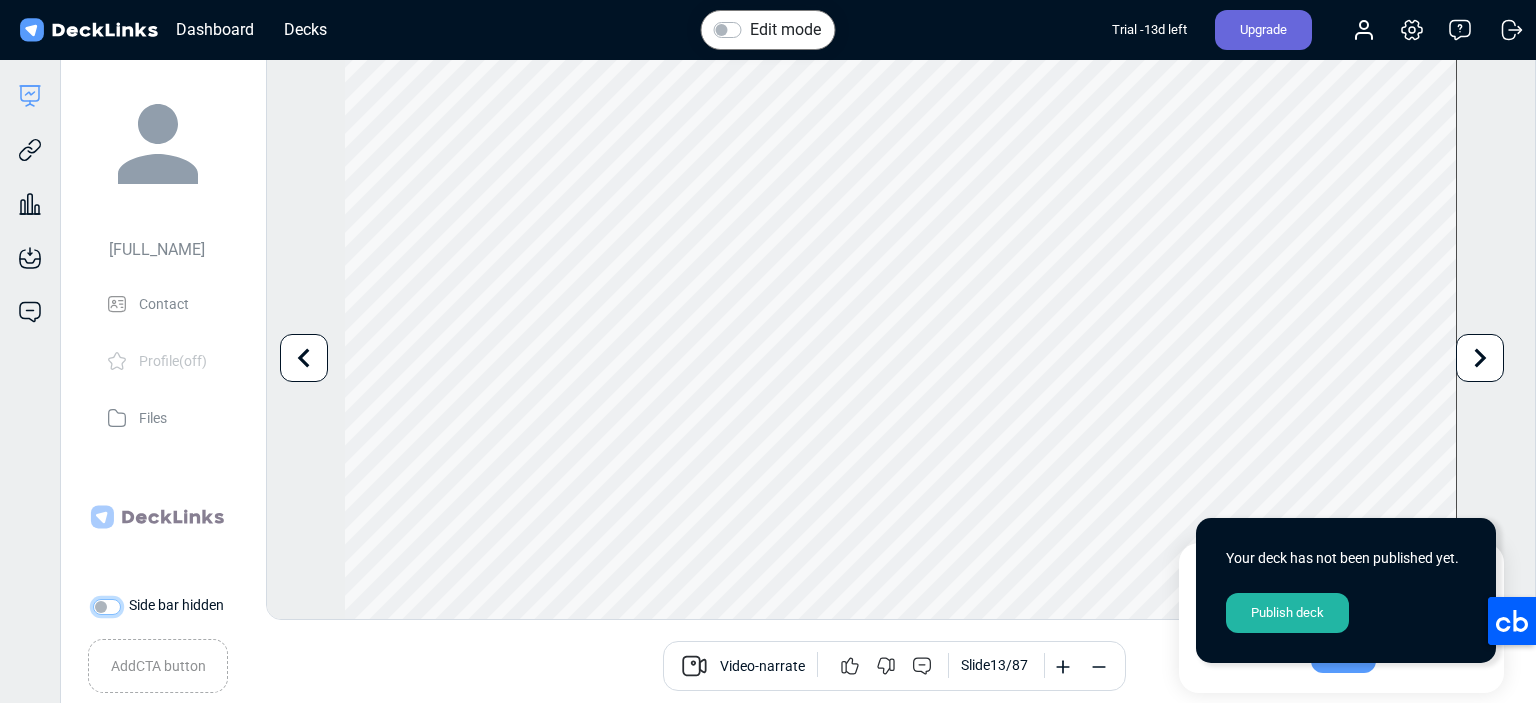 click on "Side bar hidden" at bounding box center (101, 605) 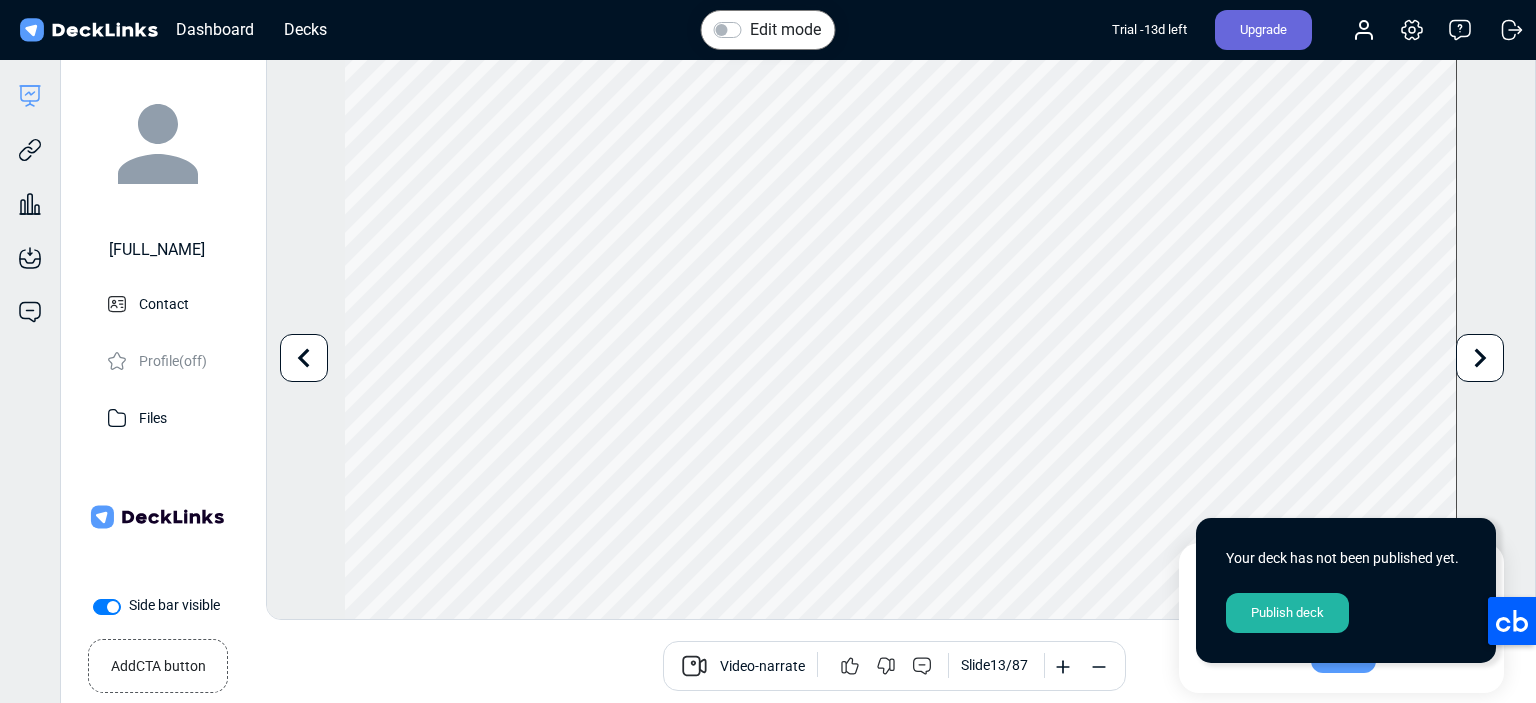 click on "Side bar visible" at bounding box center (174, 605) 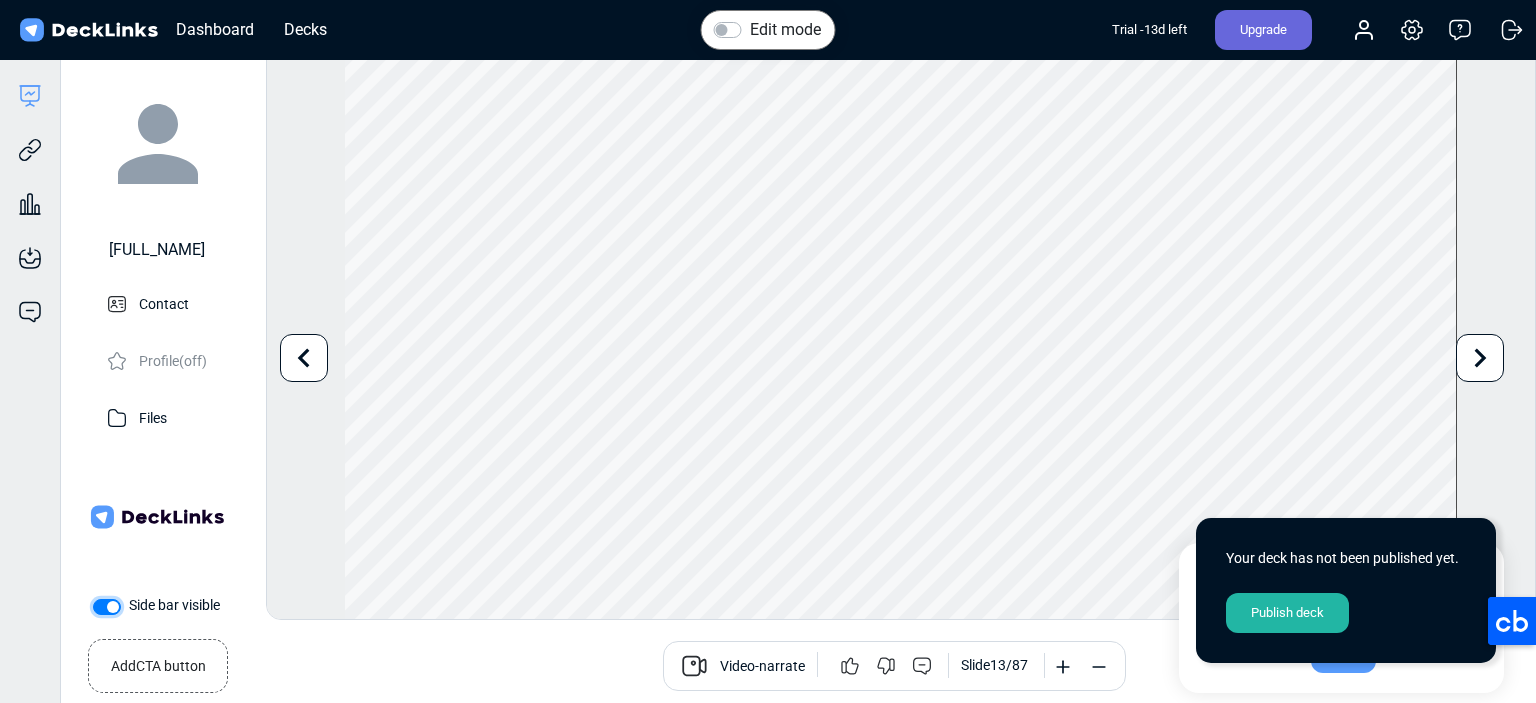 click on "Side bar visible" at bounding box center [101, 605] 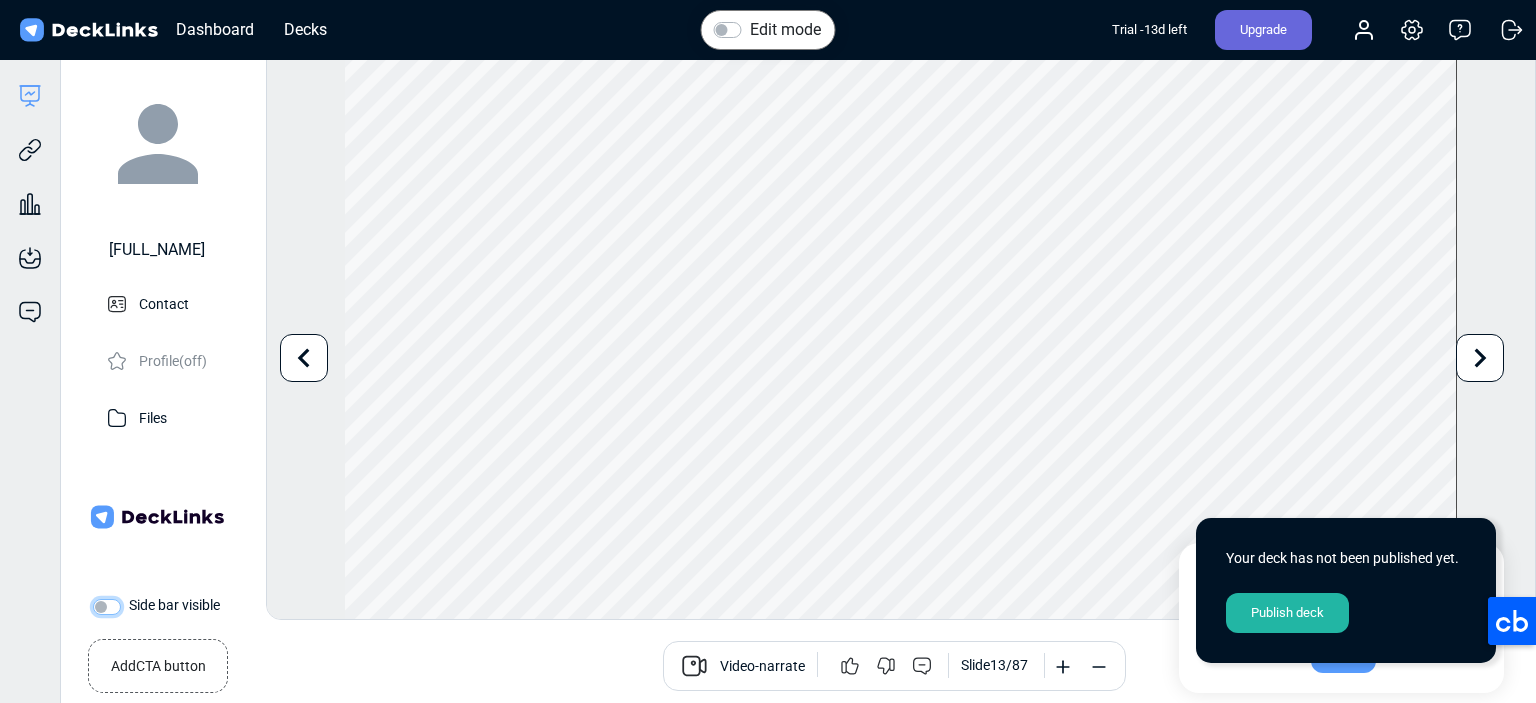 checkbox on "false" 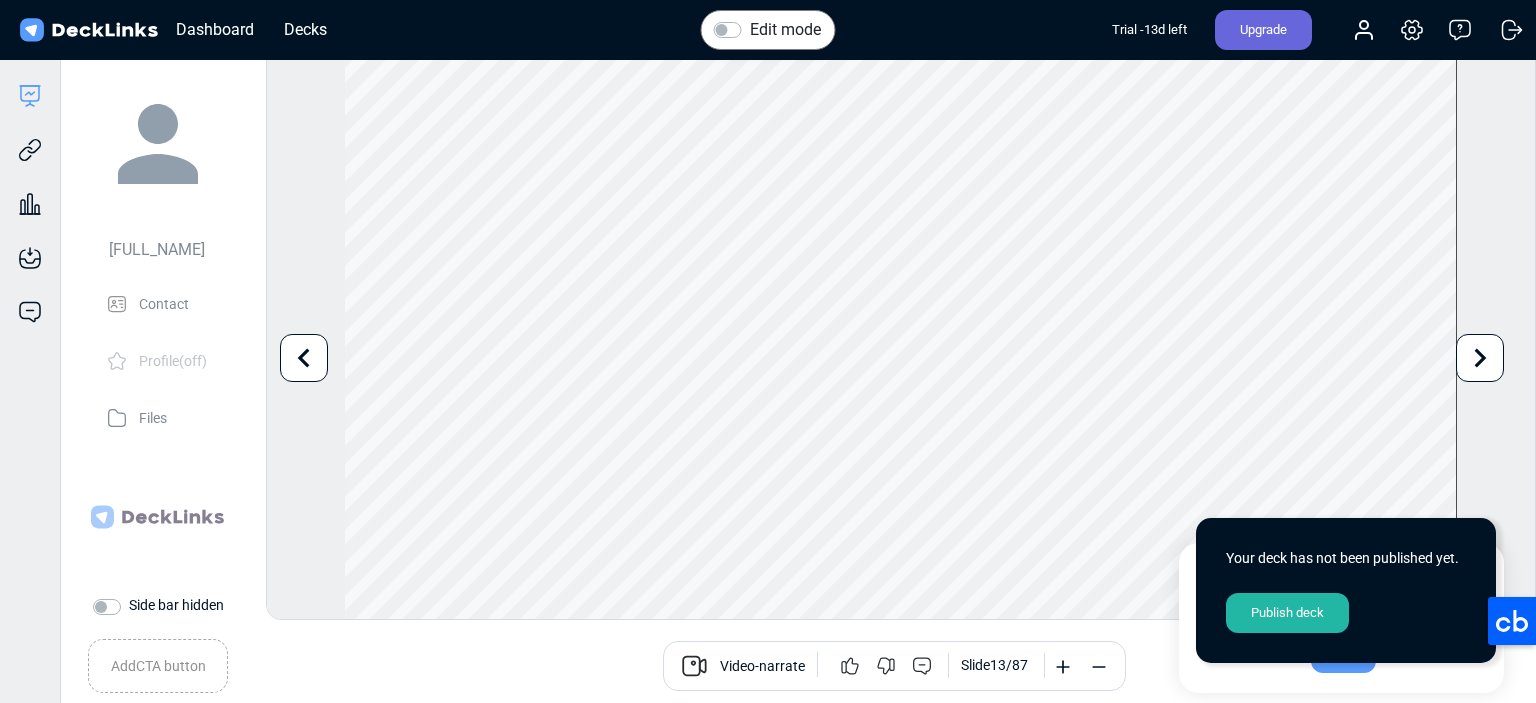 click on "Edit mode" at bounding box center (785, 30) 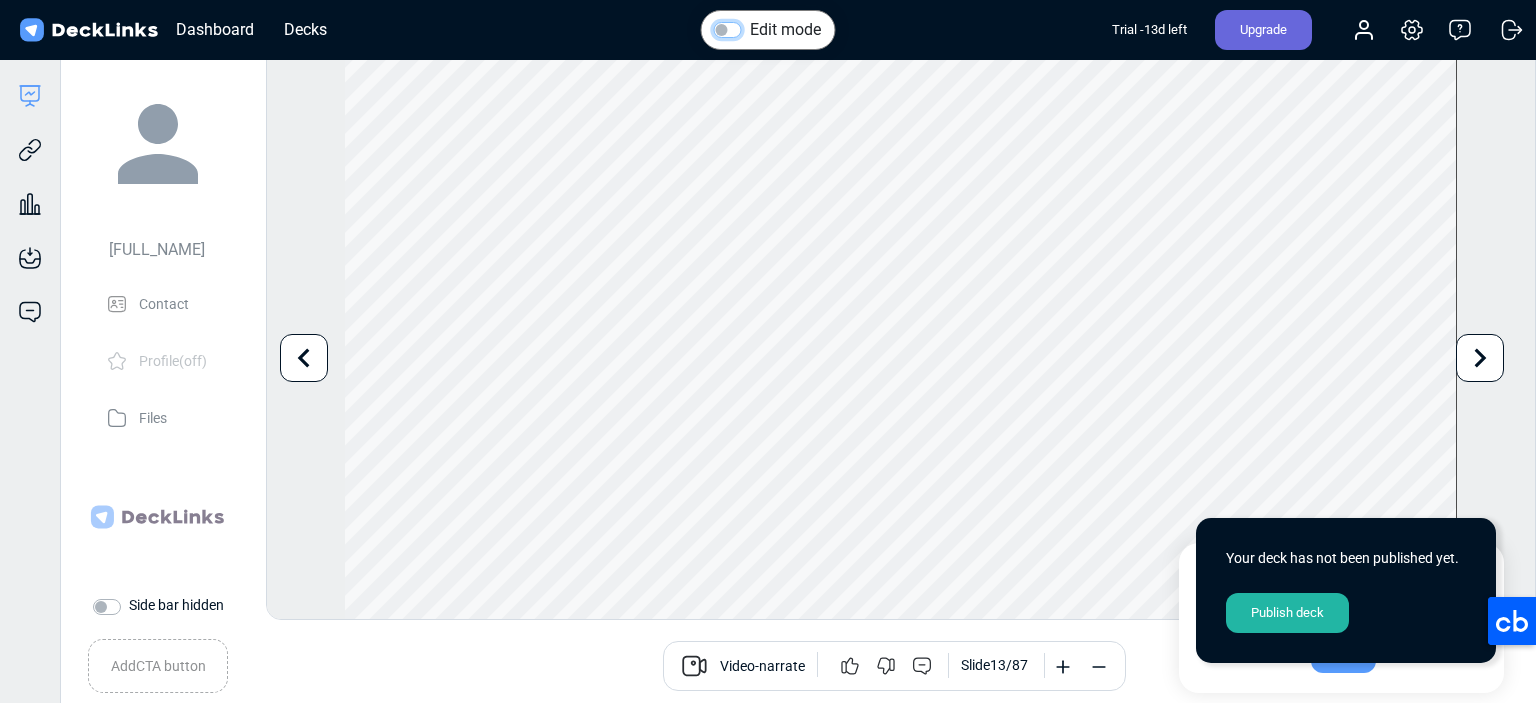 click on "Edit mode" at bounding box center [722, 28] 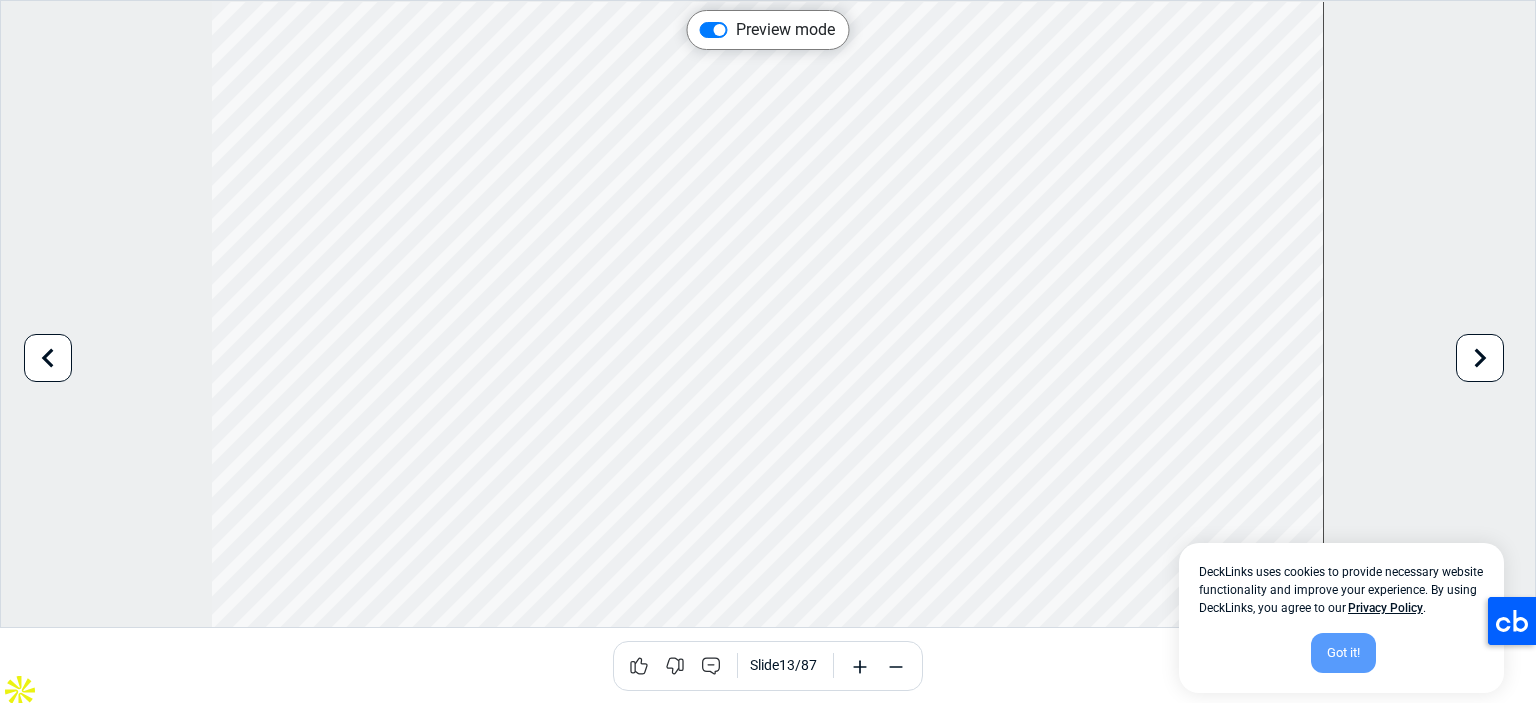 click on "Preview mode" at bounding box center [785, 30] 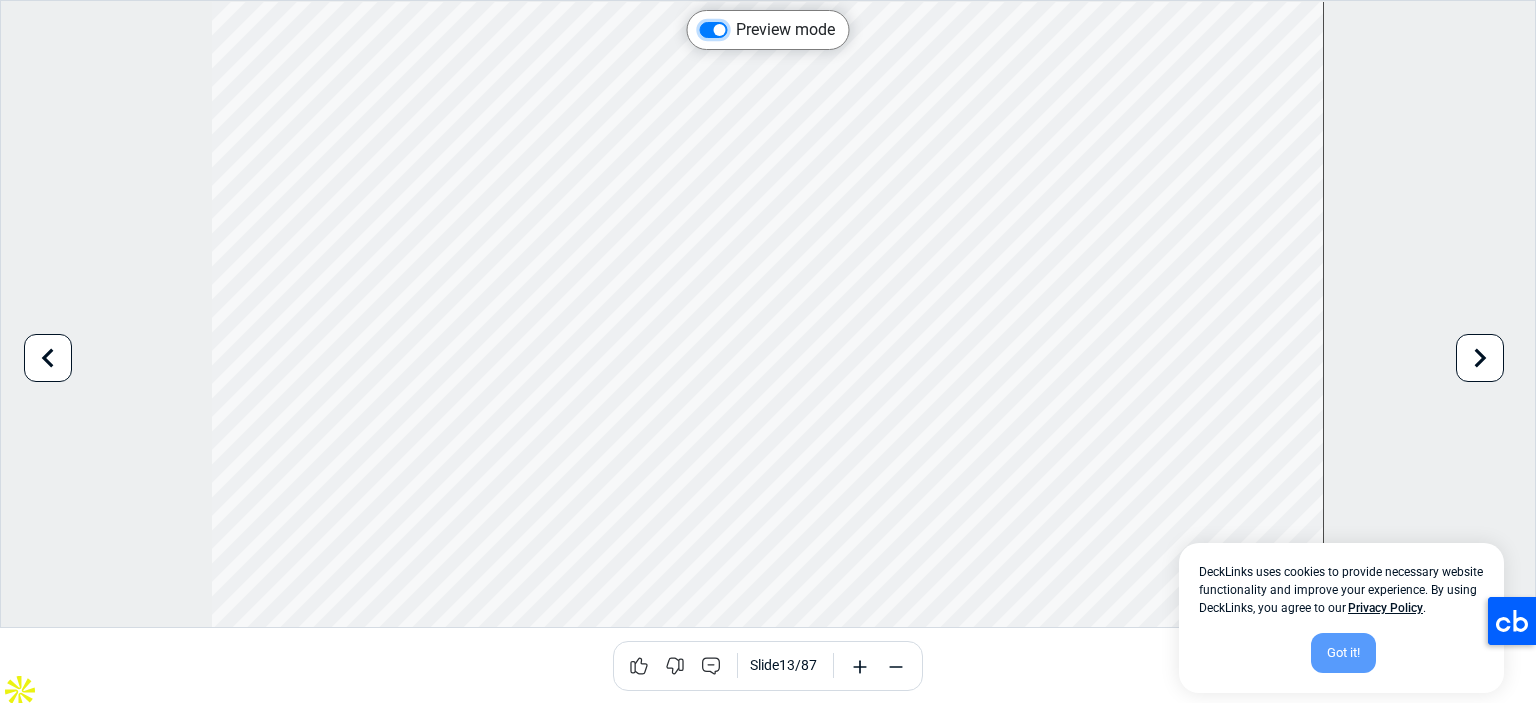 click on "Preview mode" at bounding box center (708, 28) 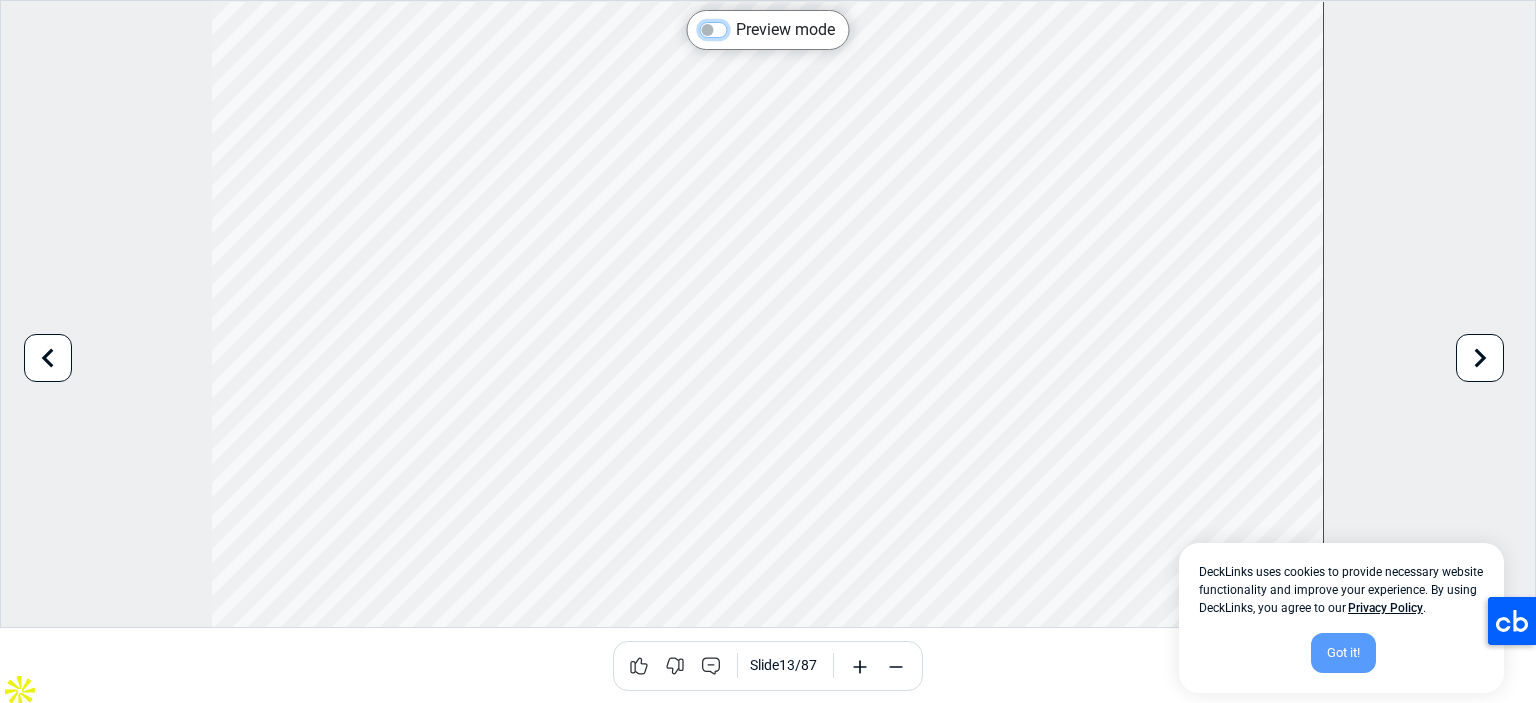 checkbox on "false" 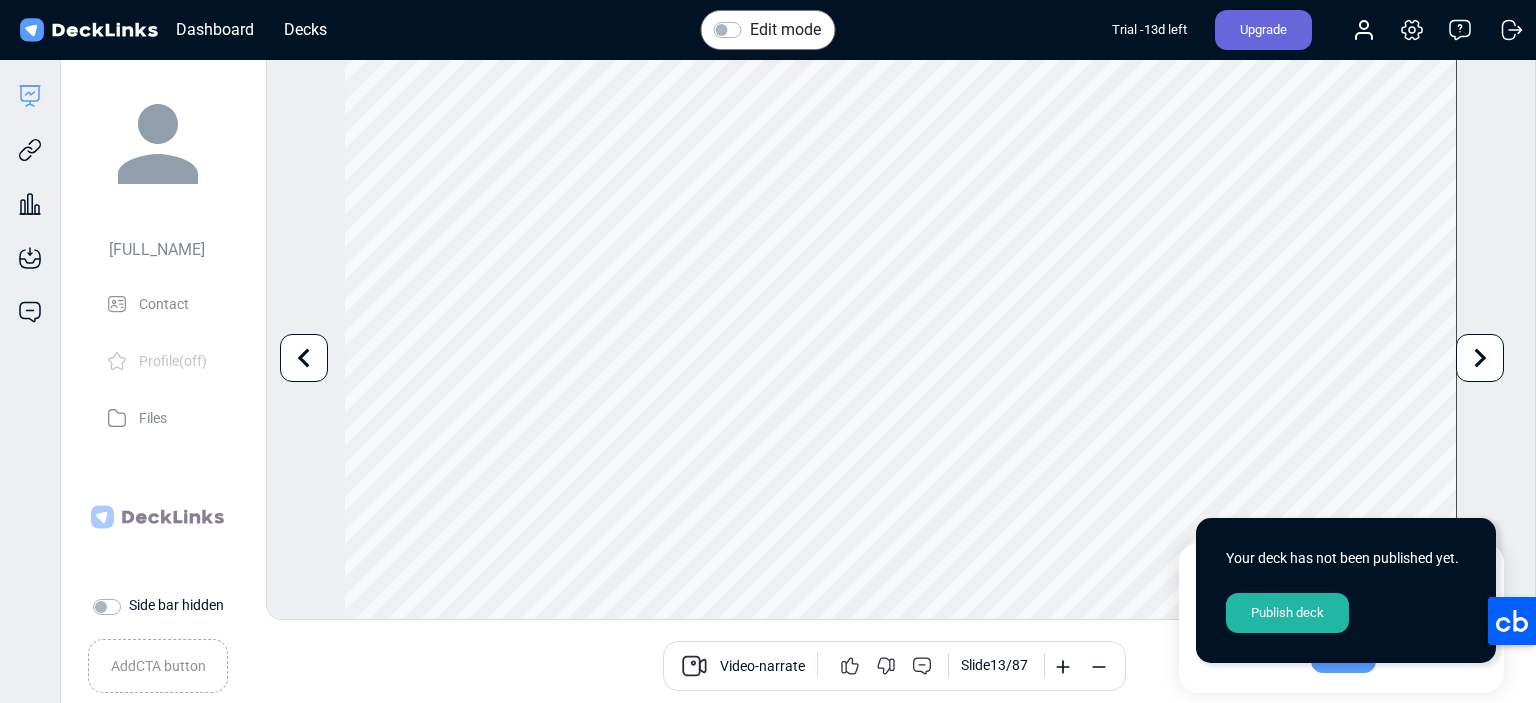 click at bounding box center (694, 666) 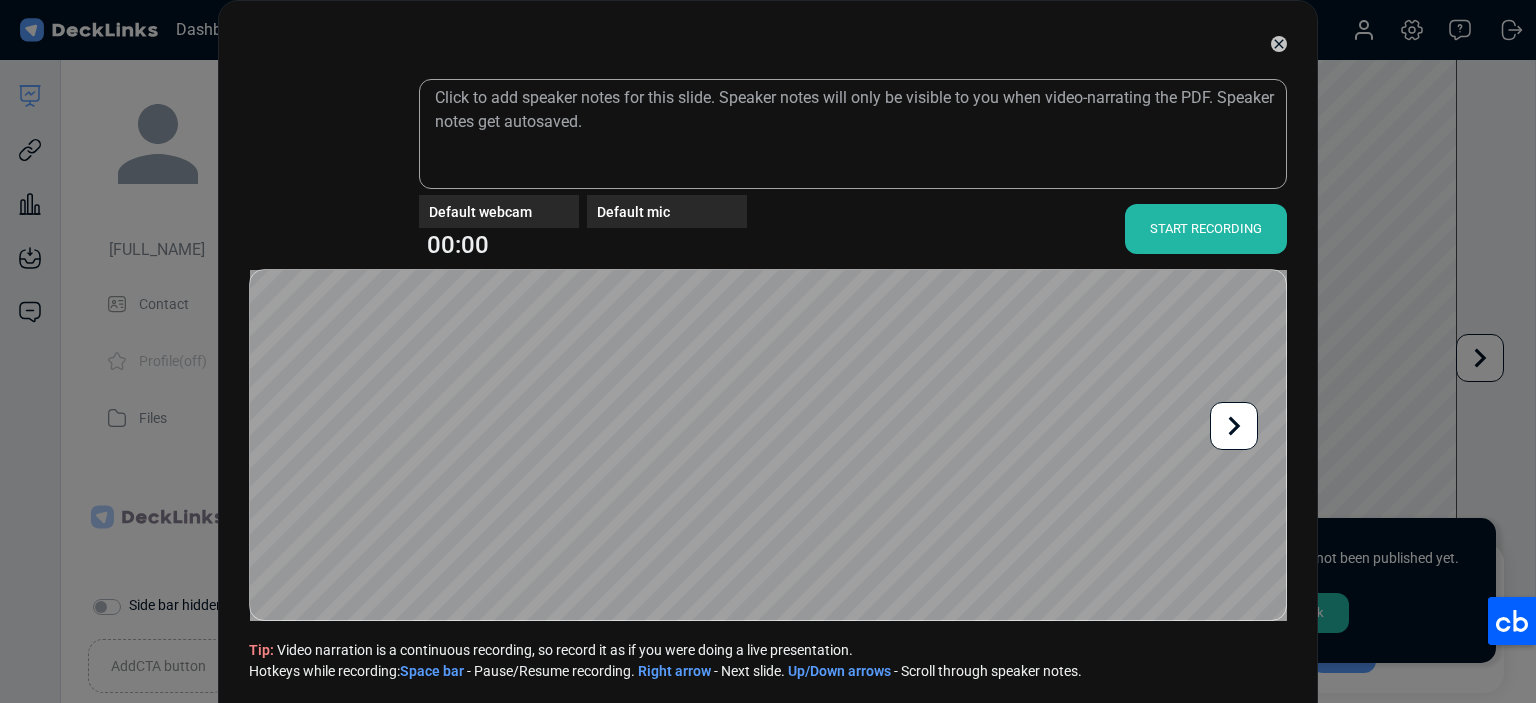 click at bounding box center (1279, 44) 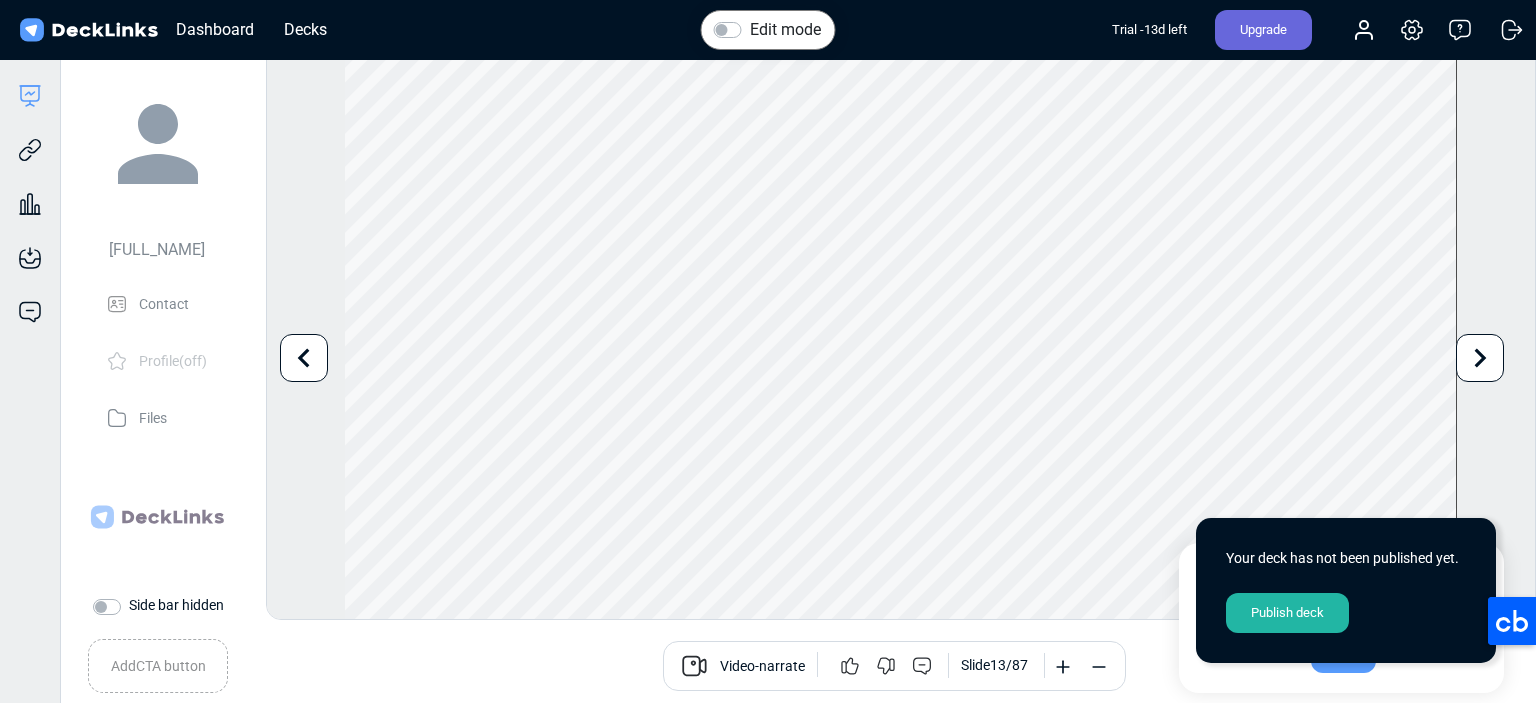click on "Upgrade" at bounding box center (1263, 30) 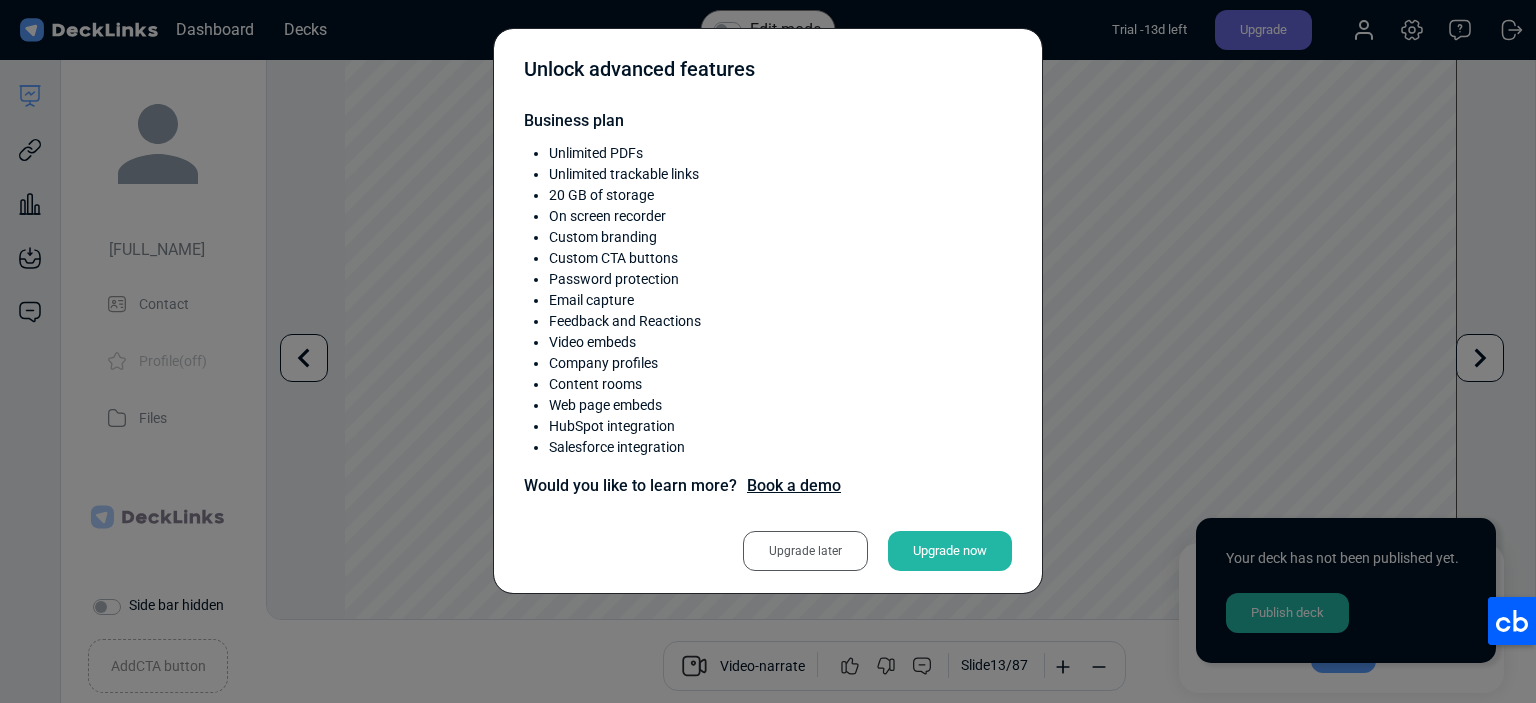 click on "Upgrade now" at bounding box center [950, 551] 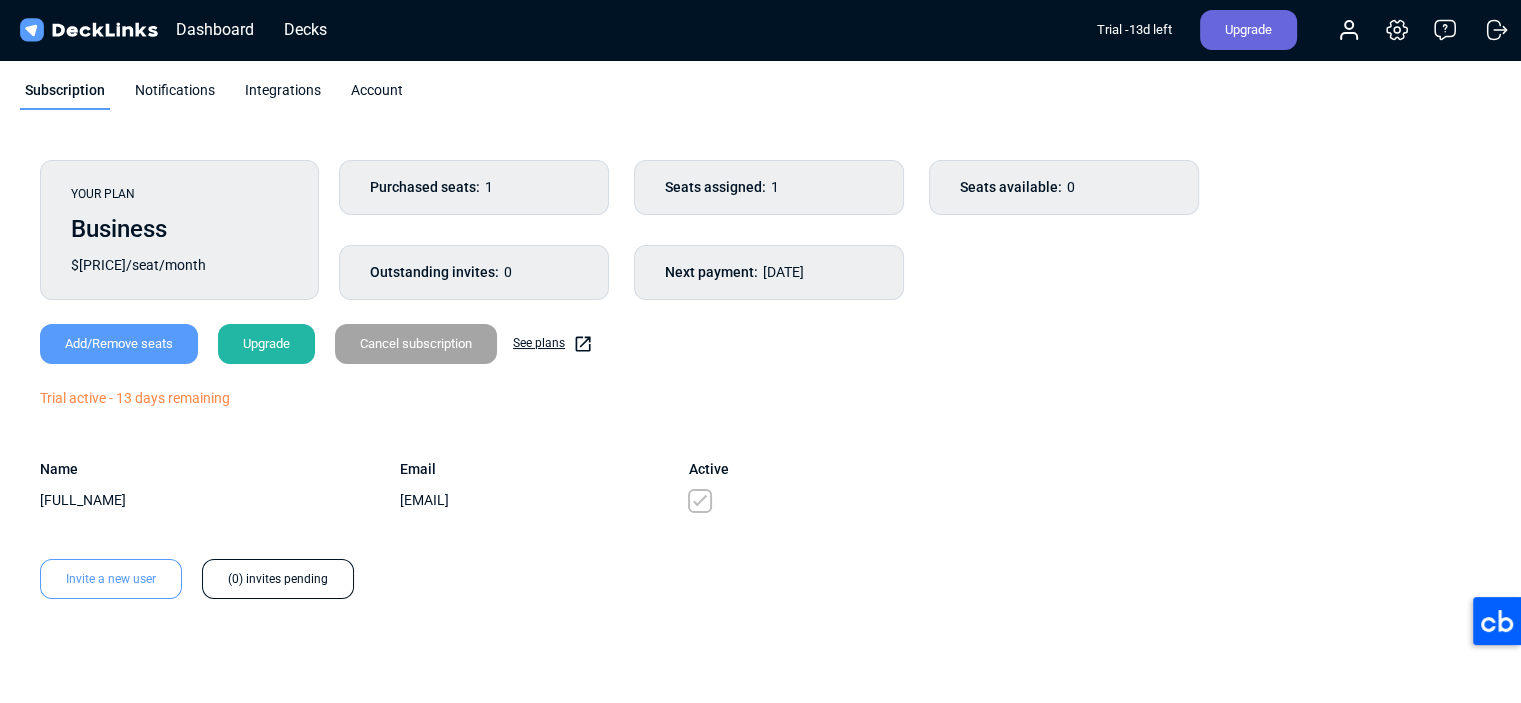 click at bounding box center (88, 30) 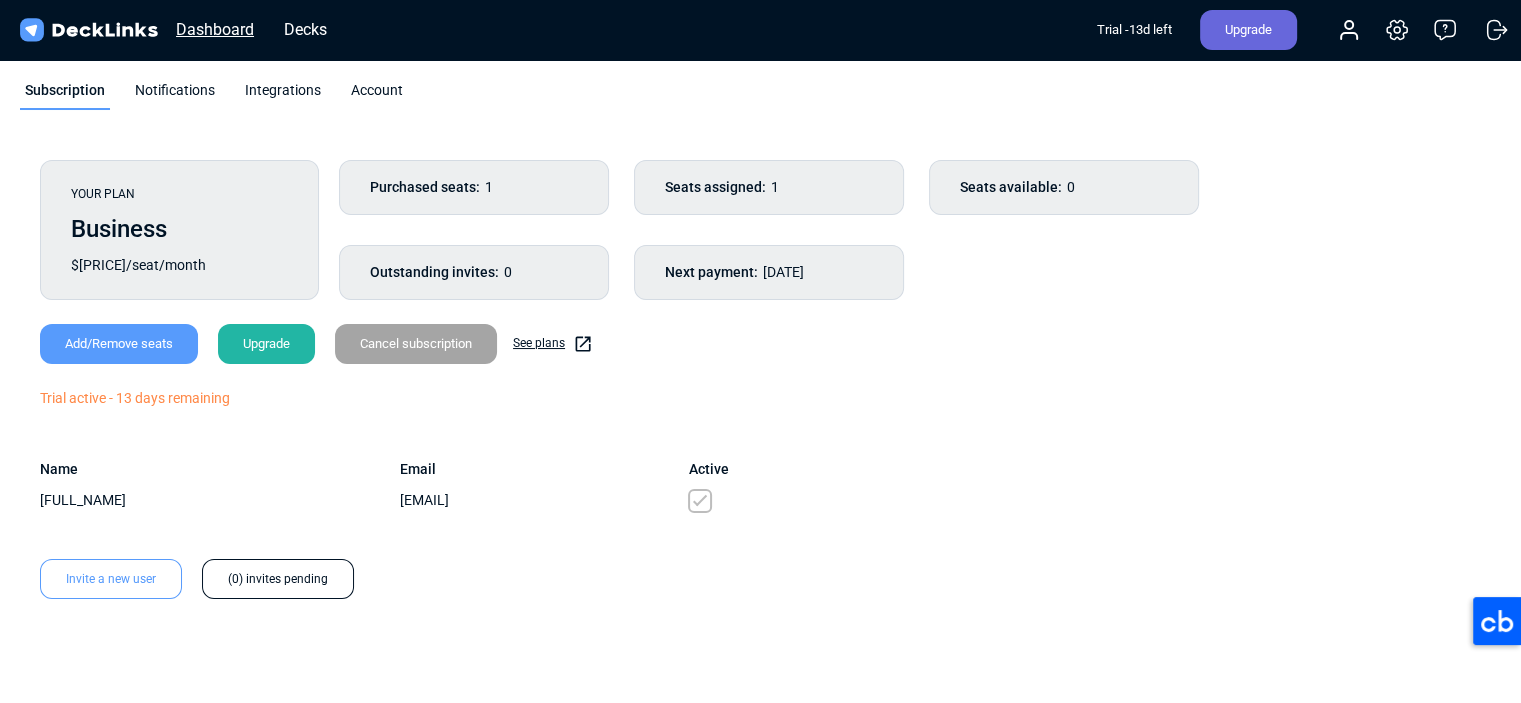 click on "Dashboard" at bounding box center (215, 29) 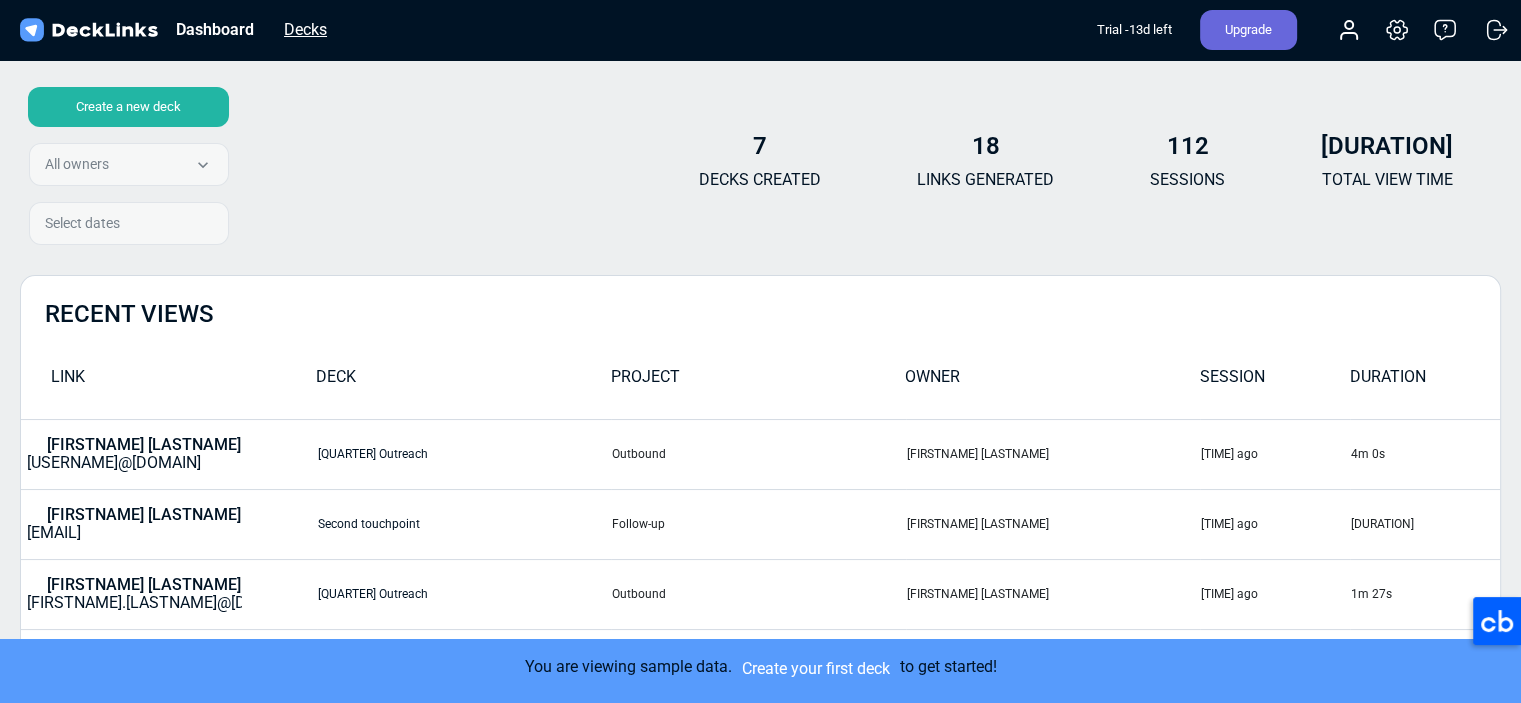 click on "Decks" at bounding box center [305, 29] 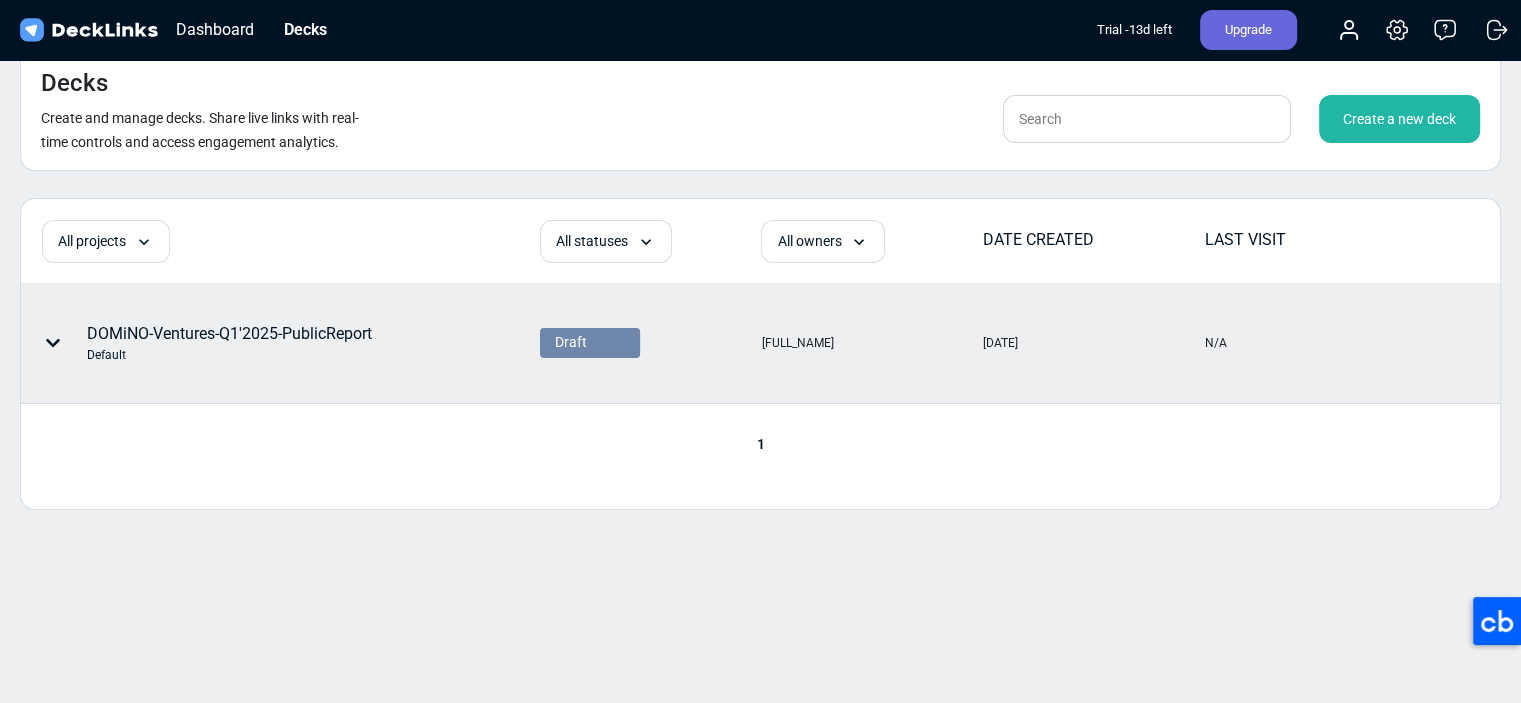 click at bounding box center (57, 343) 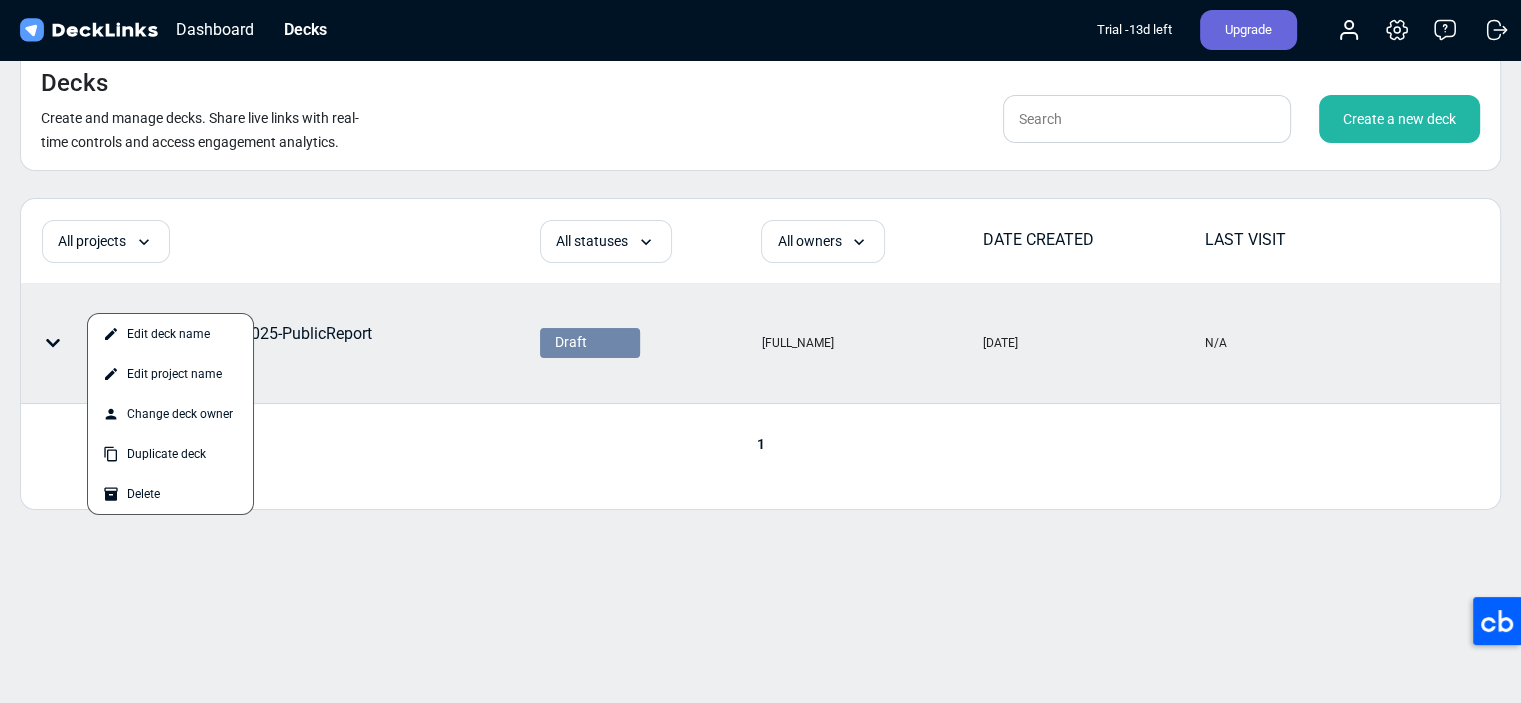 click at bounding box center [760, 351] 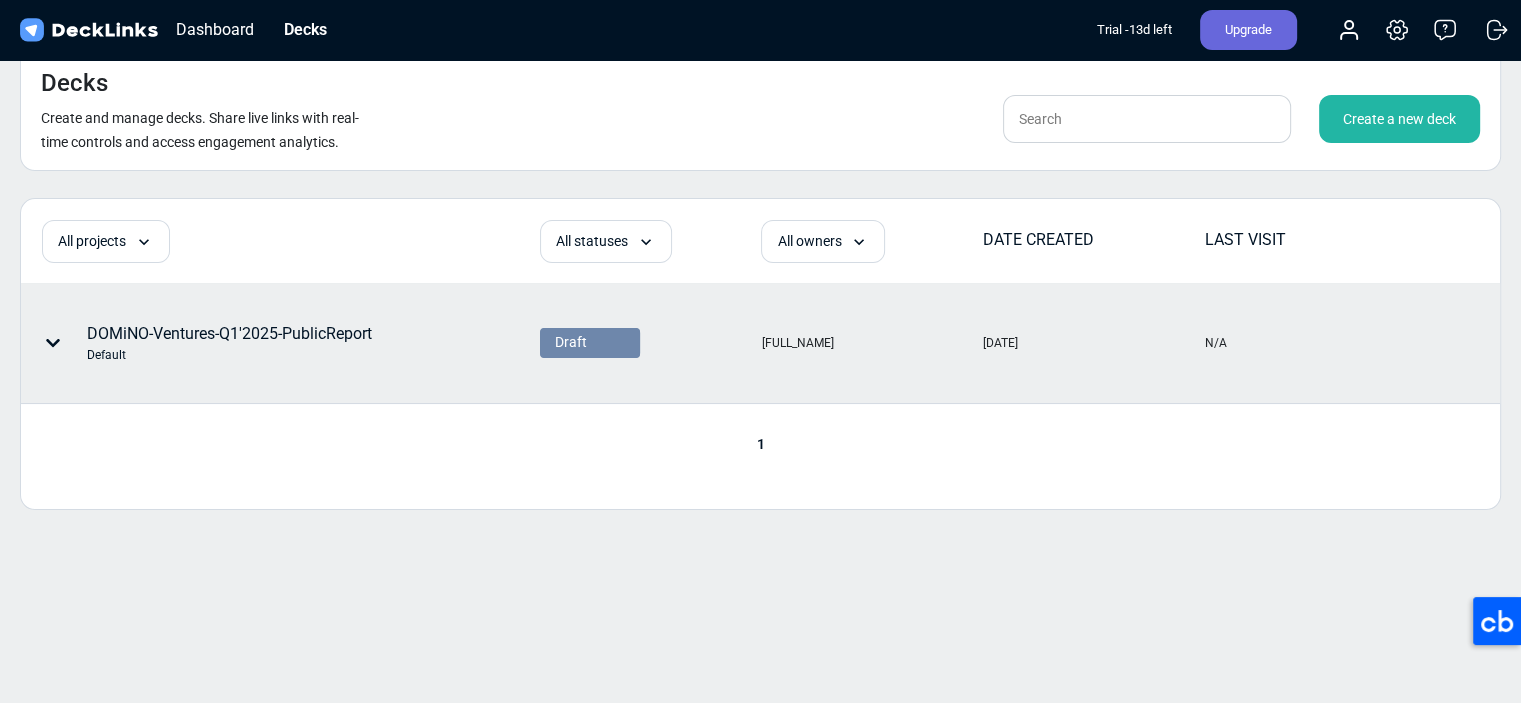 click on "Draft" at bounding box center (590, 342) 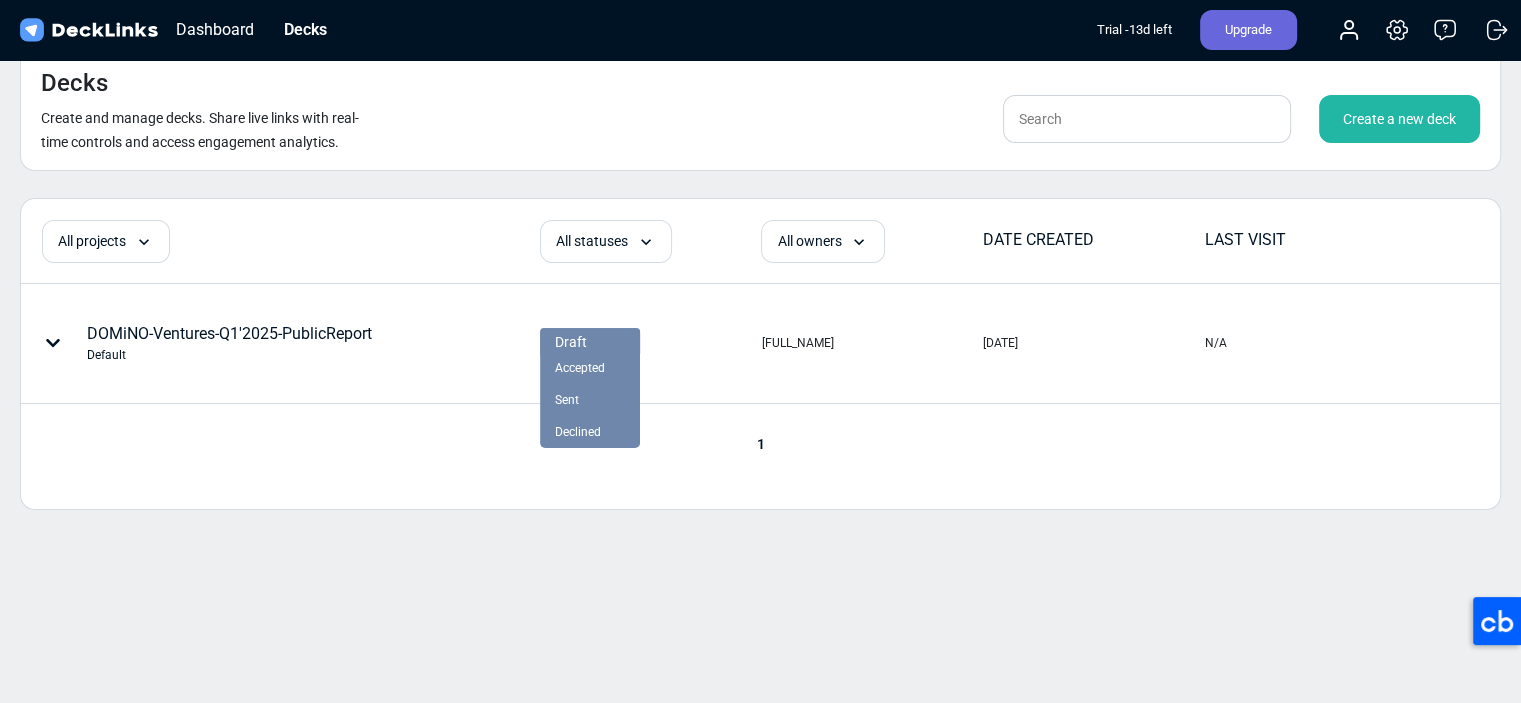 click on "All projects All projects Default All statuses All statuses Draft Accepted Sent Declined All owners All owners [FULL_NAME] [DATE] [TIME] [PROJECT_NAME] Default       option Sent focused, 3 of 4. 3 results available. Use Up and Down to choose options, press Enter to select the currently focused option, press Escape to exit the menu, press Tab to select the option and exit the menu. Draft Accepted Sent Declined [FULL_NAME] [DATE] [DATE] 1" at bounding box center [760, 354] 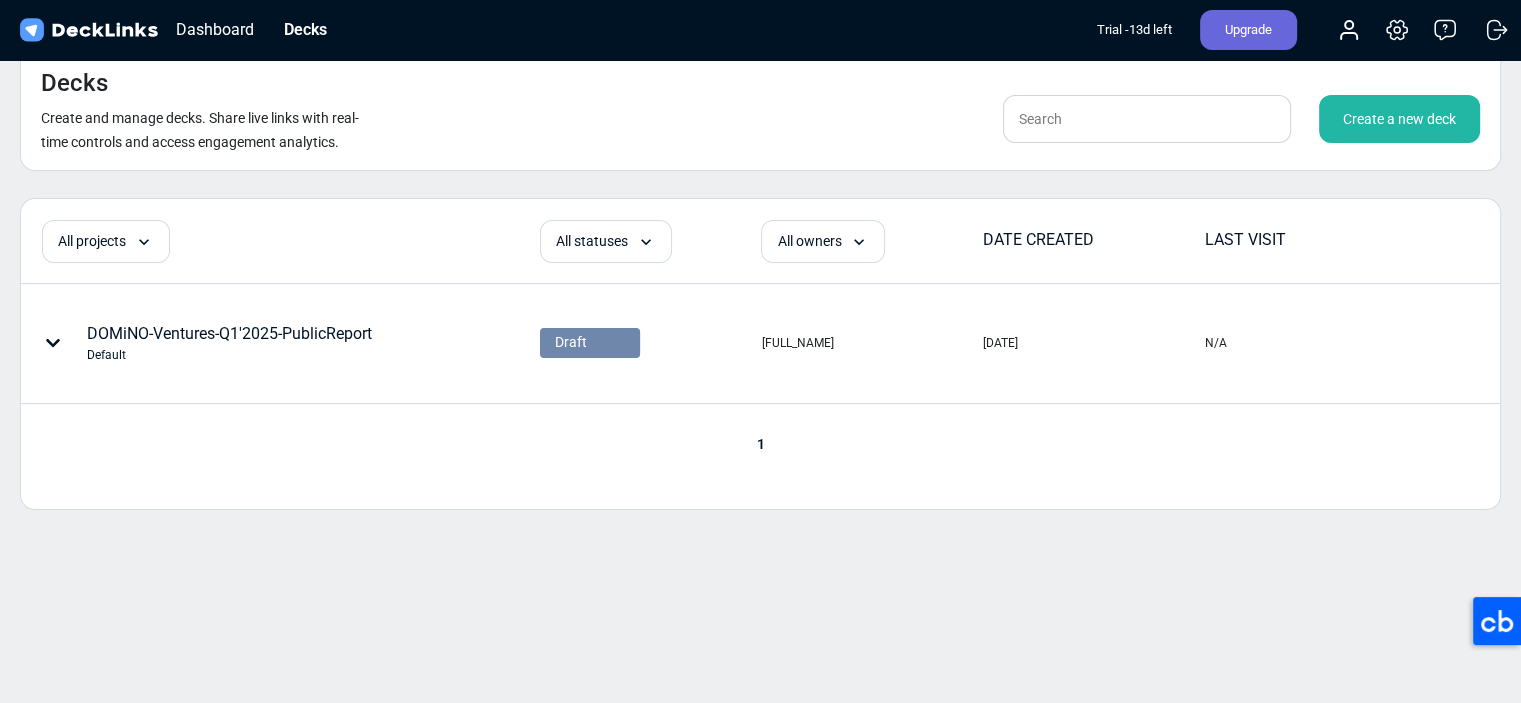 click on "[BRANDNAME]-[QUARTER][YEAR]-PublicReport Default" at bounding box center [229, 343] 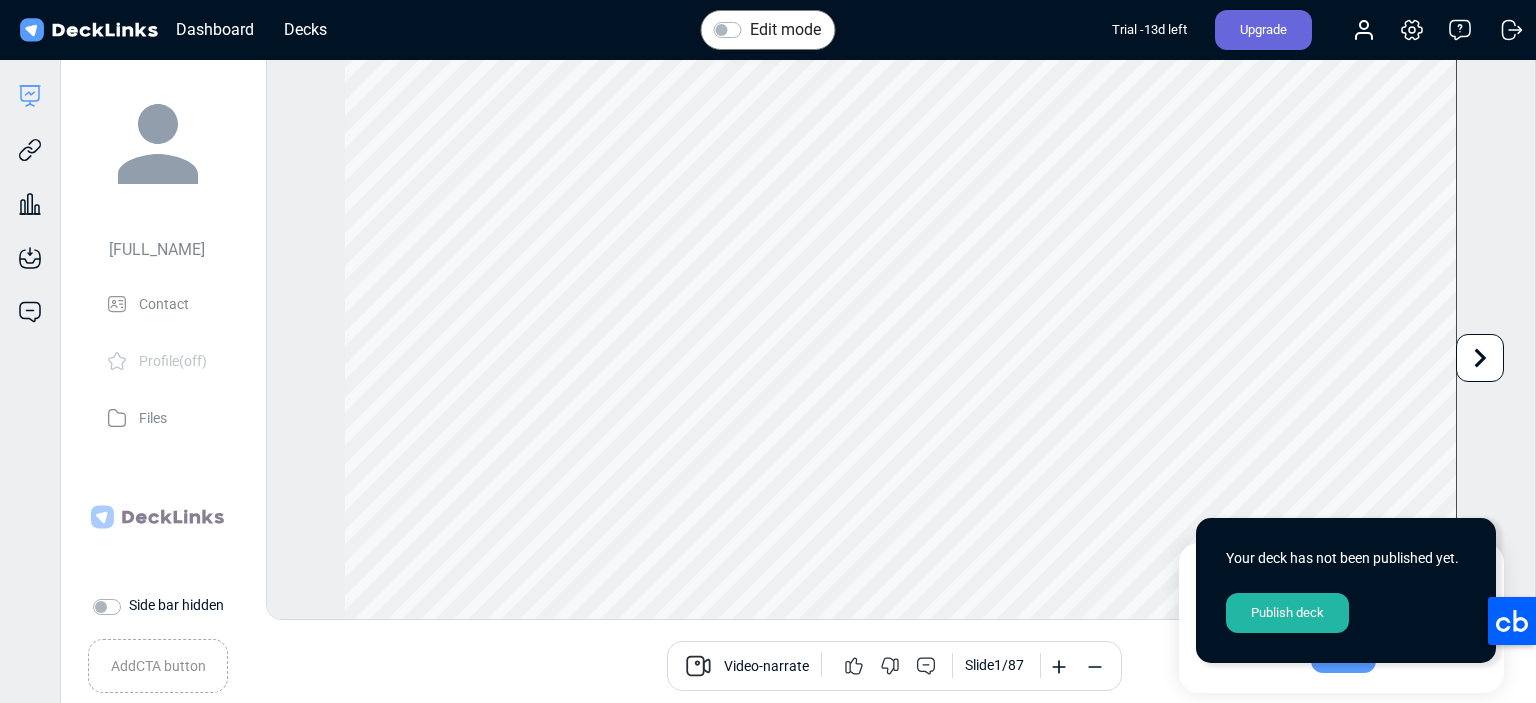 click on "Publish deck" at bounding box center (1287, 613) 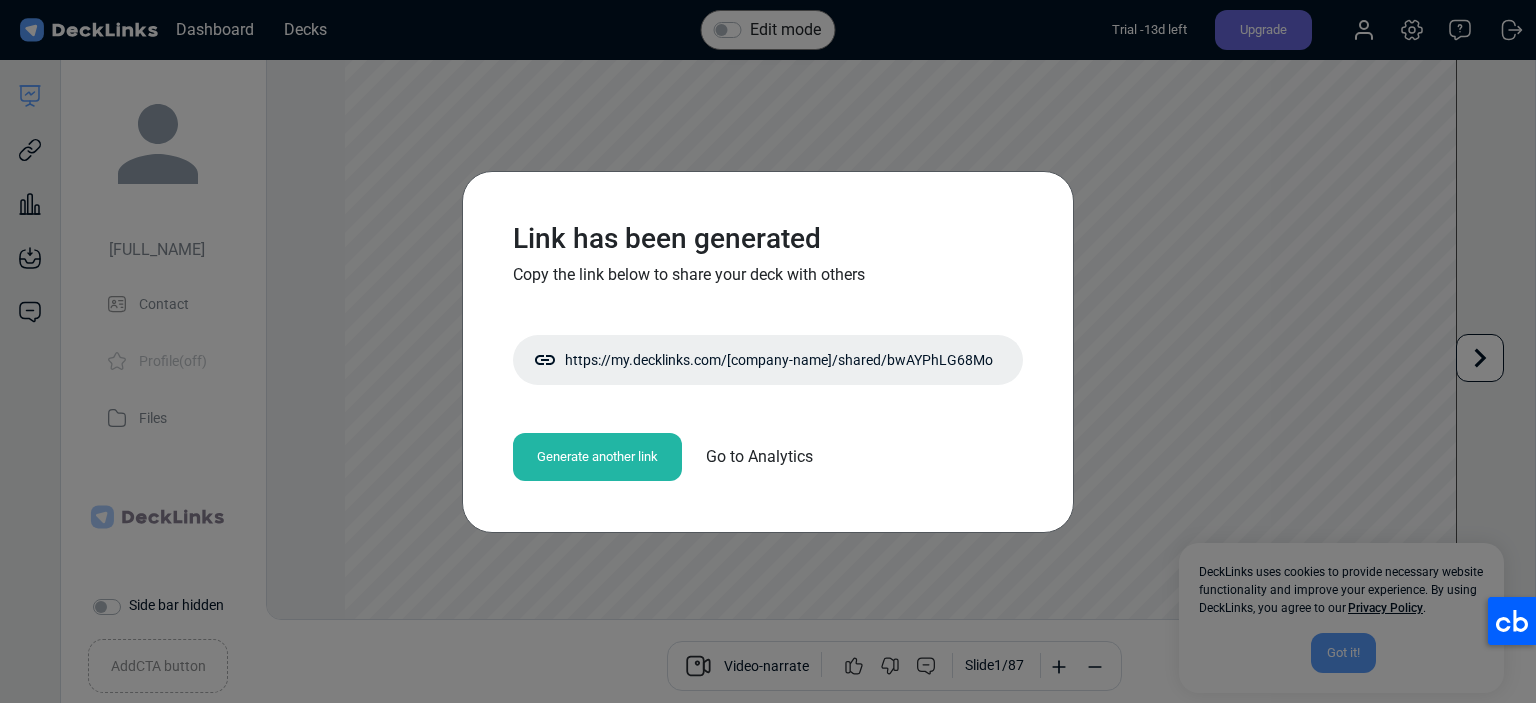 click on "Link has been generated Copy the link below to share your deck with others https://my.decklinks.com/[ORGANIZATION]/shared/[LINK] Copy shareable link Generate another link Go to Analytics" at bounding box center (768, 351) 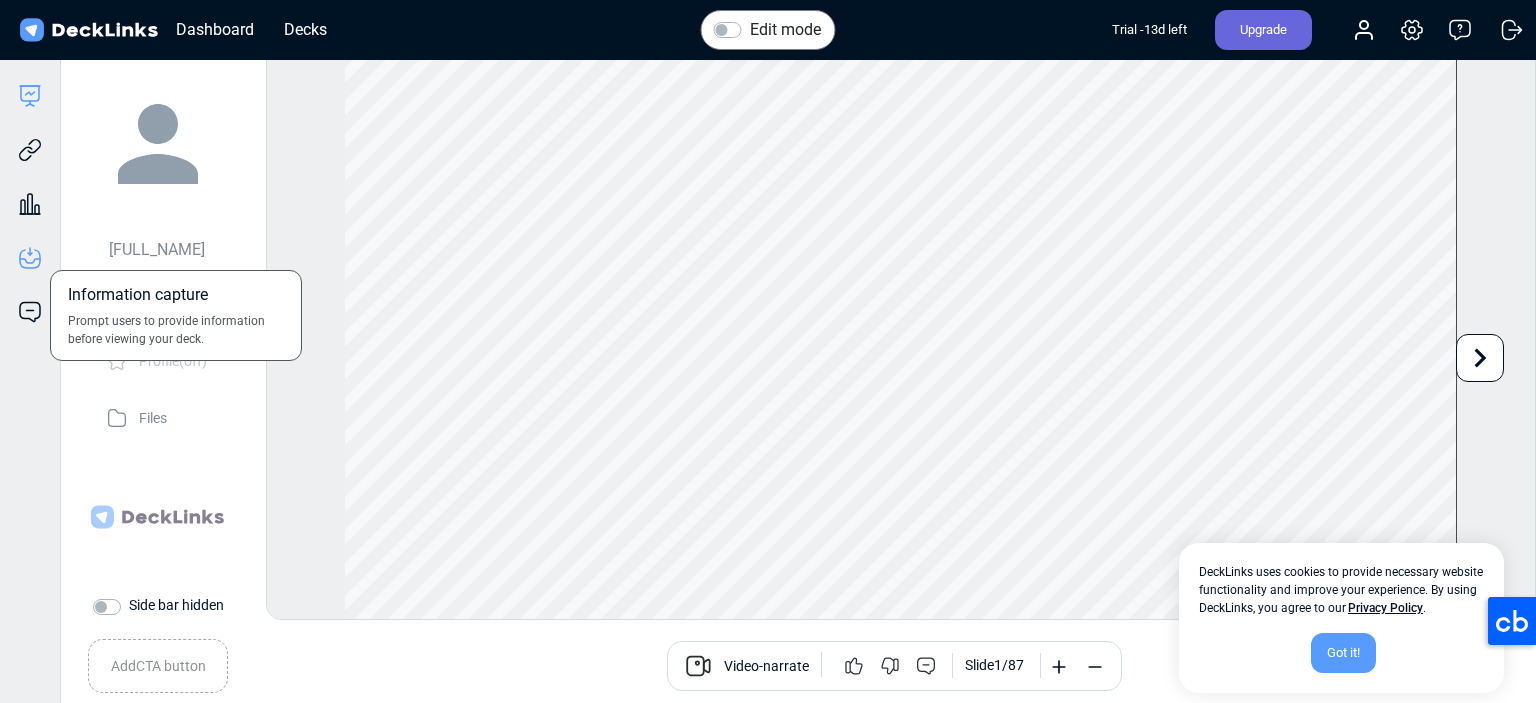 click at bounding box center (30, 204) 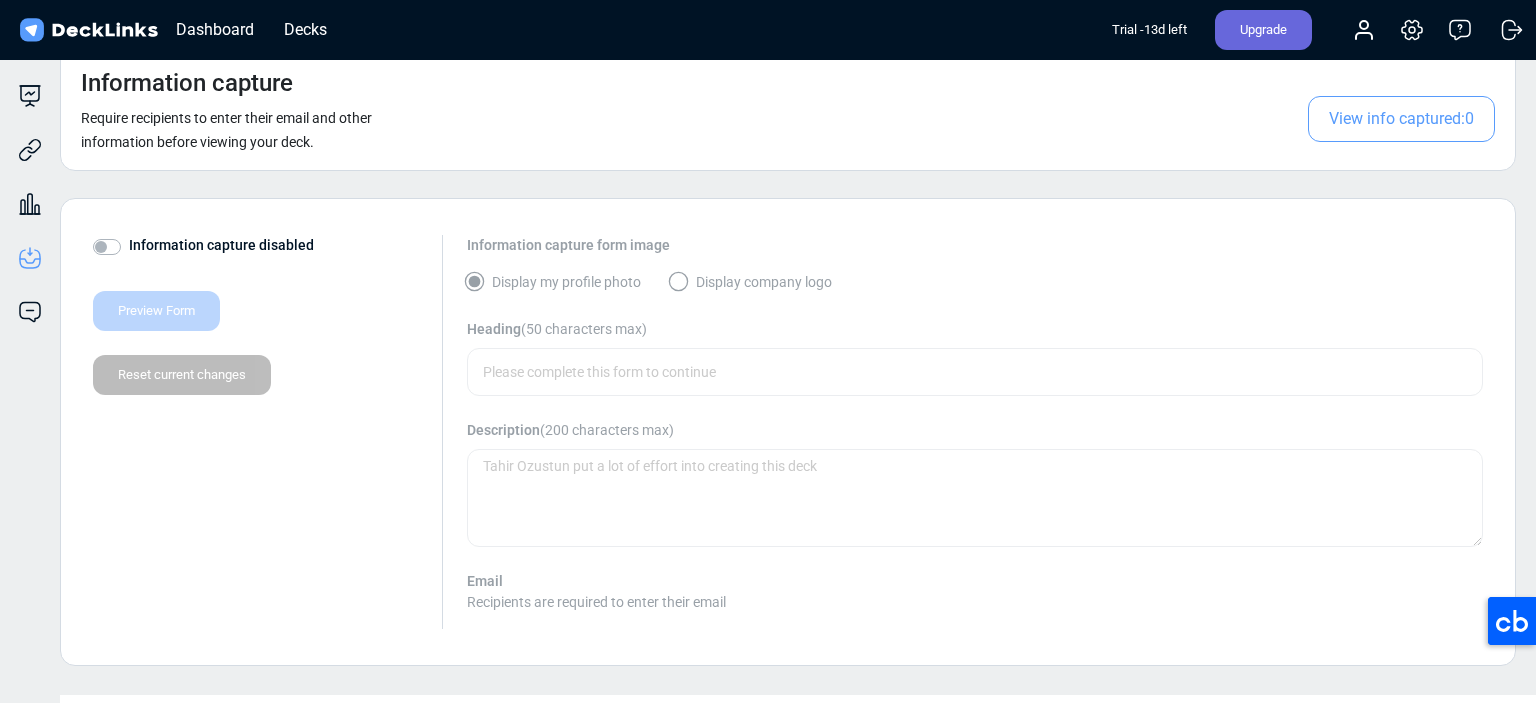 click on "Information capture disabled" at bounding box center (221, 245) 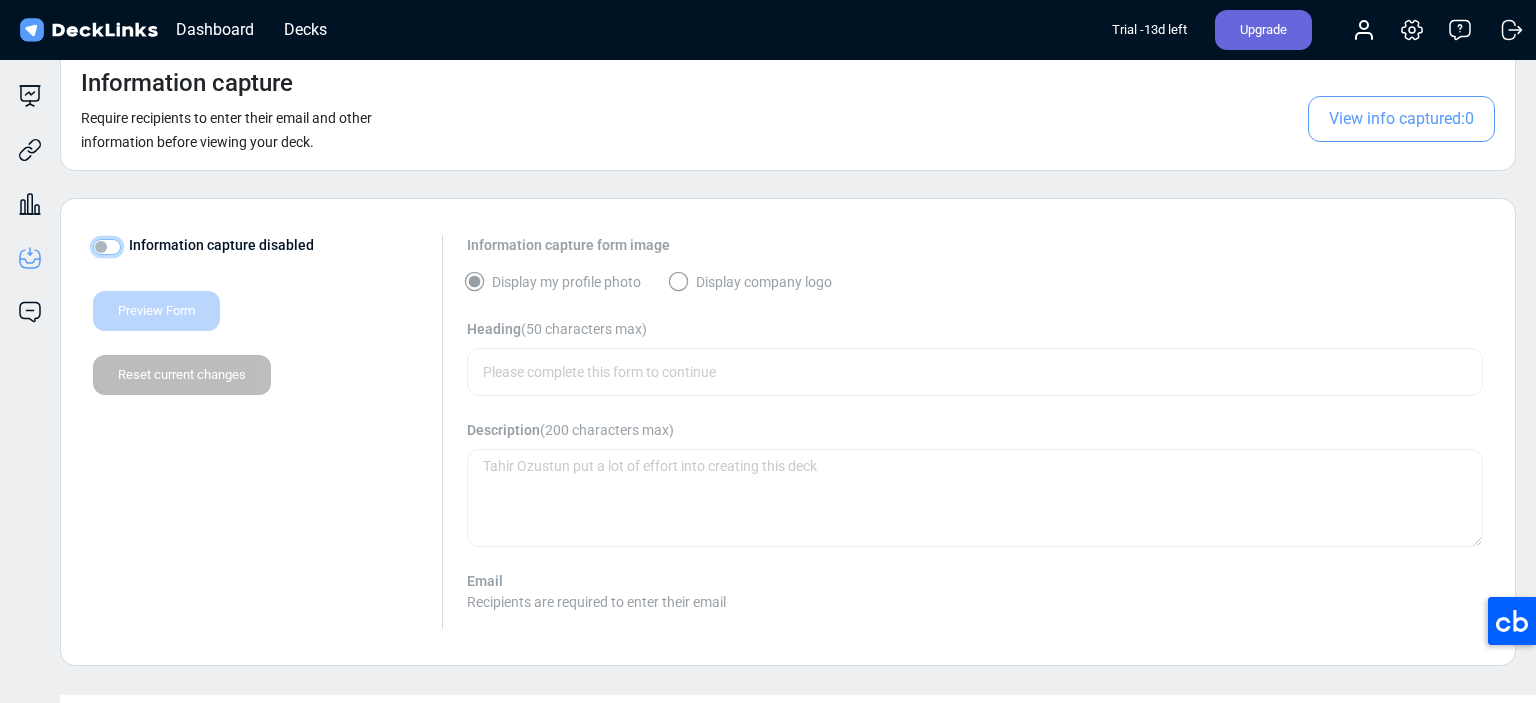 click on "Information capture disabled" at bounding box center [101, 245] 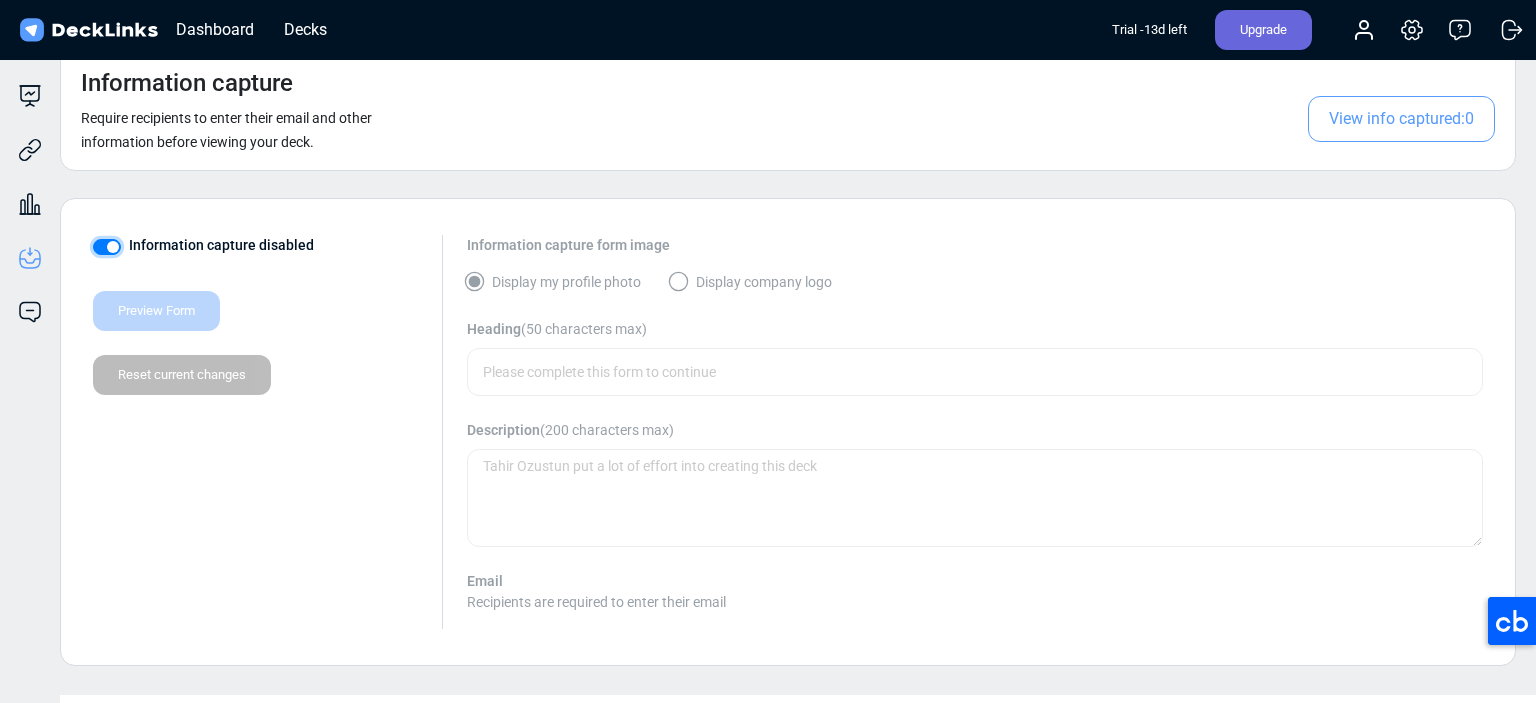 checkbox on "true" 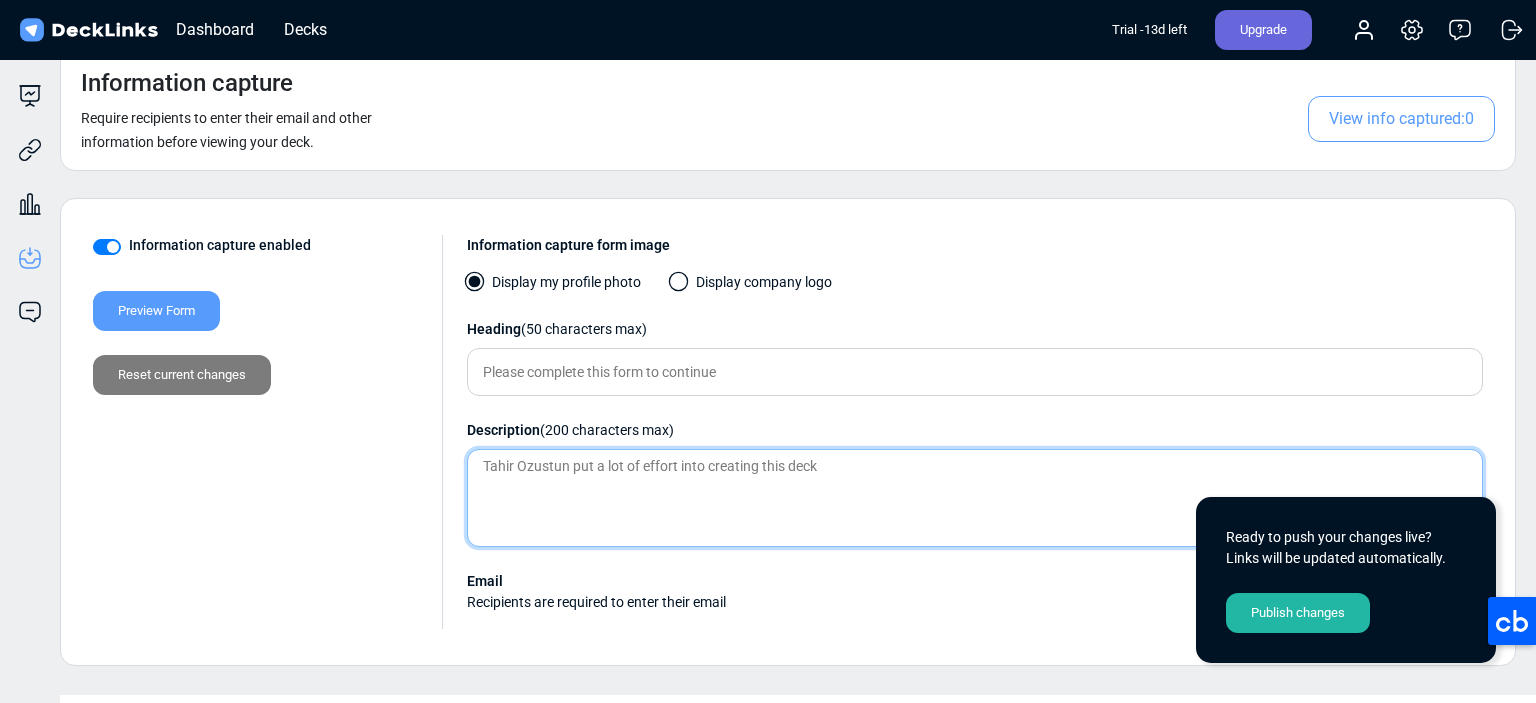 click at bounding box center [975, 498] 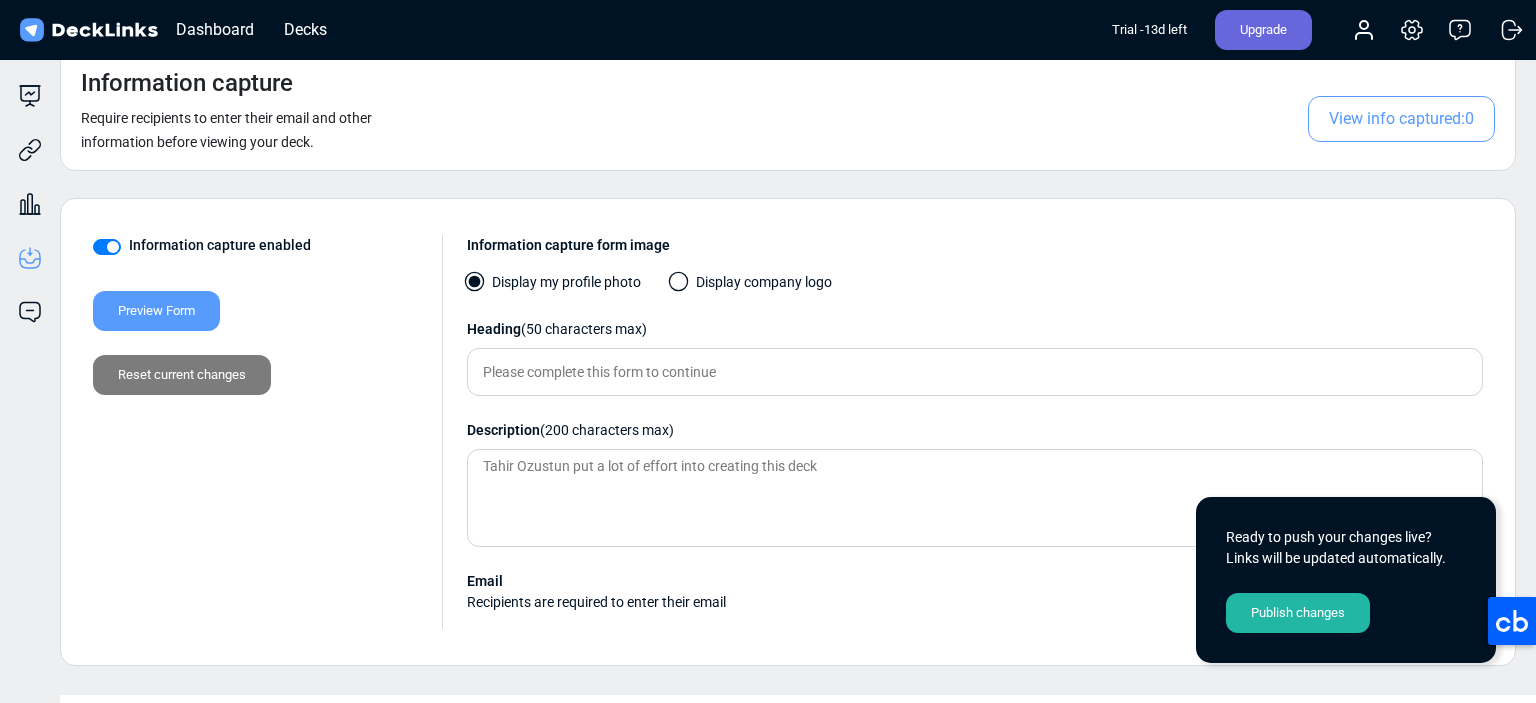 click on "Display company logo" at bounding box center (751, 287) 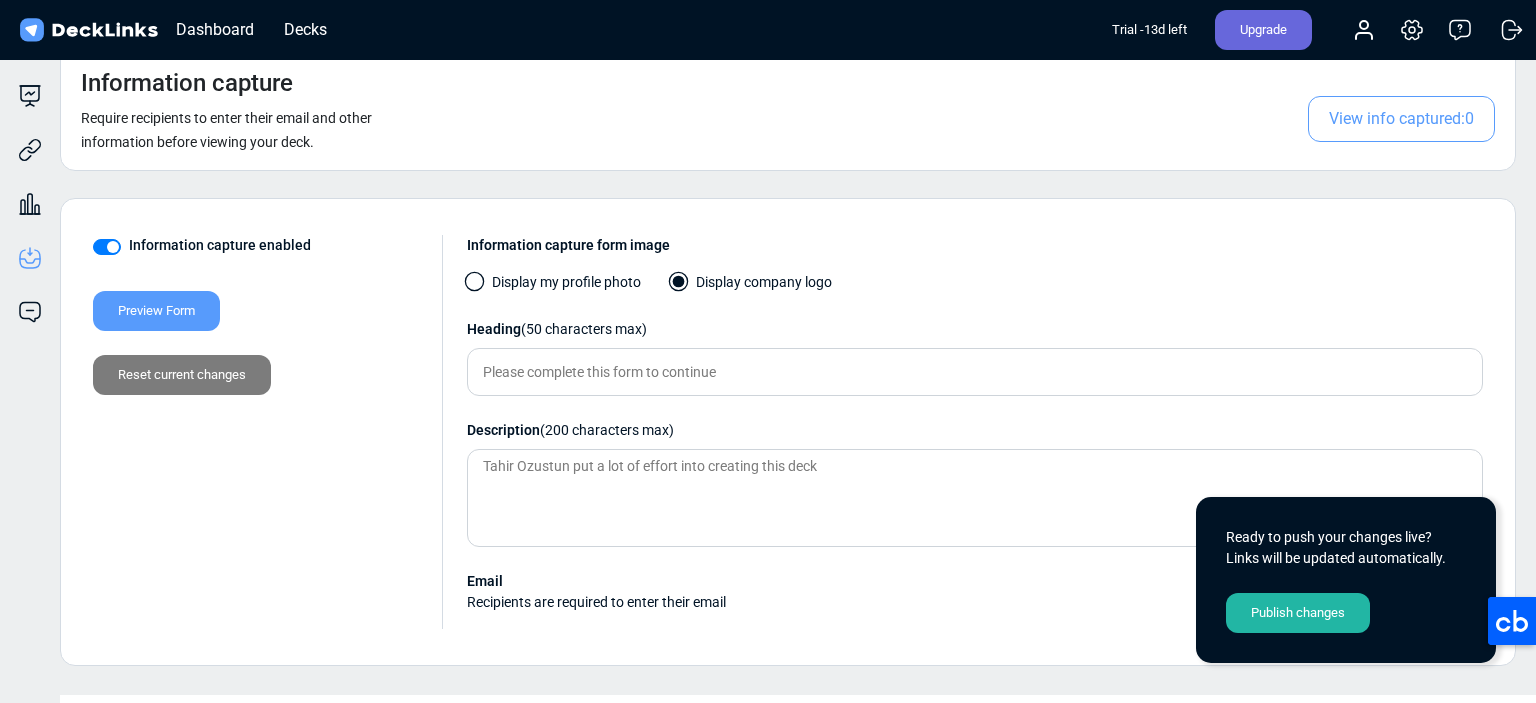 click on "Preview Form" at bounding box center [156, 311] 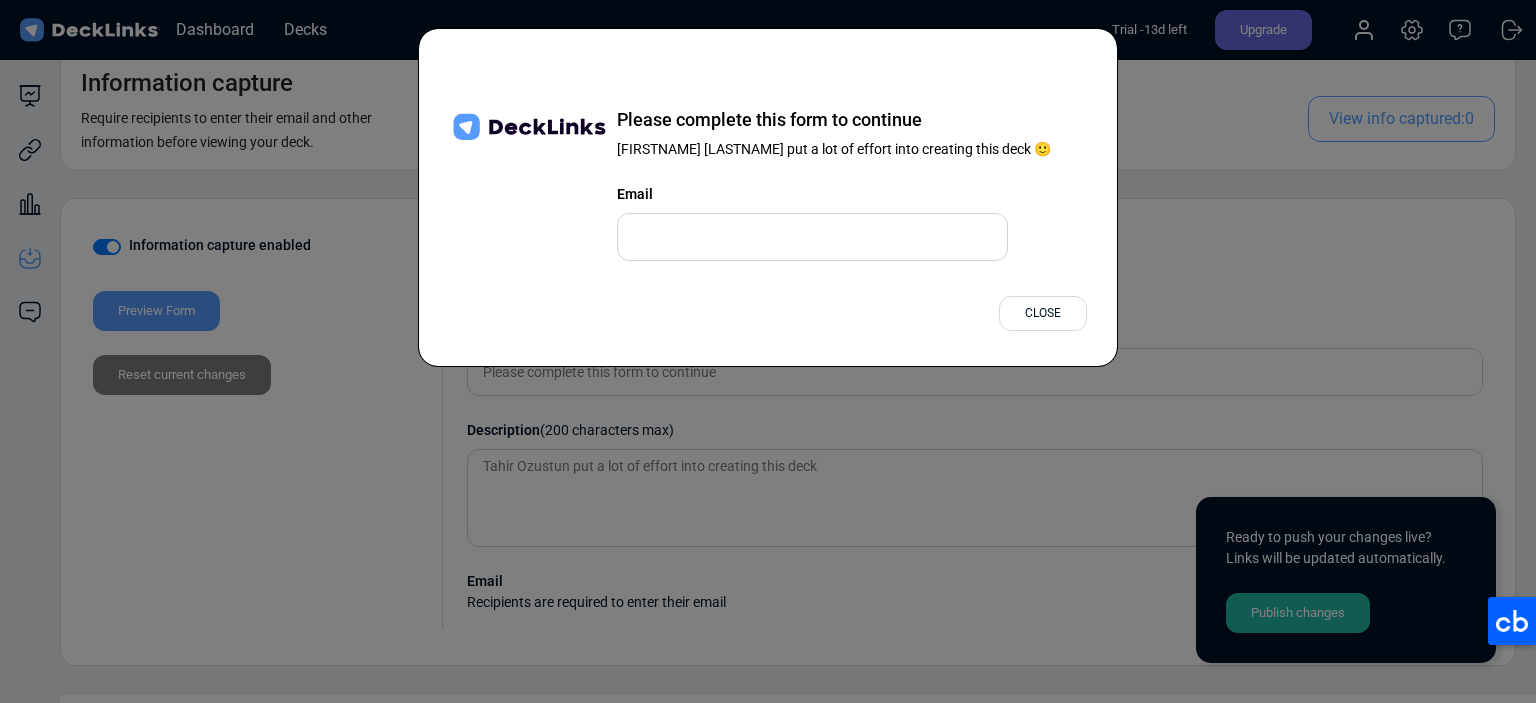 click on "Close" at bounding box center [1043, 313] 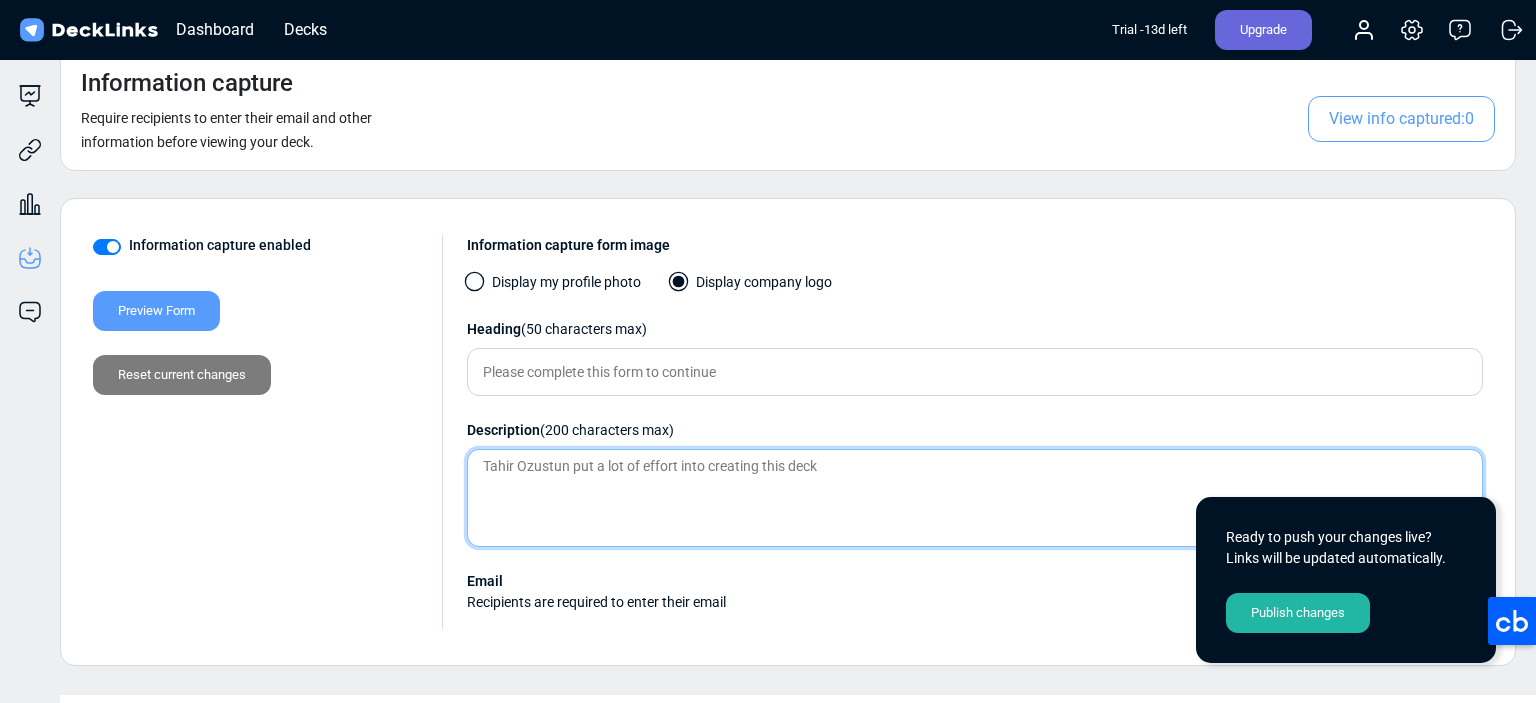 click at bounding box center (975, 498) 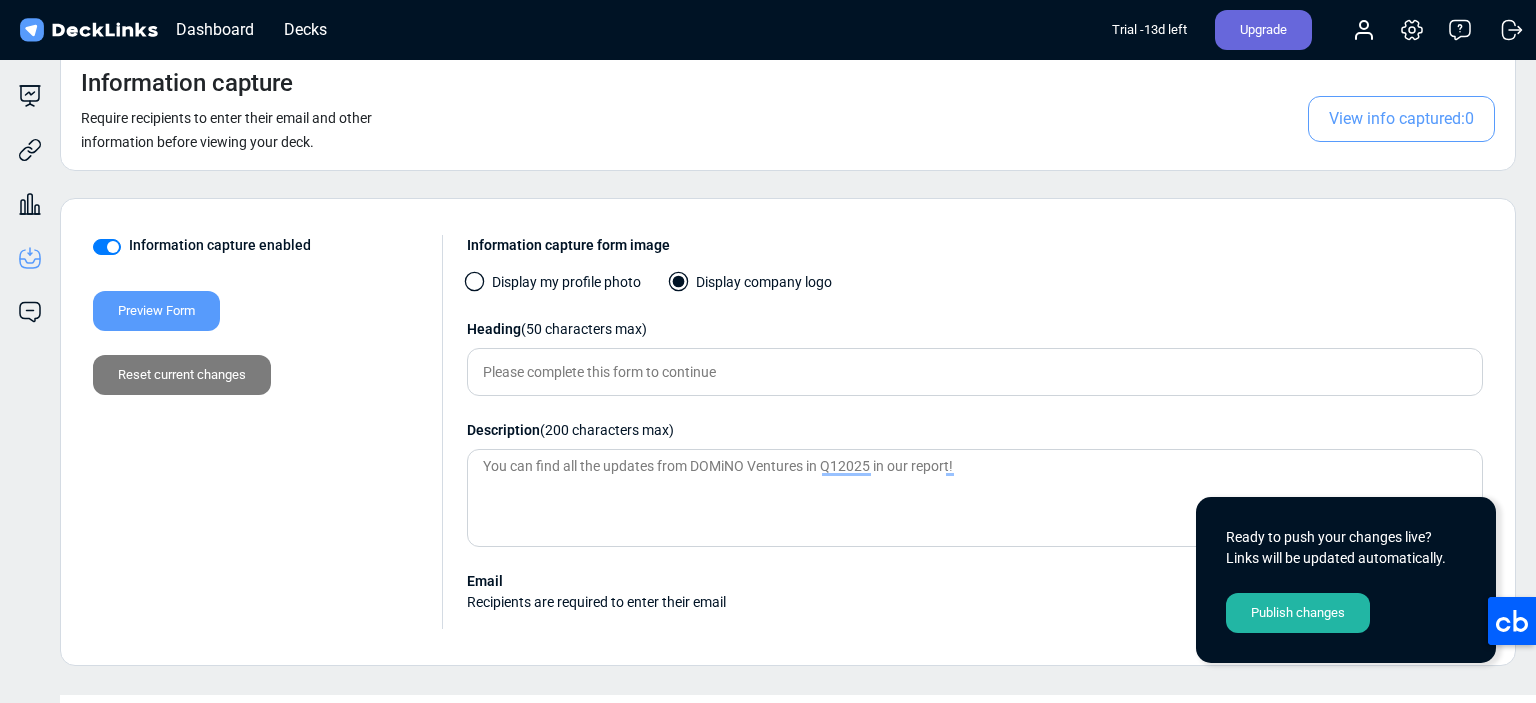 click on "Preview Form" at bounding box center (156, 311) 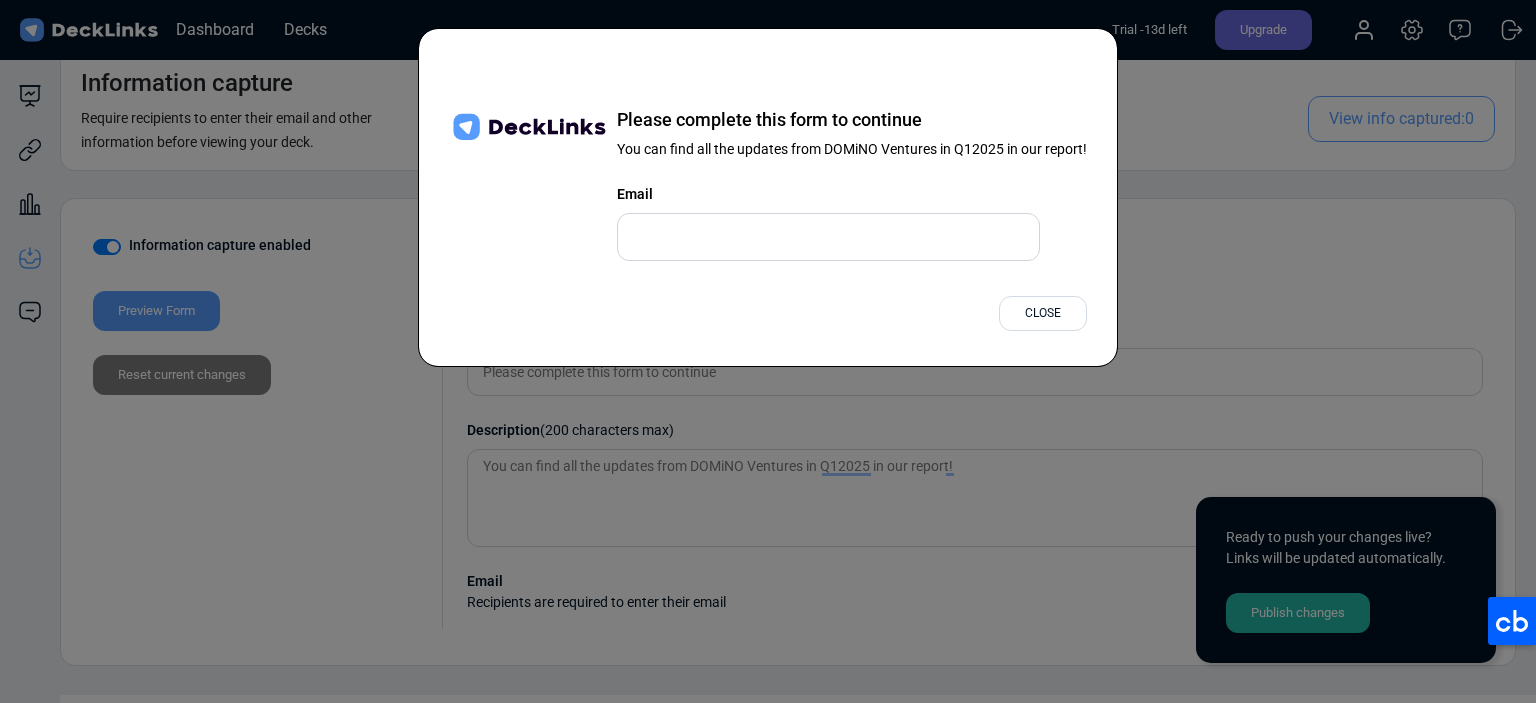 click on "Please complete this form to continue You can find all the updates from [BRANDNAME] Ventures in Q12025 in our report! Email Close" at bounding box center (768, 351) 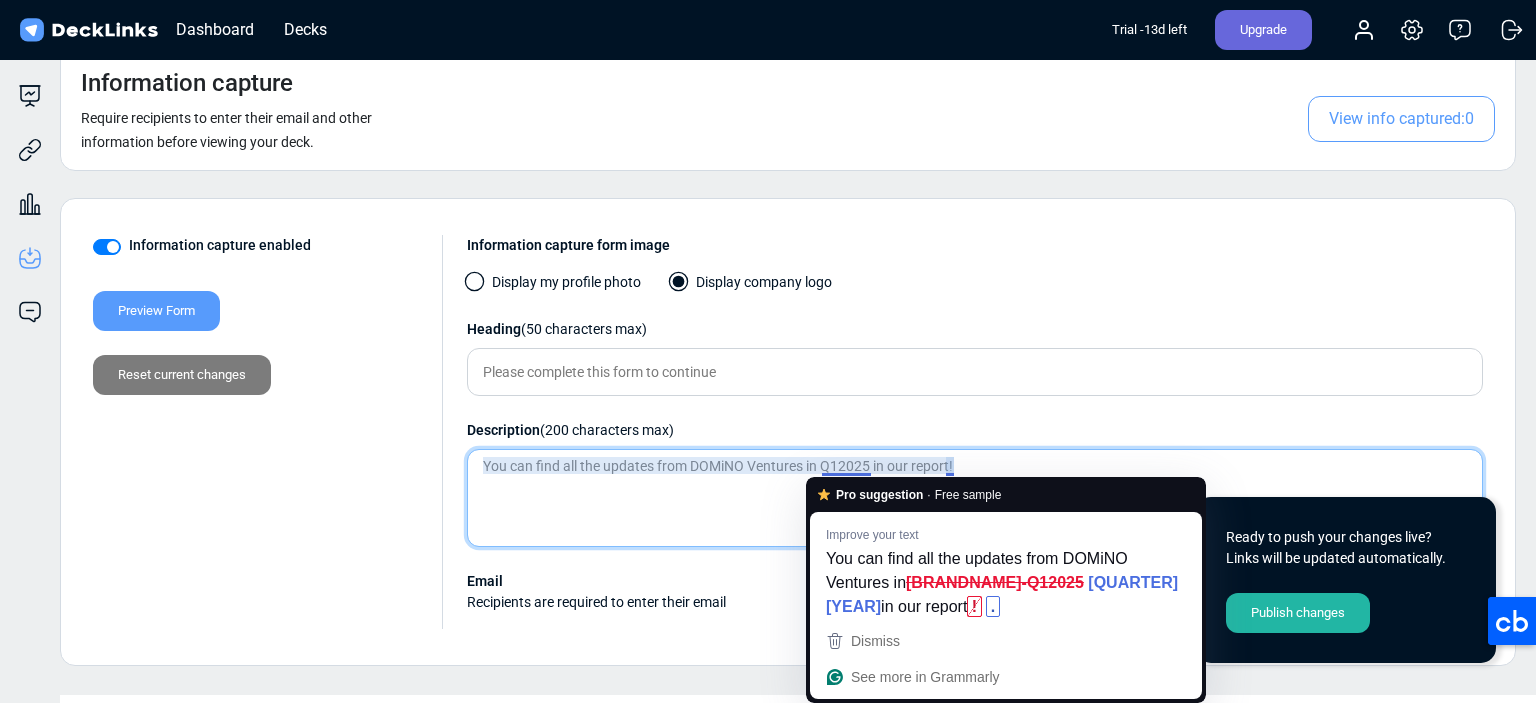 click on "You can find all the updates from DOMiNO Ventures in Q12025 in our report!" at bounding box center [975, 498] 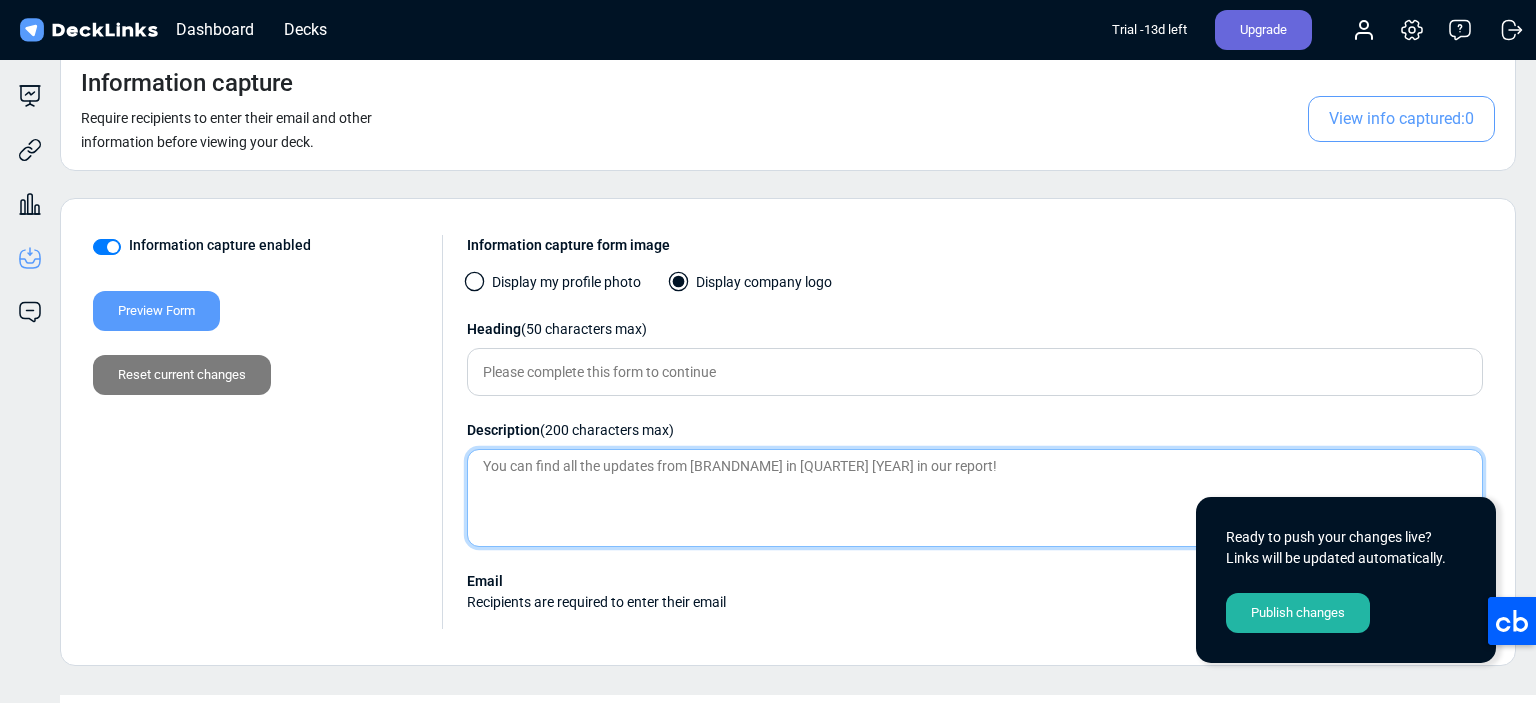 click on "You can find all the updates from [BRANDNAME] in [QUARTER] [YEAR] in our report!" at bounding box center (975, 498) 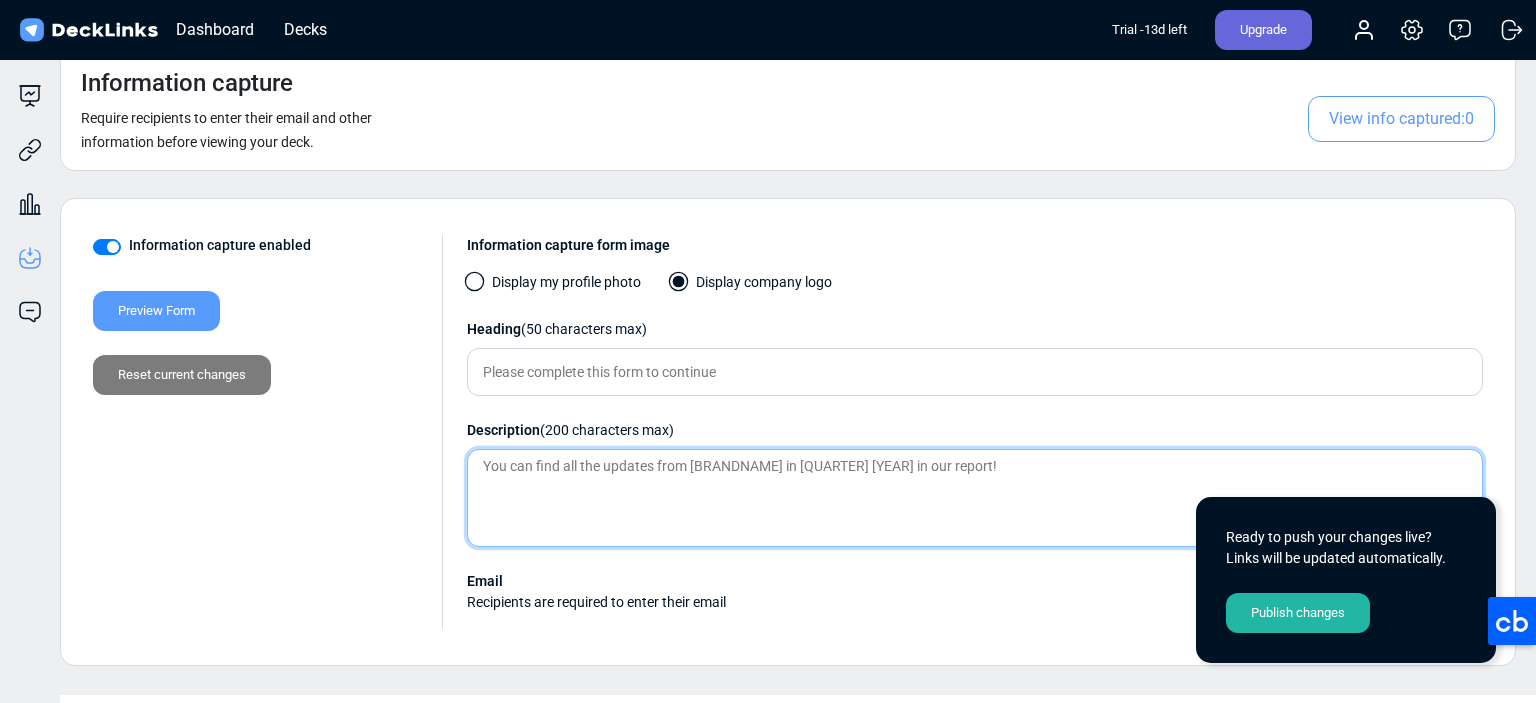 type on "You can find all the updates from [BRANDNAME] in [QUARTER] [YEAR] in our report!" 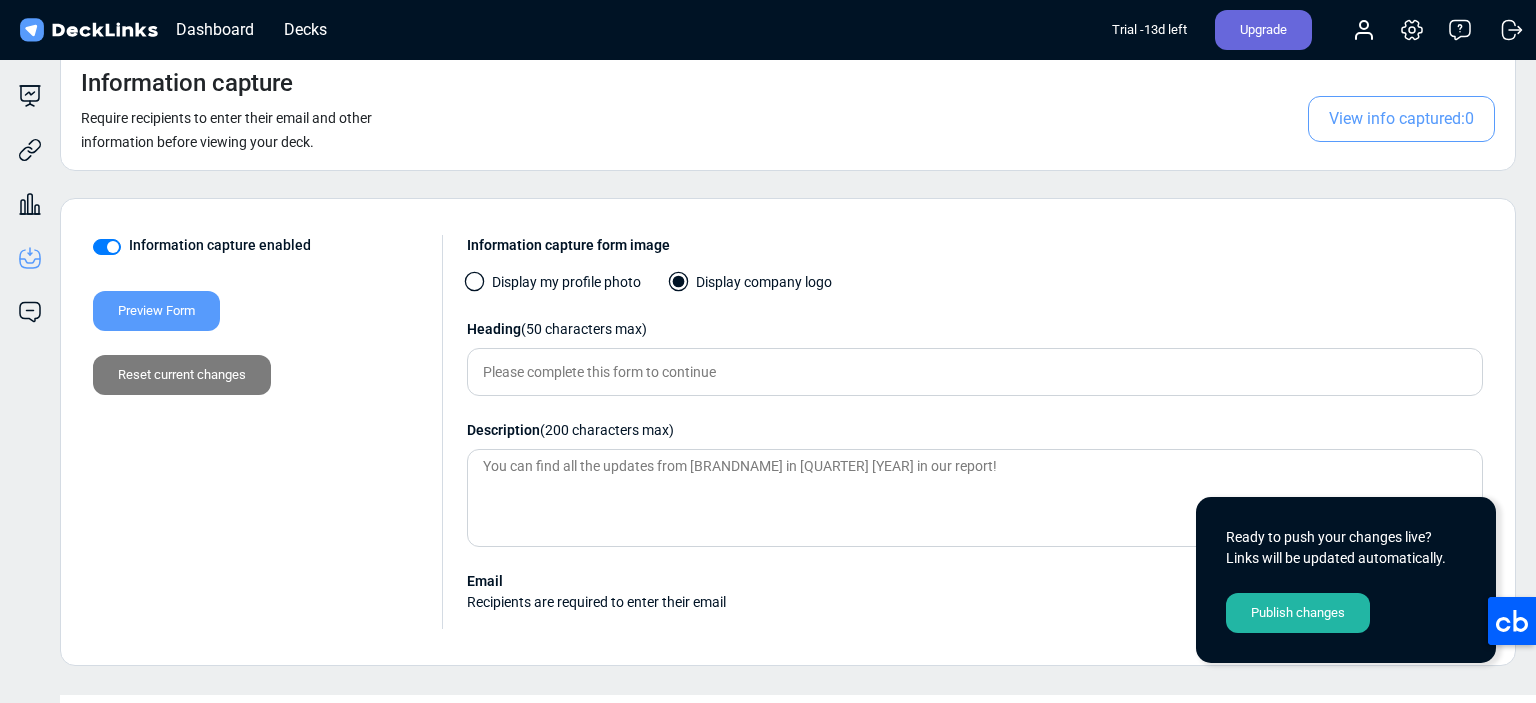 click on "Preview Form" at bounding box center (156, 311) 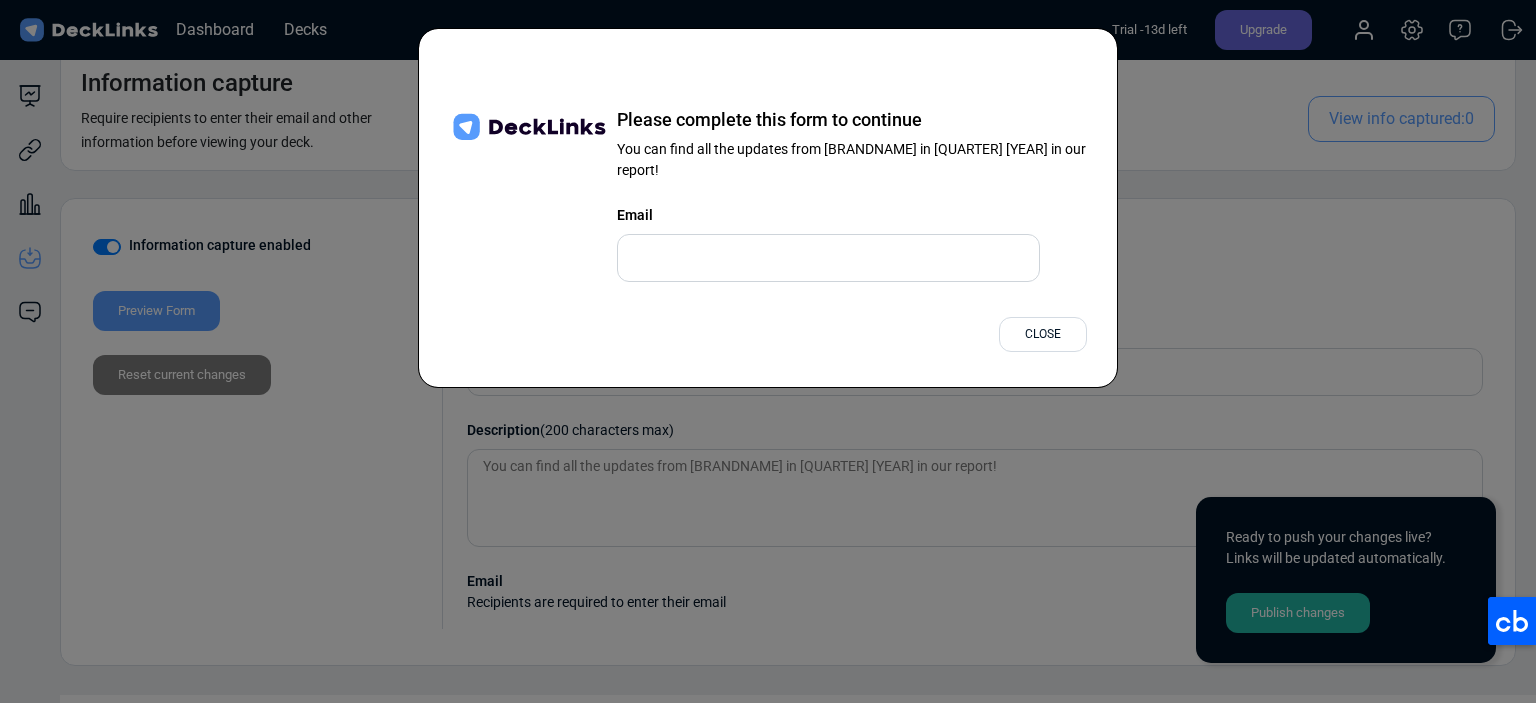 click on "Please complete this form to continue You can find all the updates from [BRANDNAME] in [QUARTER] [YEAR] in our report! Email Close" at bounding box center (768, 351) 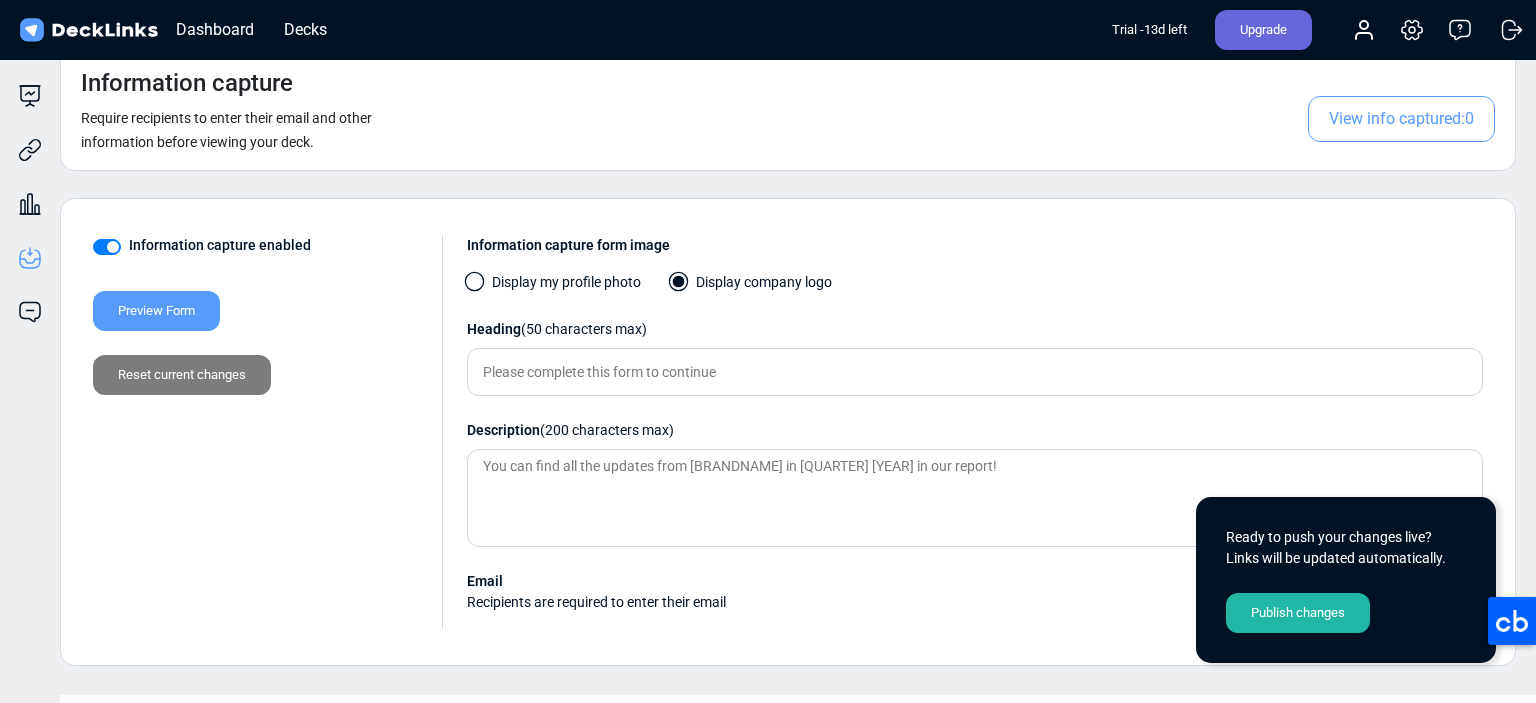 click on "Publish changes" at bounding box center (1298, 613) 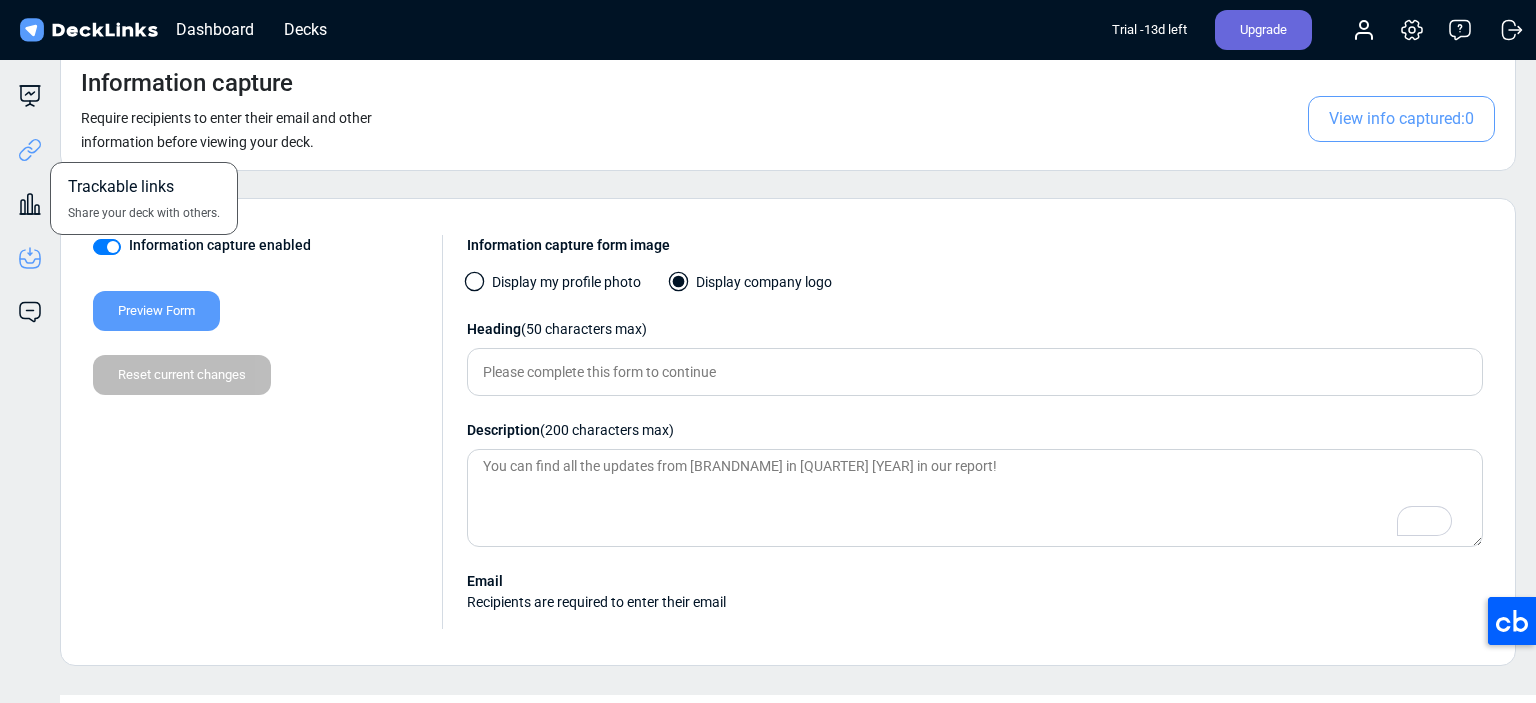 click at bounding box center (30, 150) 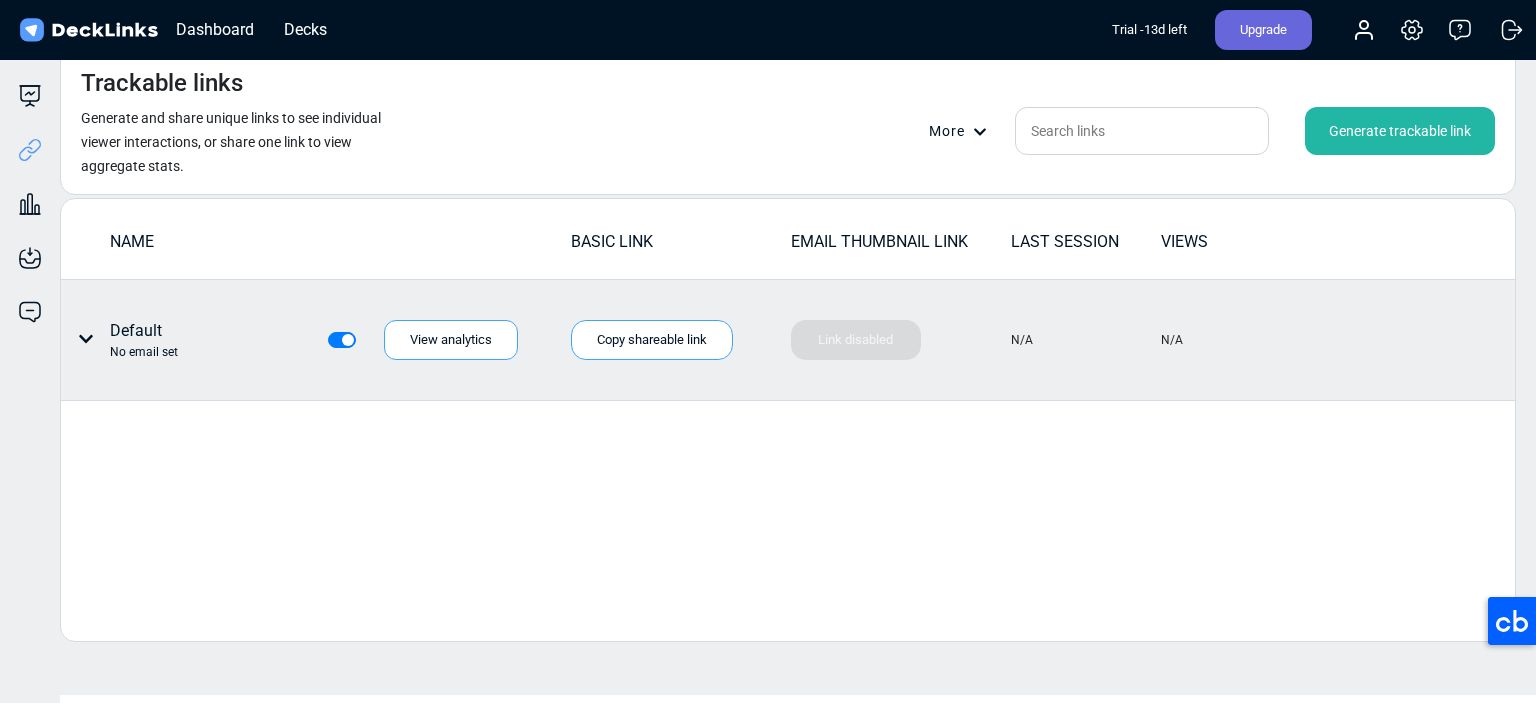 click at bounding box center [86, 339] 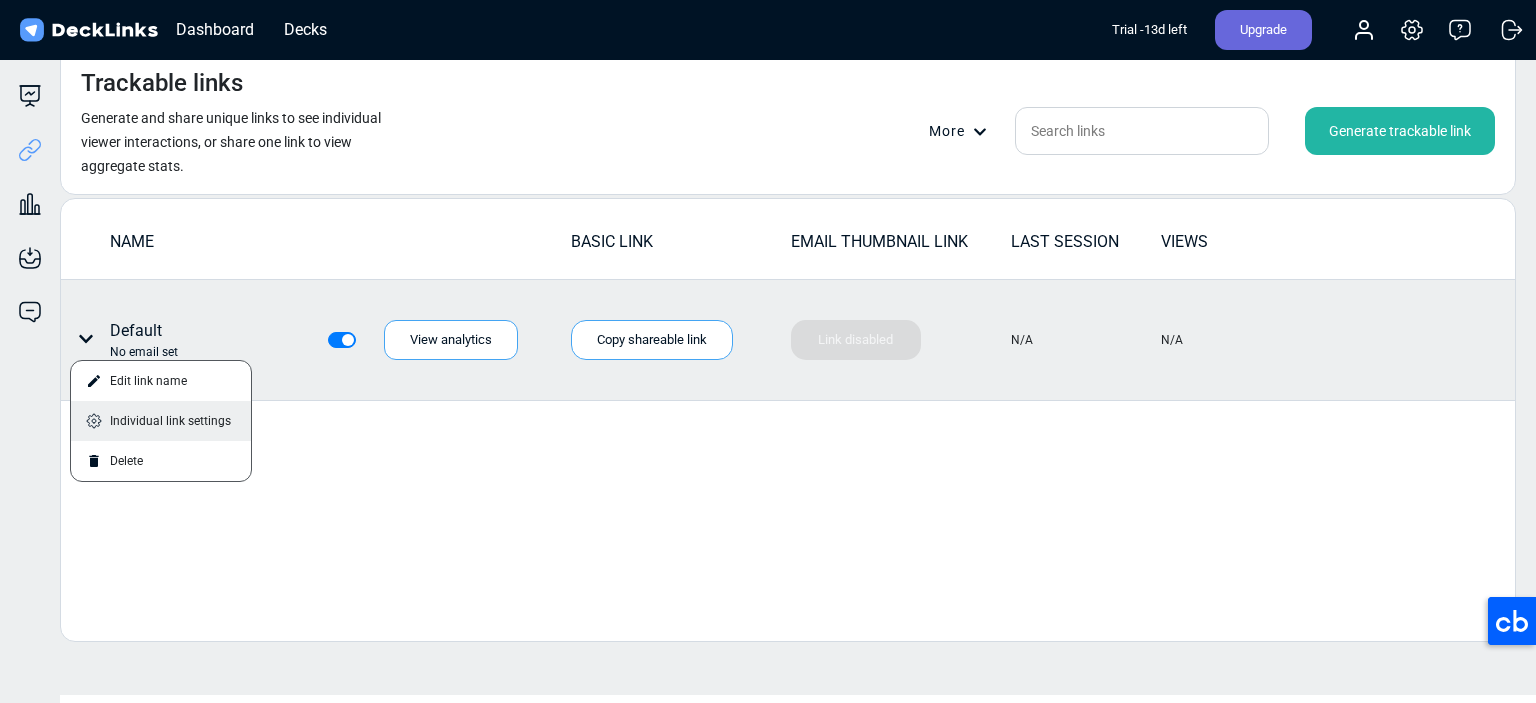 click on "Individual link settings" at bounding box center [161, 421] 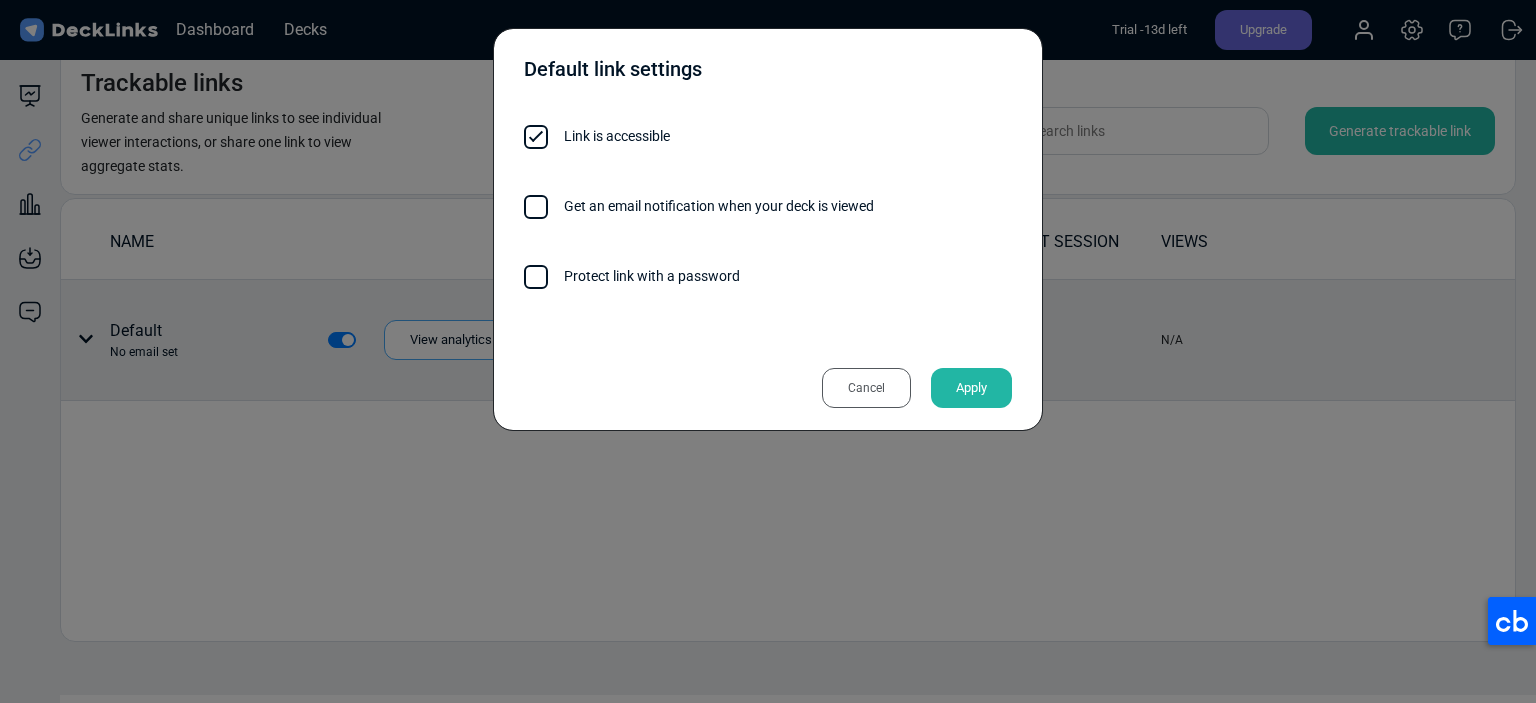 click at bounding box center (536, 207) 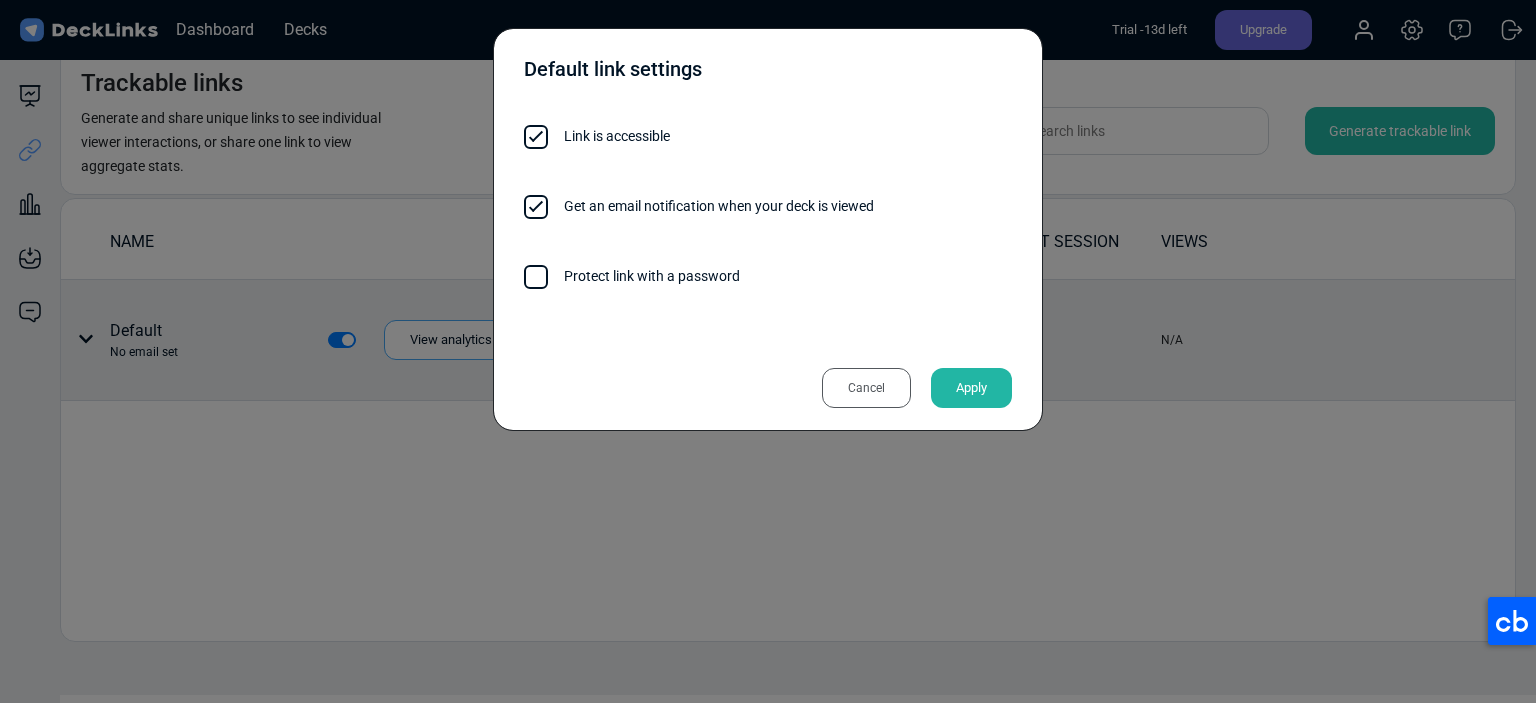 click on "Apply" at bounding box center [971, 388] 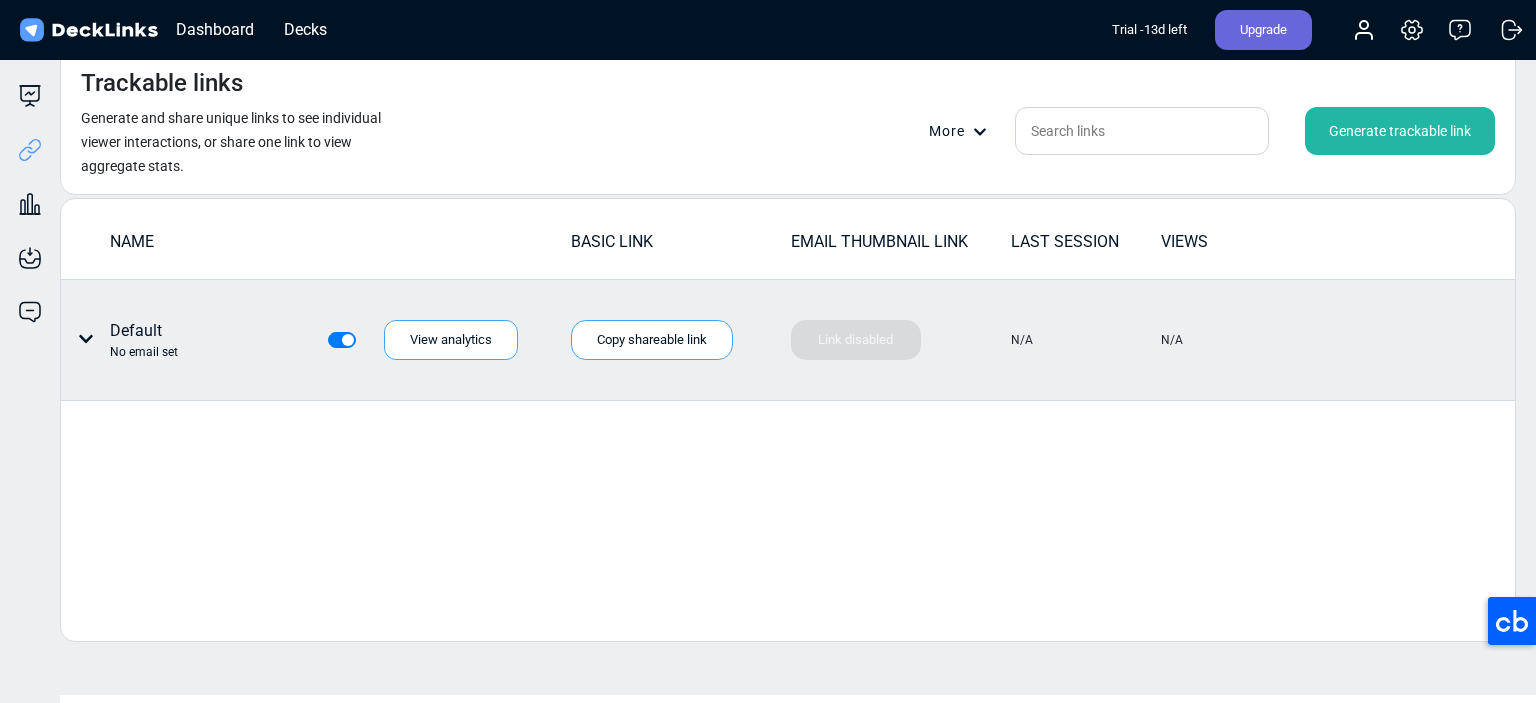 click on "Generate trackable link" at bounding box center [1400, 131] 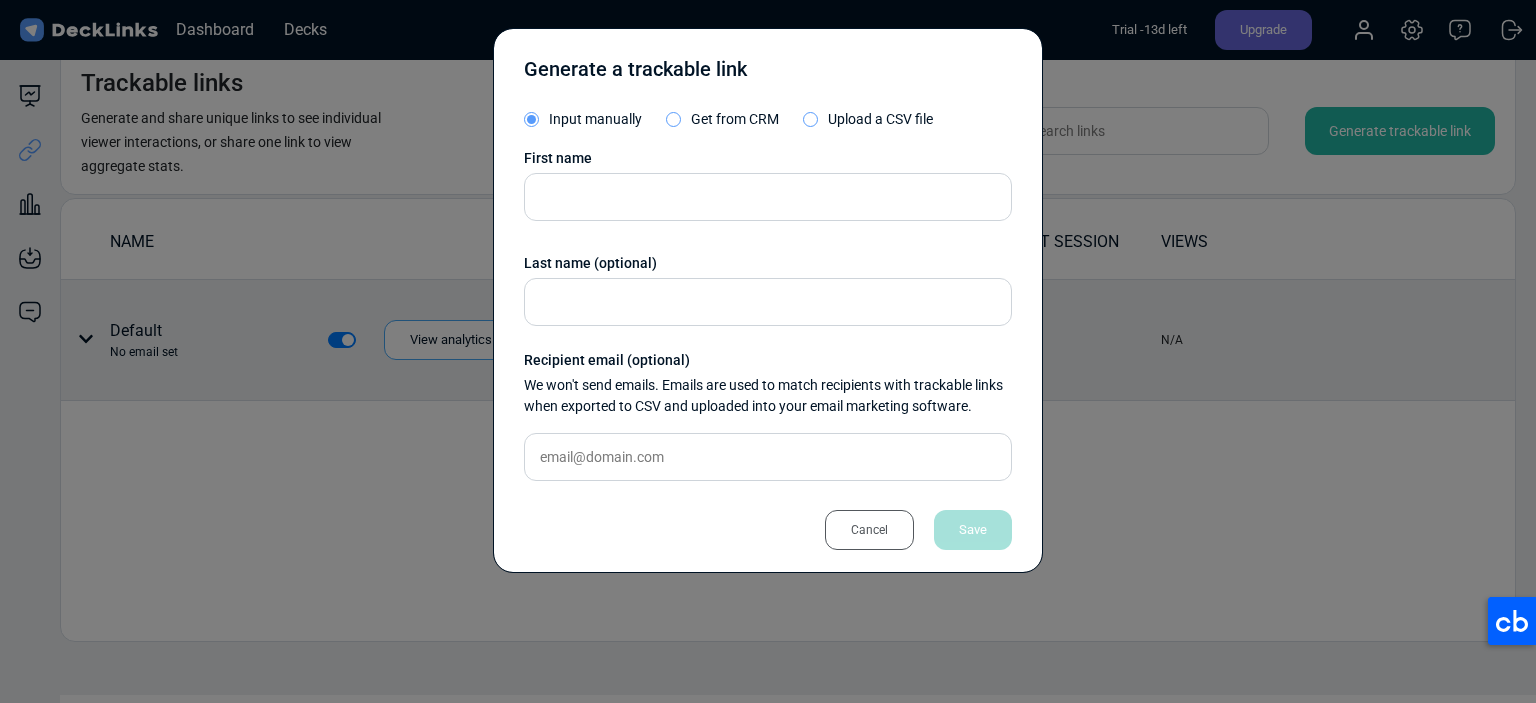 click on "Upload a CSV file" at bounding box center (880, 119) 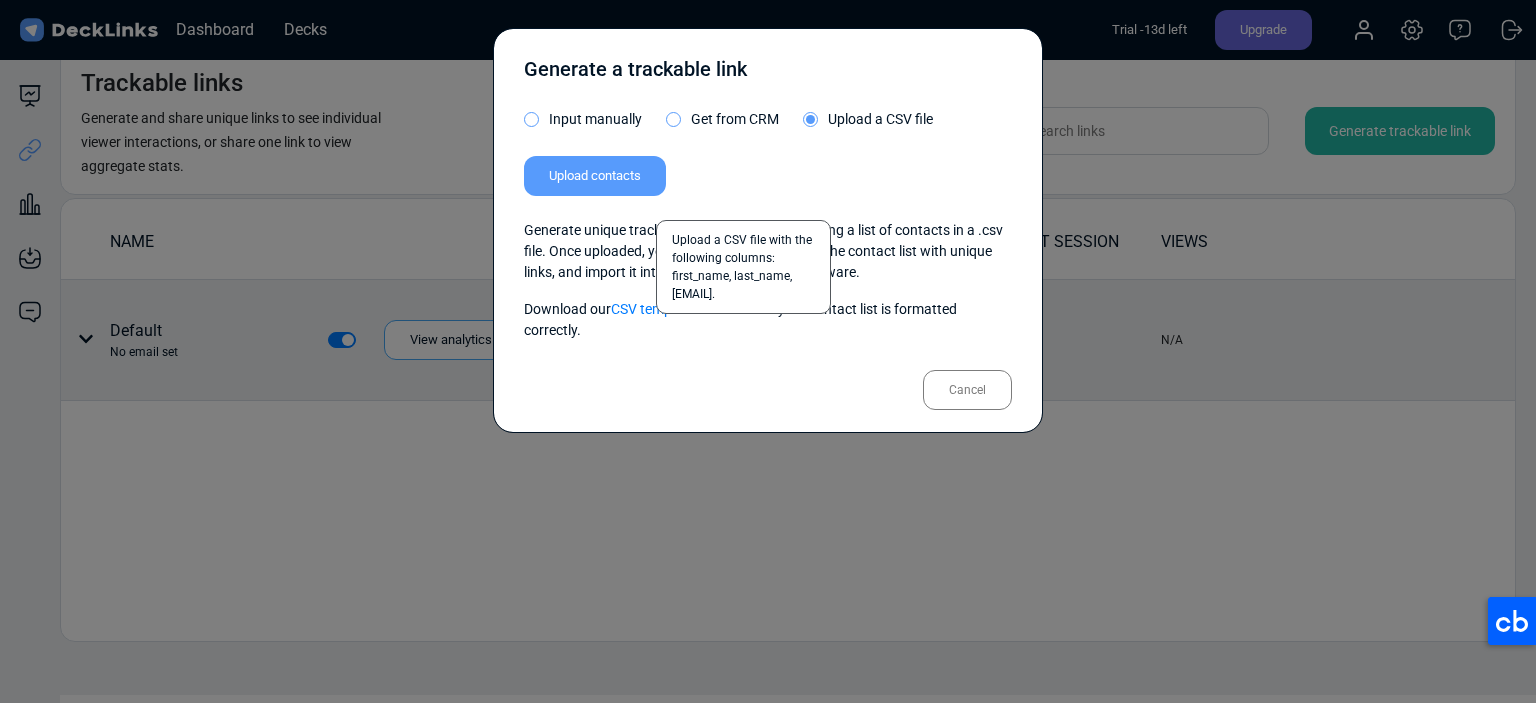 click on "Upload contacts" at bounding box center (595, 176) 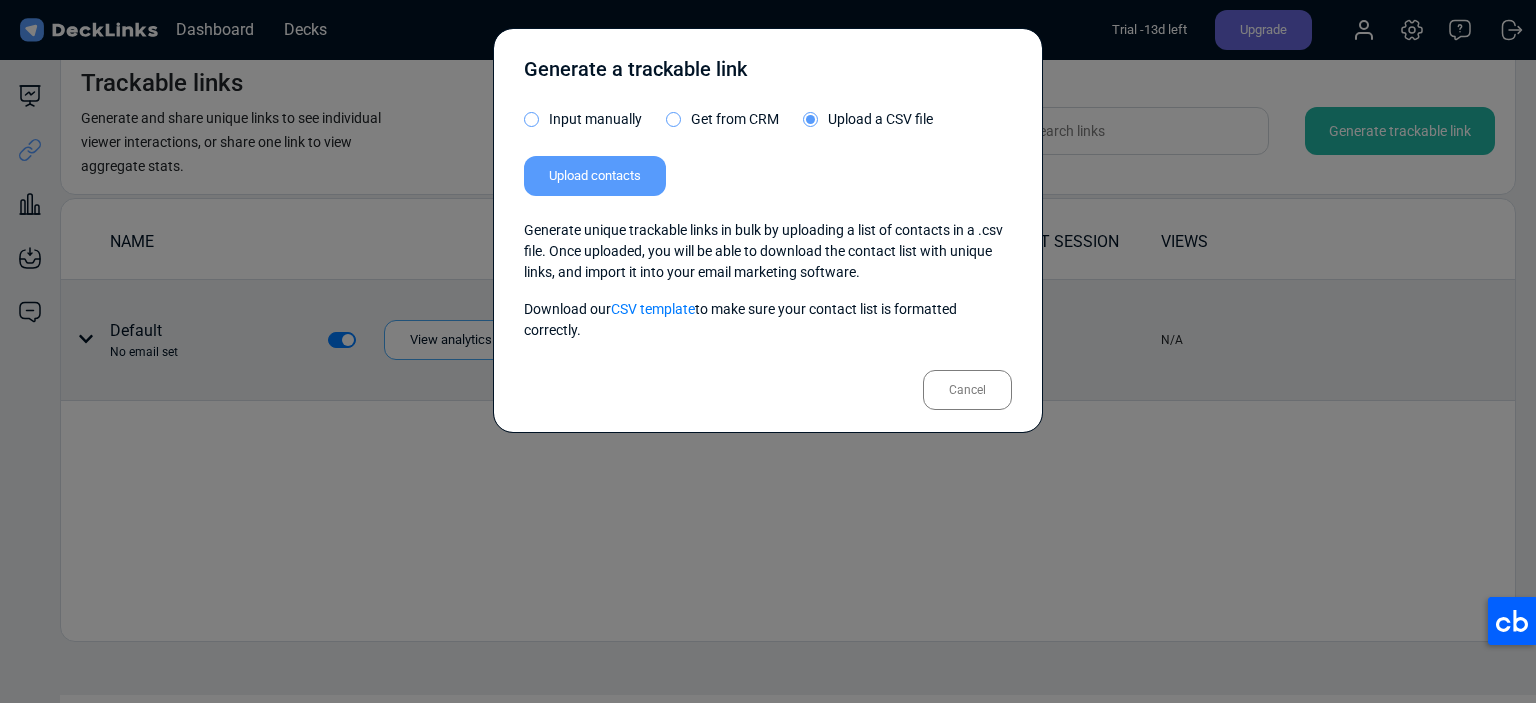 click on "Cancel" at bounding box center (967, 390) 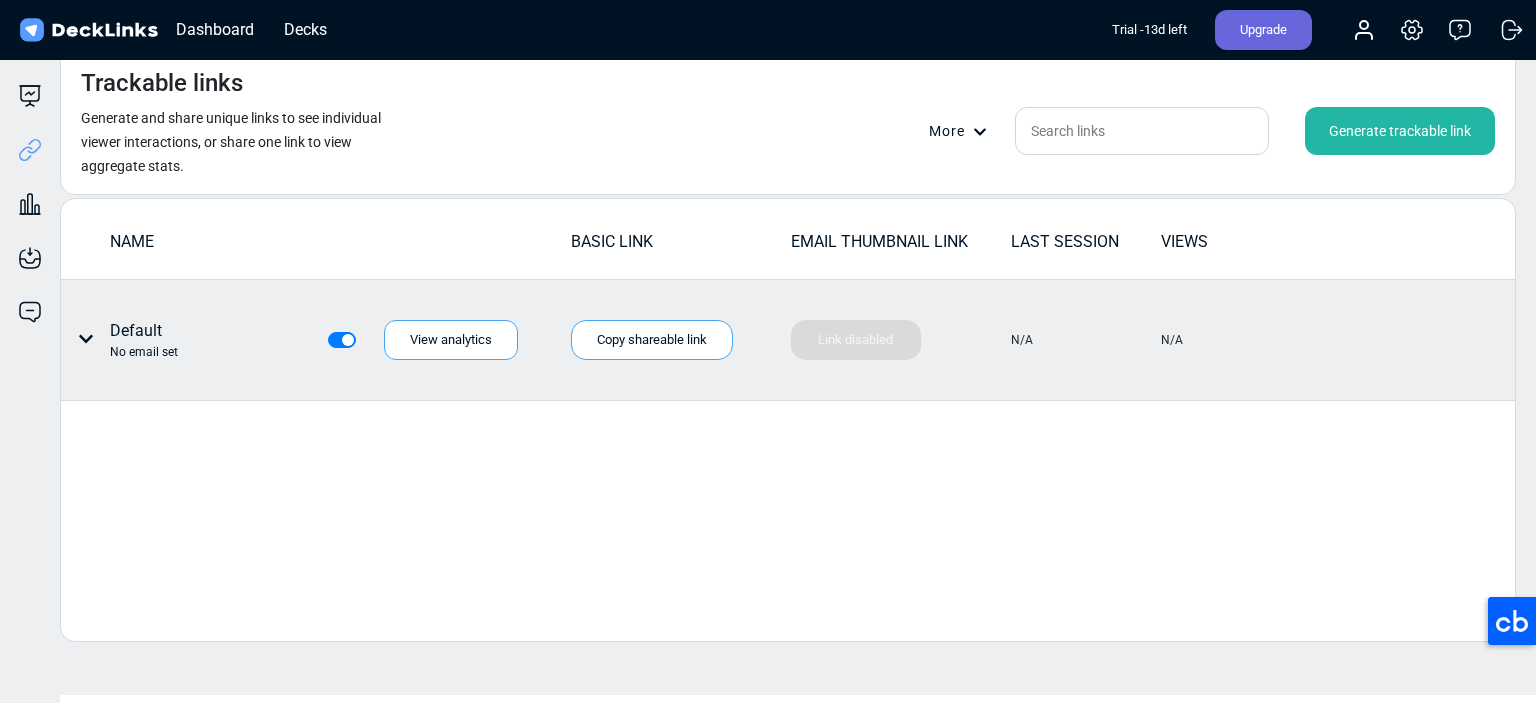 click on "NAME BASIC LINK [EMAIL] THUMBNAIL LINK LAST SESSION VIEWS Default  No [EMAIL] set View analytics Copy shareable link Link disabled Your thumbnail link is being generated! N/A N/A" at bounding box center (788, 420) 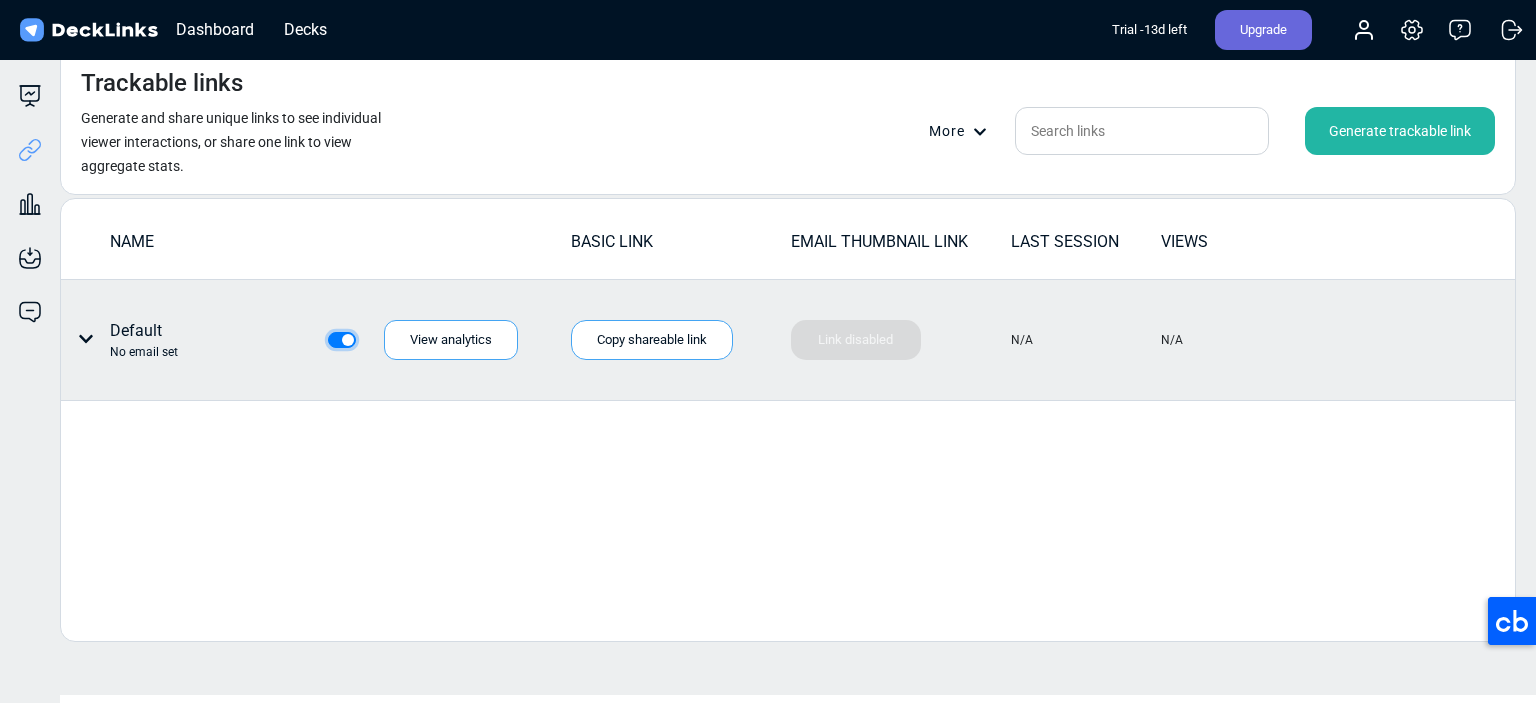 click at bounding box center (336, 338) 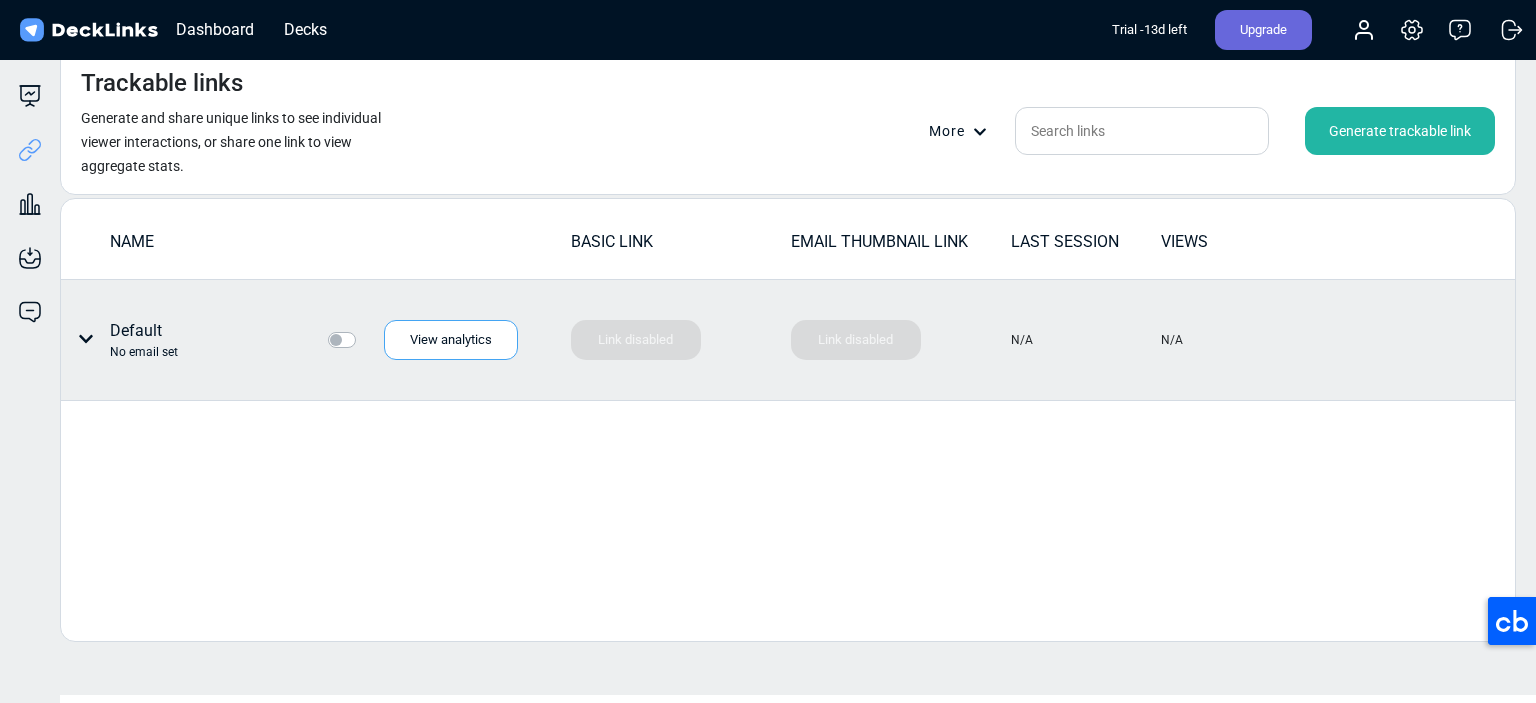 click at bounding box center [364, 328] 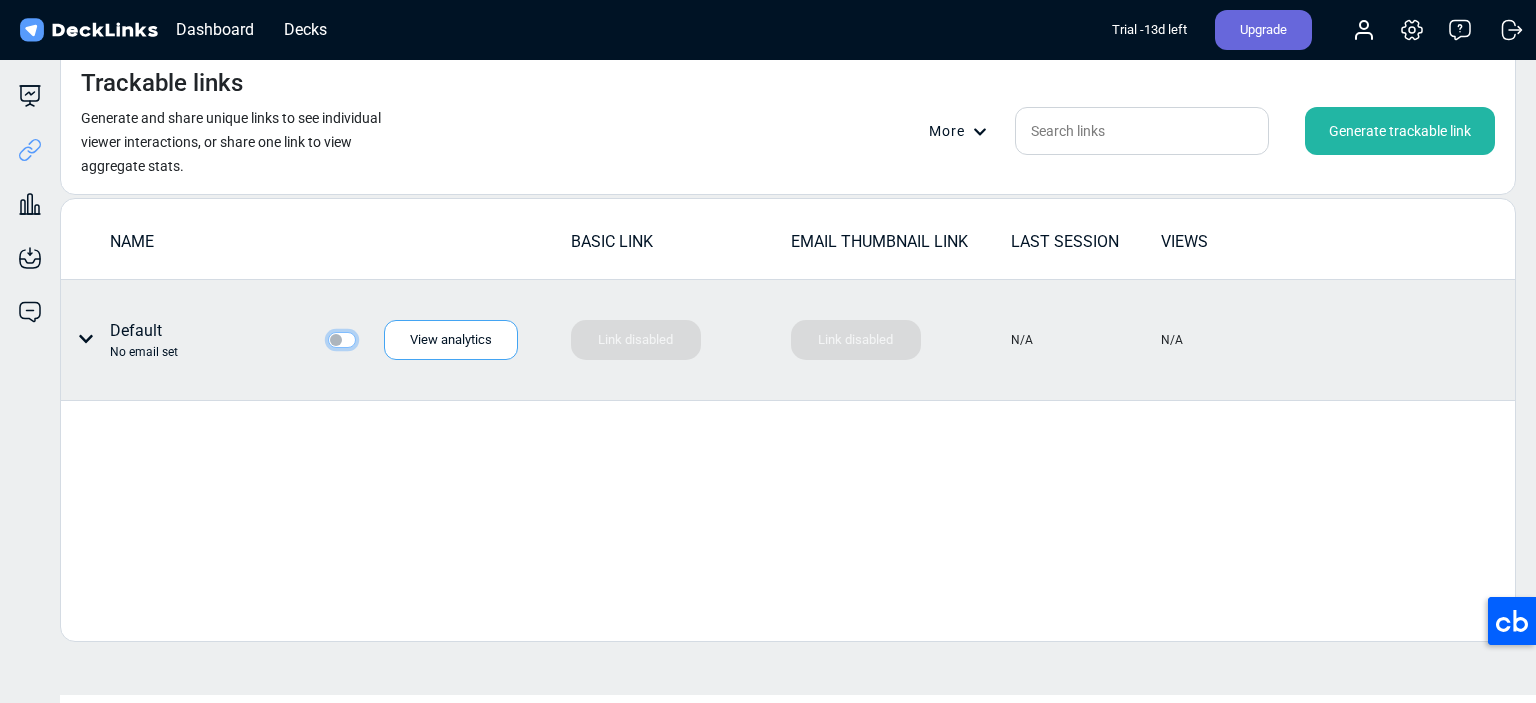 click at bounding box center [336, 338] 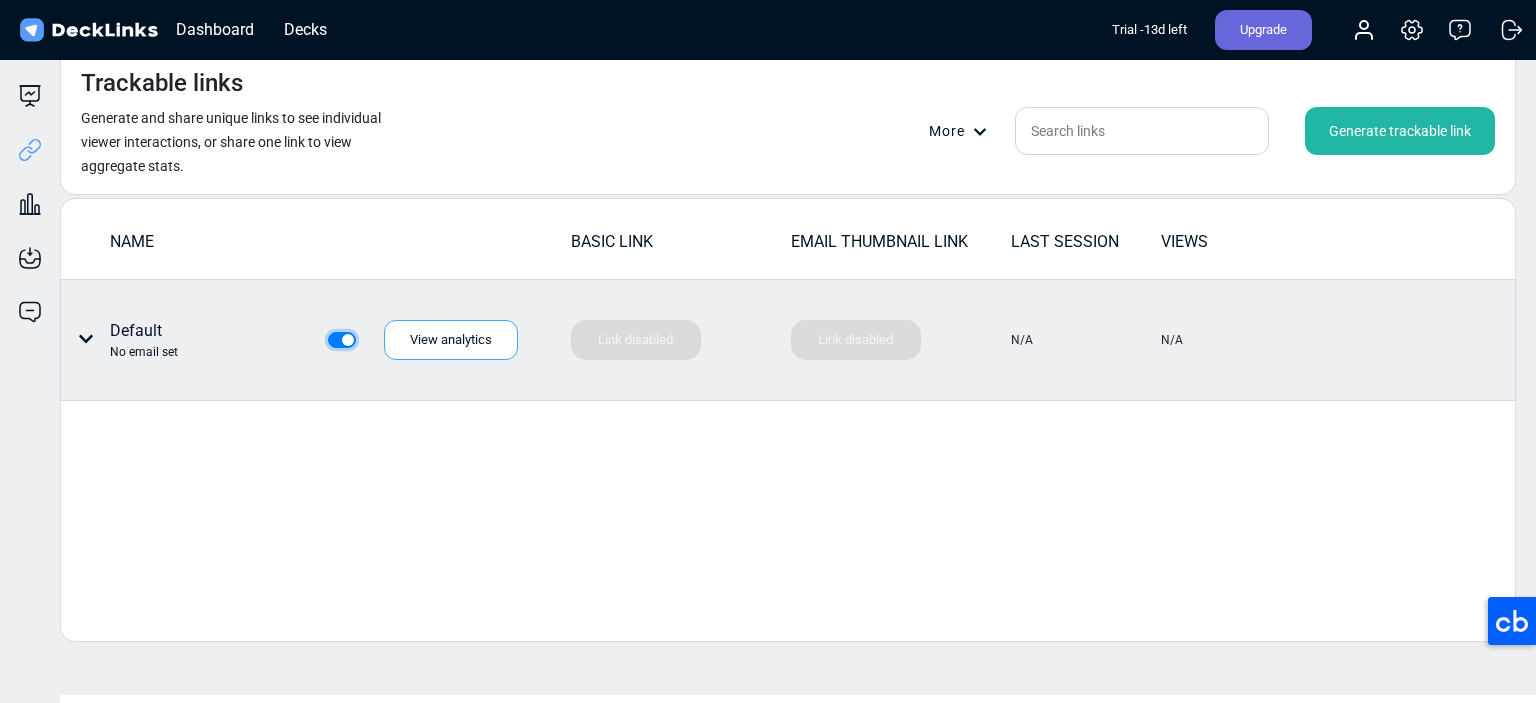 checkbox on "true" 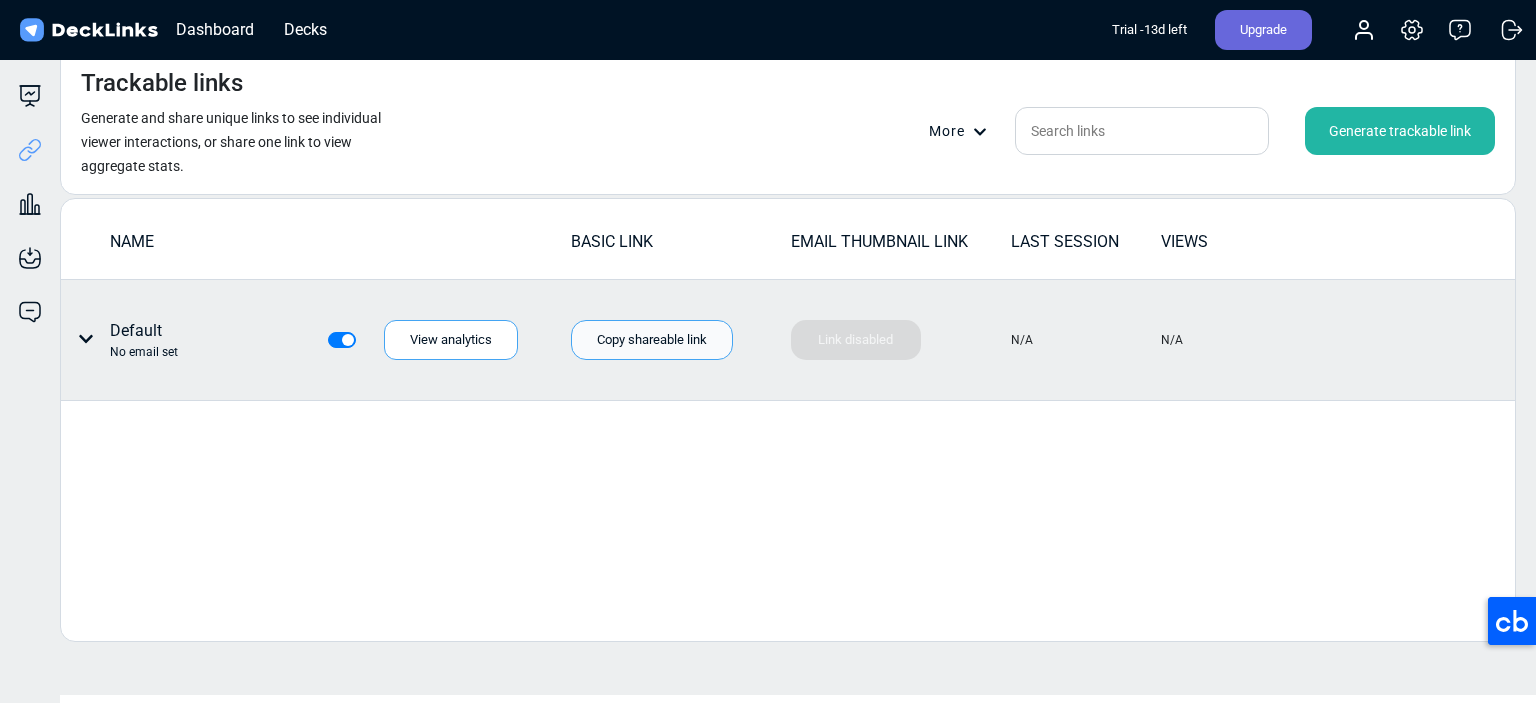 click on "Copy shareable link" at bounding box center (652, 340) 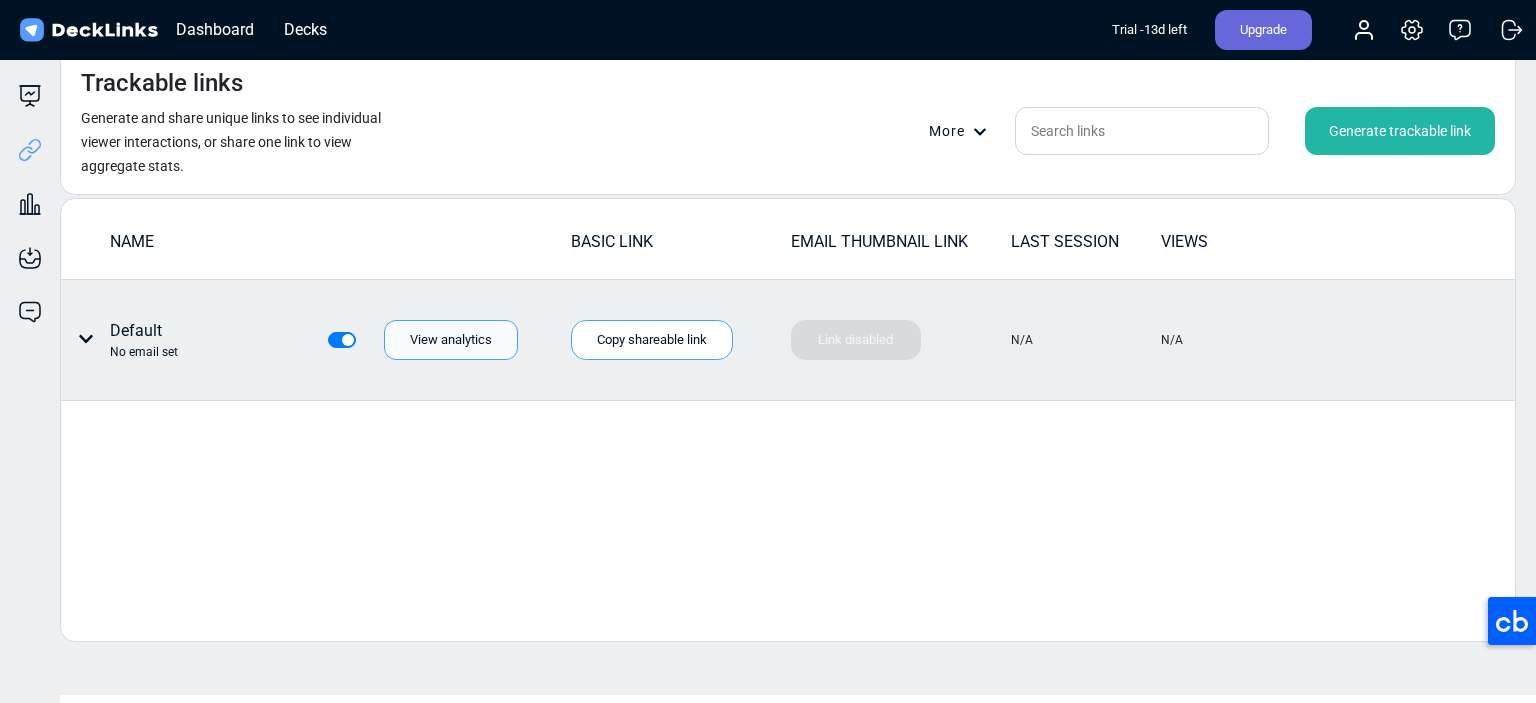 click on "View analytics" at bounding box center (451, 340) 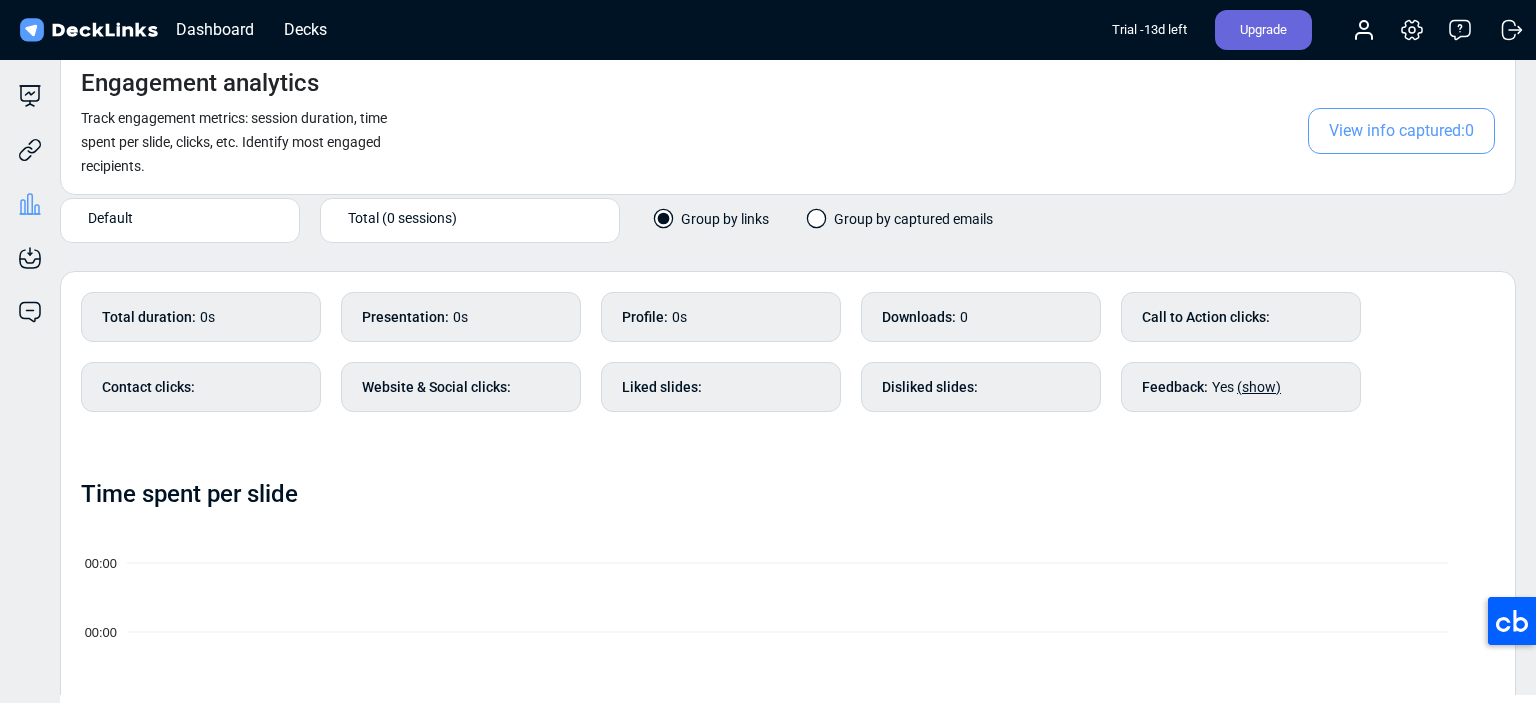 scroll, scrollTop: 152, scrollLeft: 0, axis: vertical 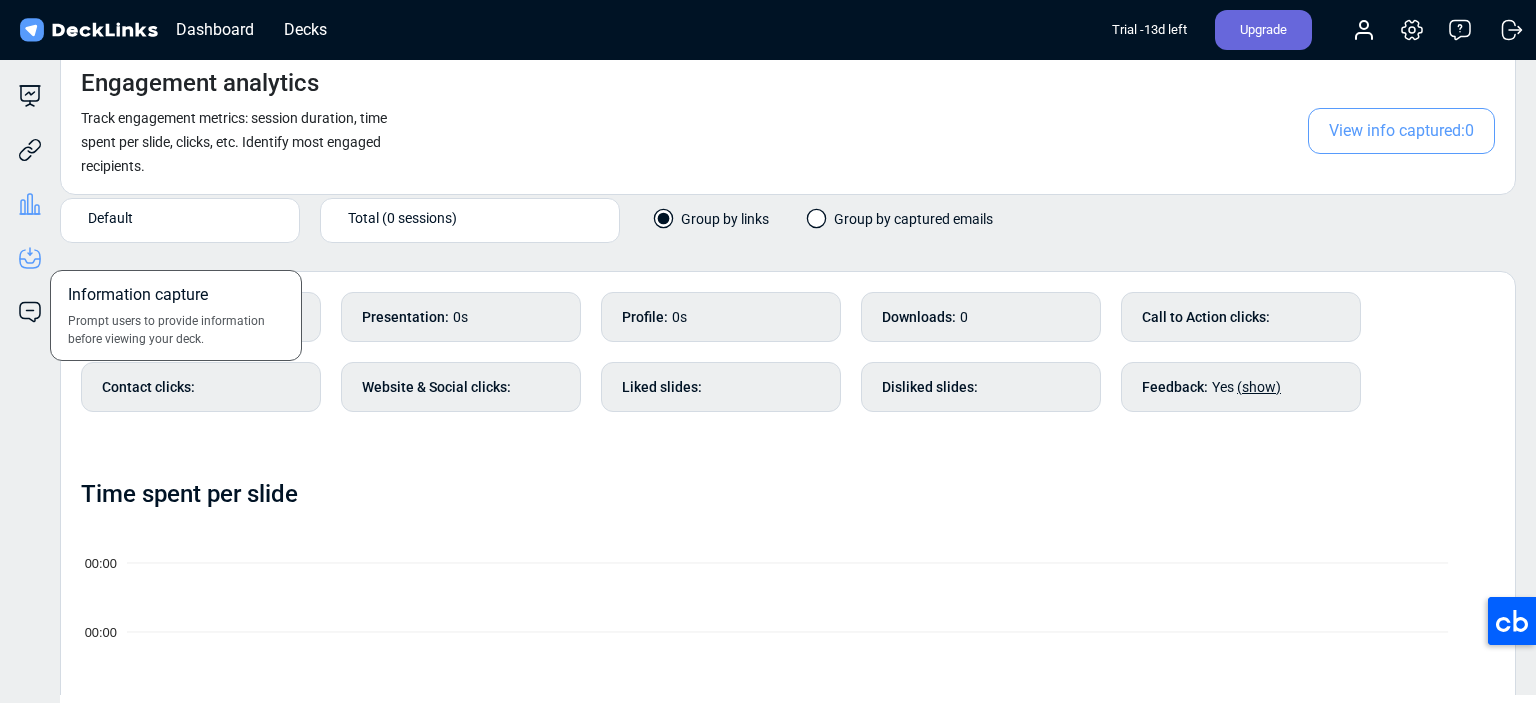 click at bounding box center (32, 105) 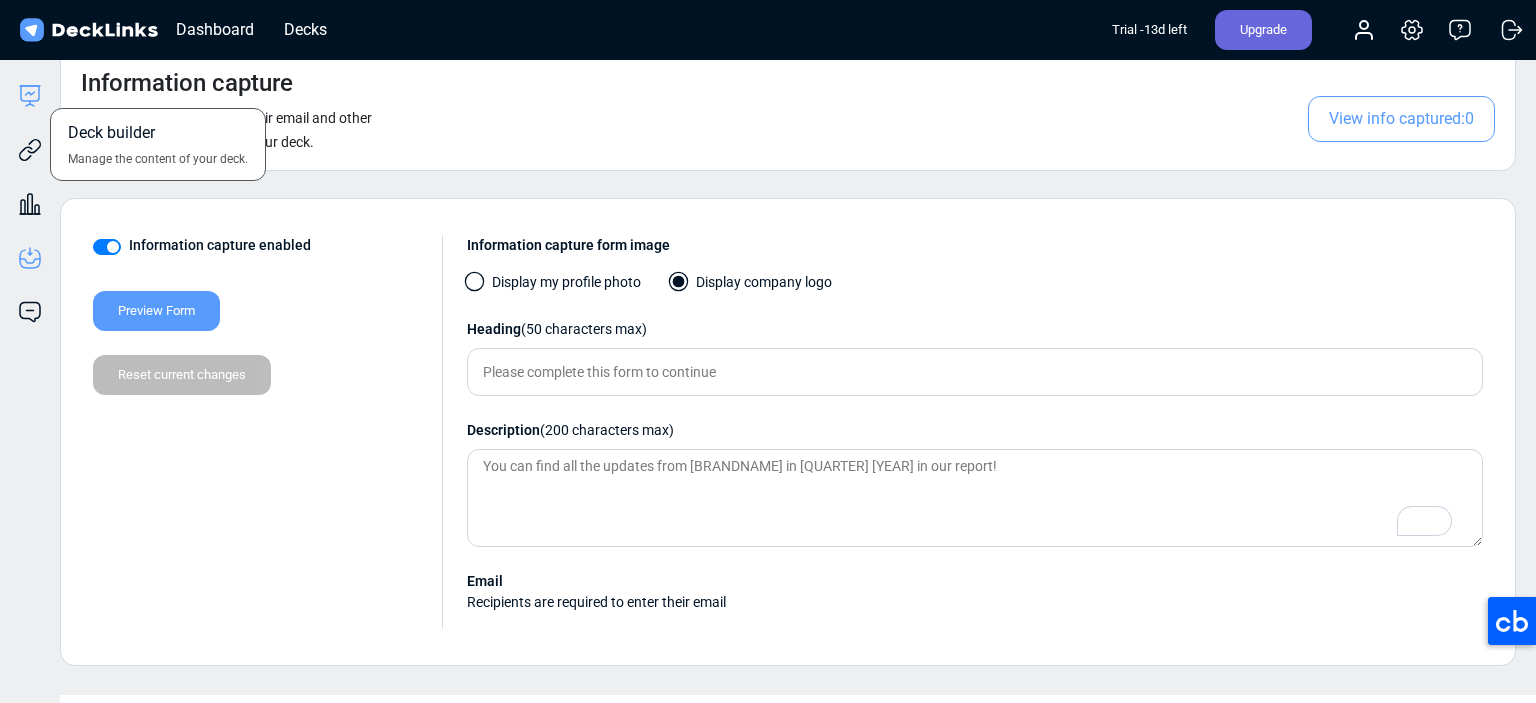 click at bounding box center (30, 93) 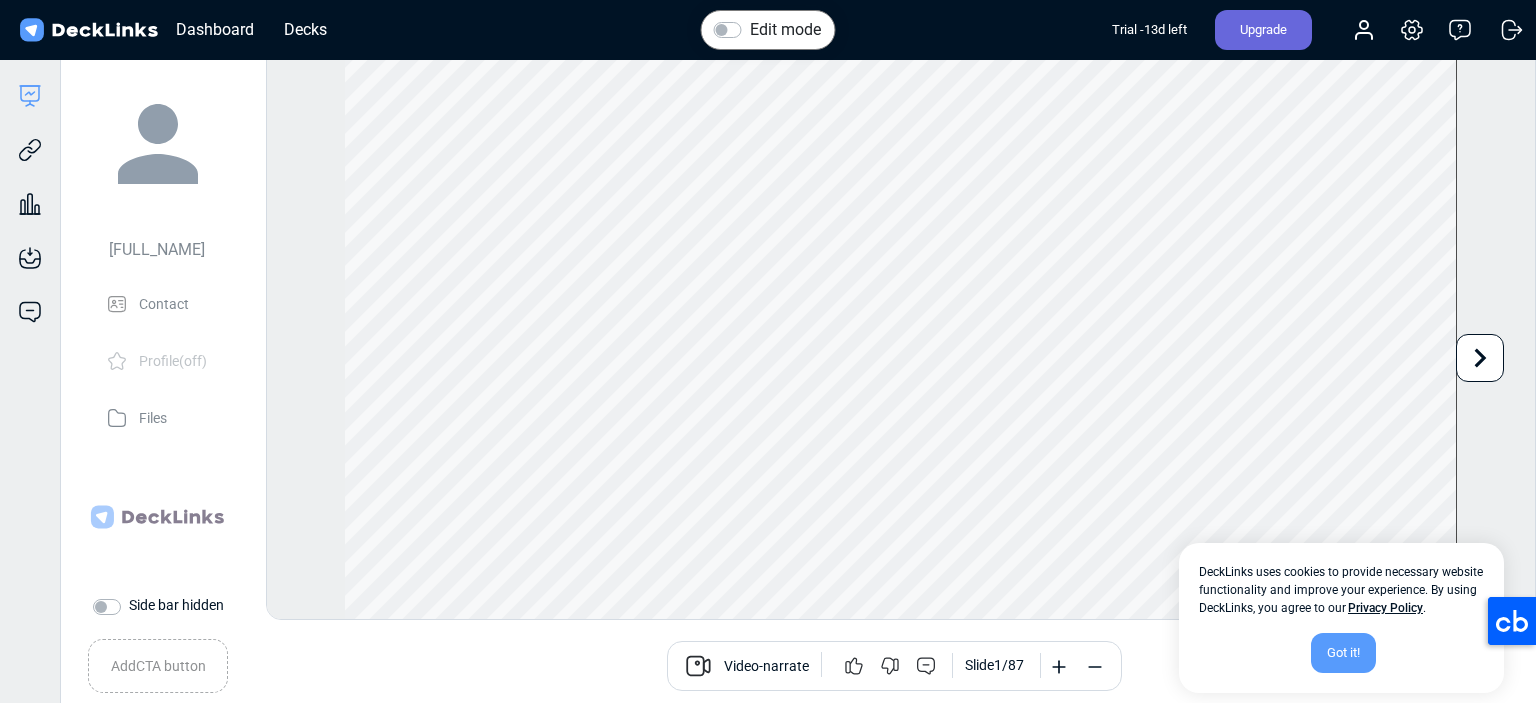 click on "Add CTA button Book a call Video-narrate Slide [NUMBER] / [NUMBER]" at bounding box center (784, 665) 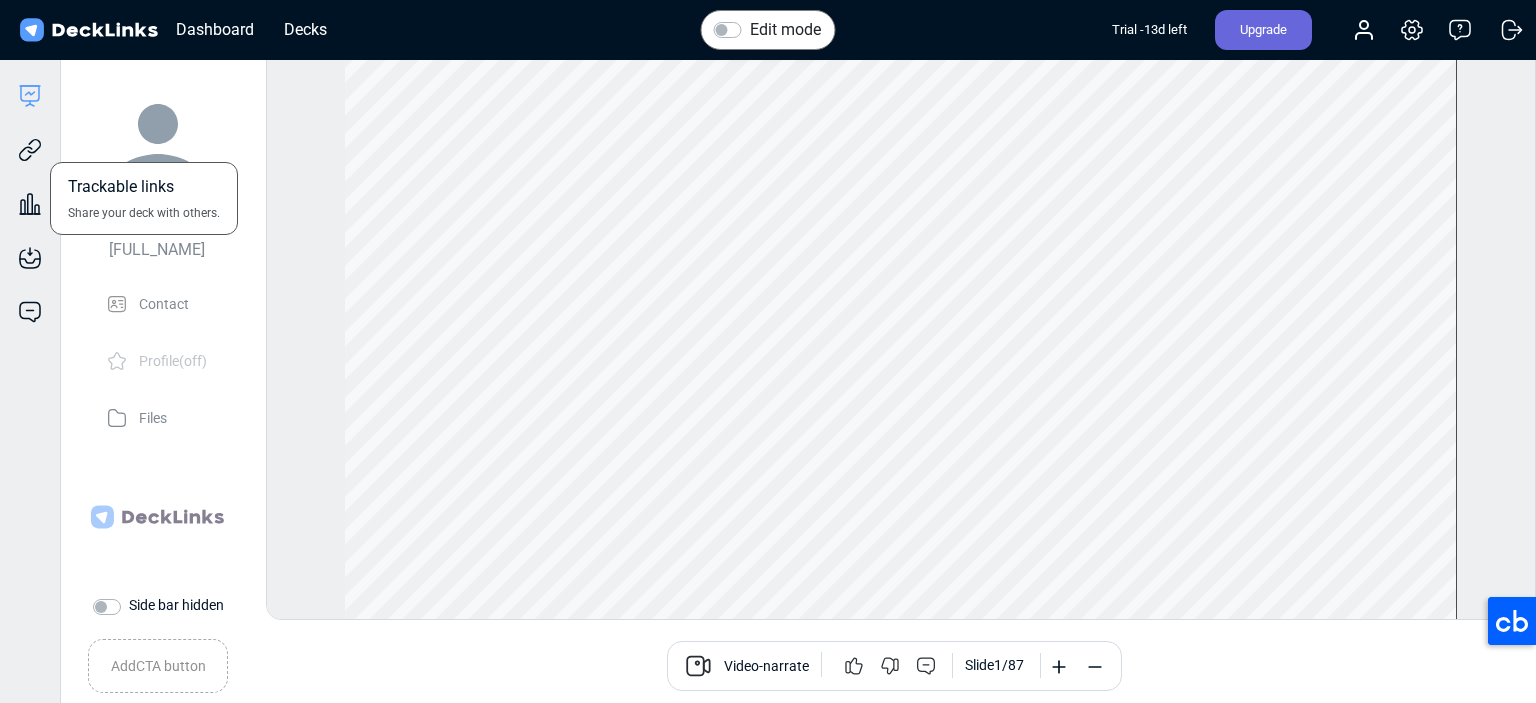 click on "Trackable links Share your deck with others." at bounding box center [30, 135] 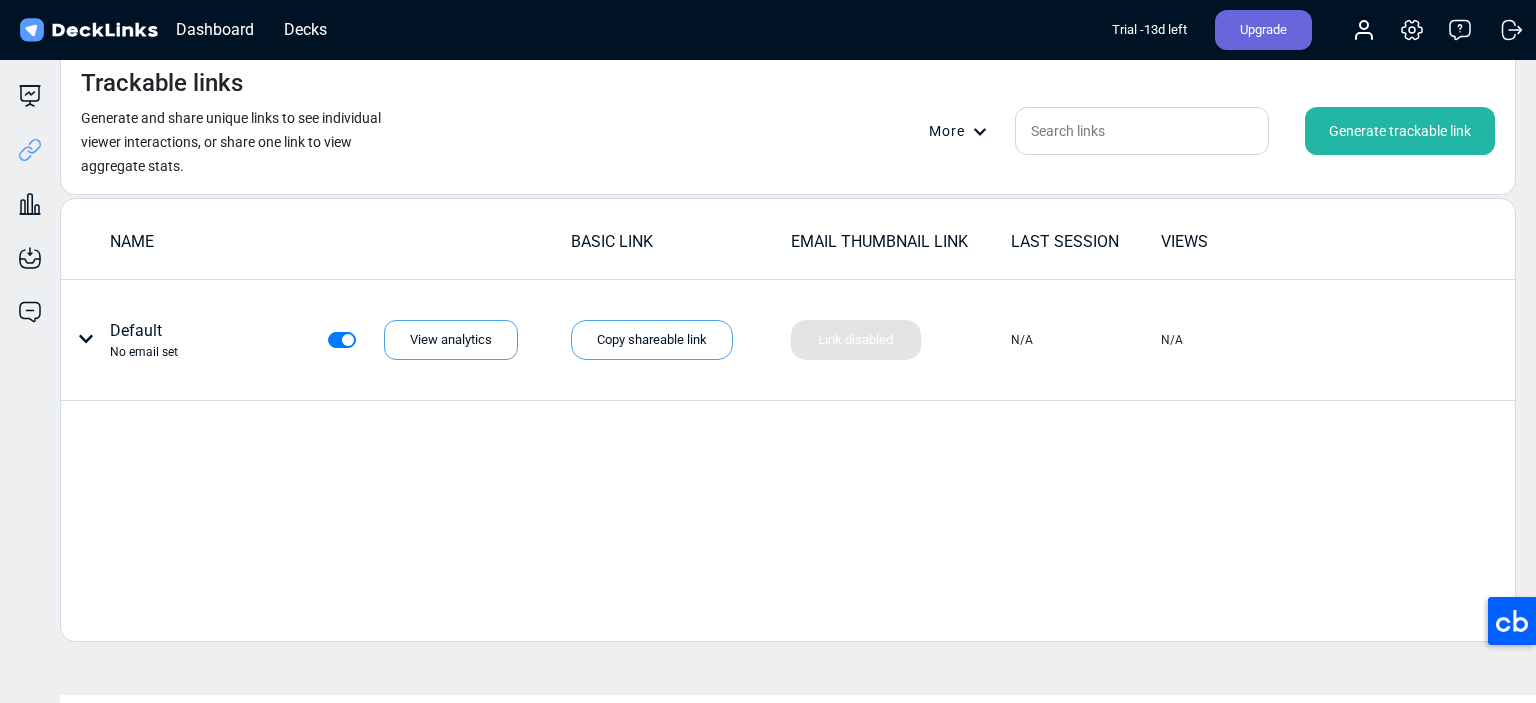 click at bounding box center (86, 339) 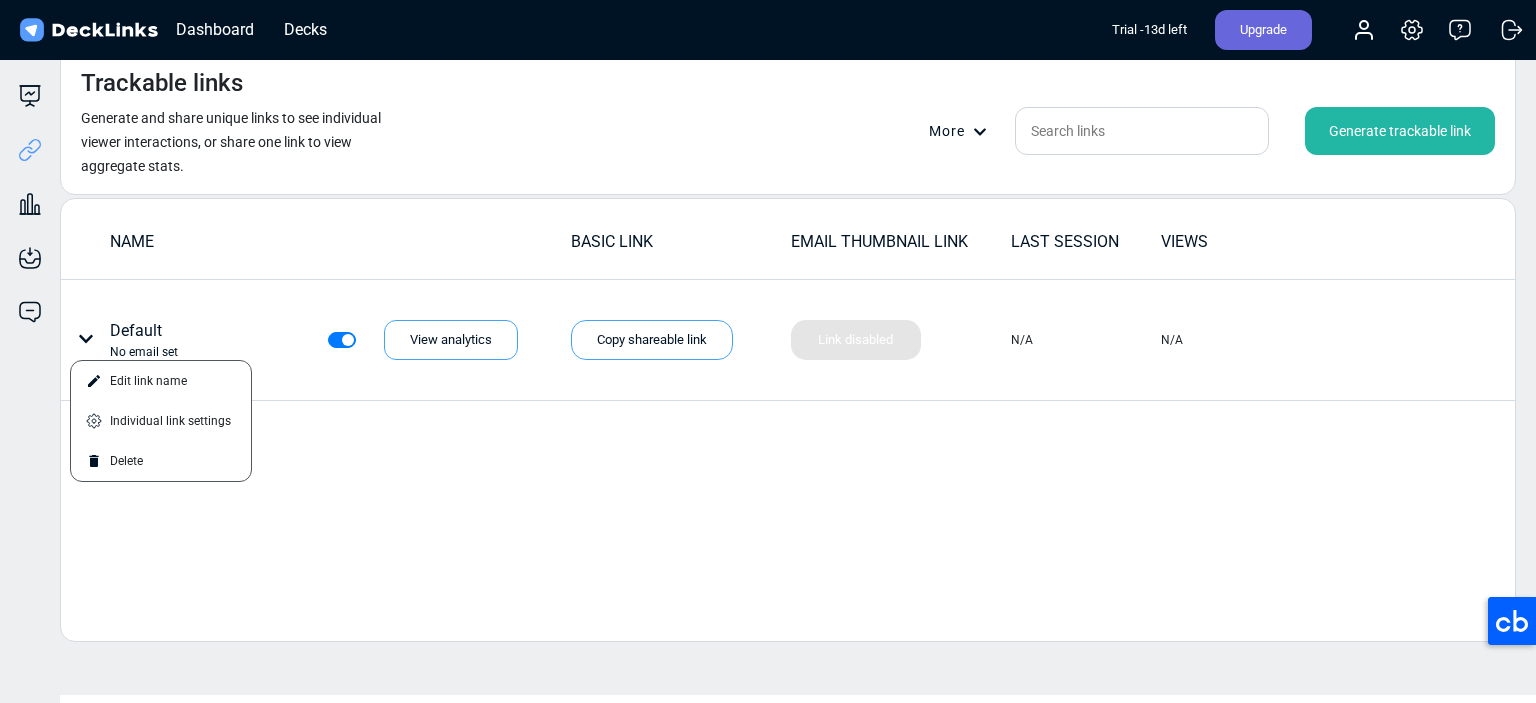 click at bounding box center (768, 351) 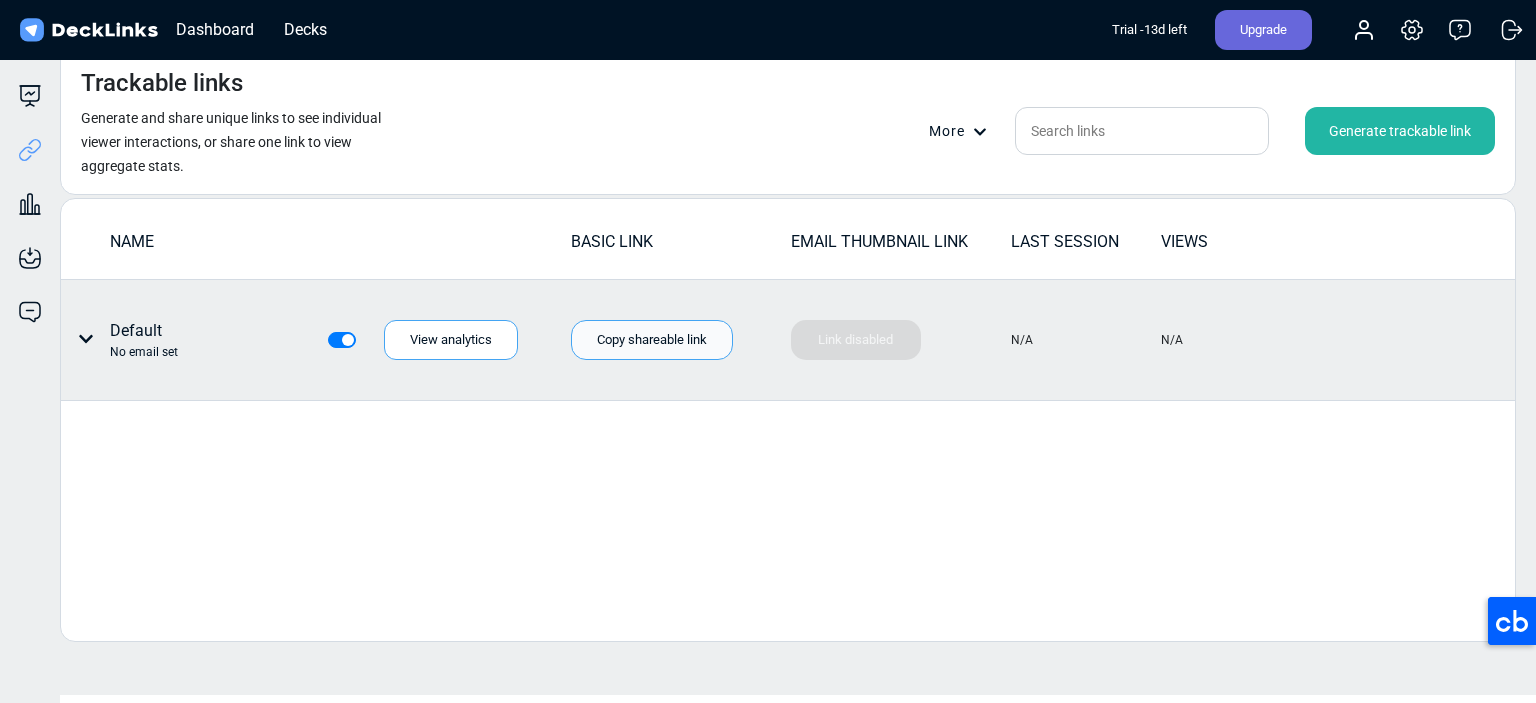 click on "Copy shareable link" at bounding box center [652, 340] 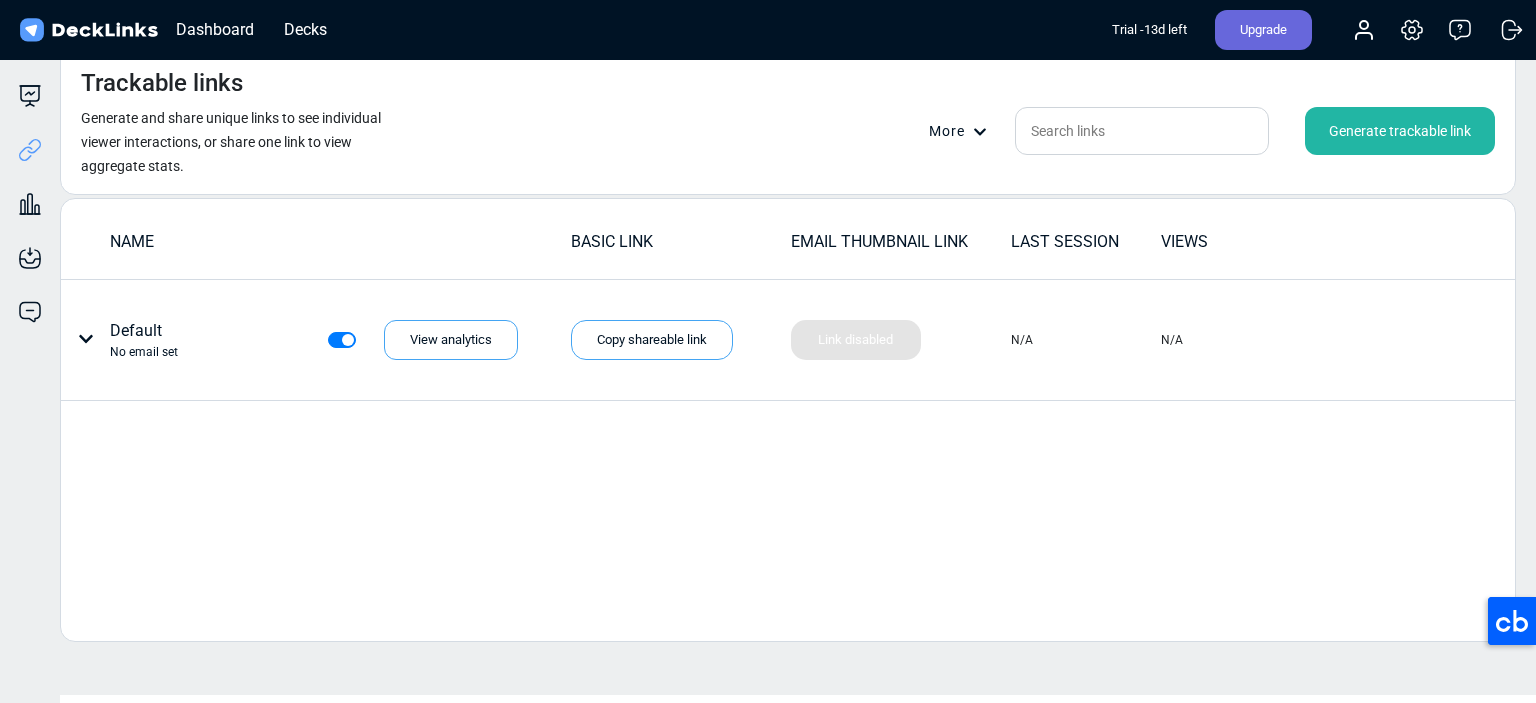 click on "NAME BASIC LINK [EMAIL] THUMBNAIL LINK LAST SESSION VIEWS Default  No [EMAIL] set View analytics Copy shareable link Link disabled Your thumbnail link is being generated! N/A N/A" at bounding box center [788, 420] 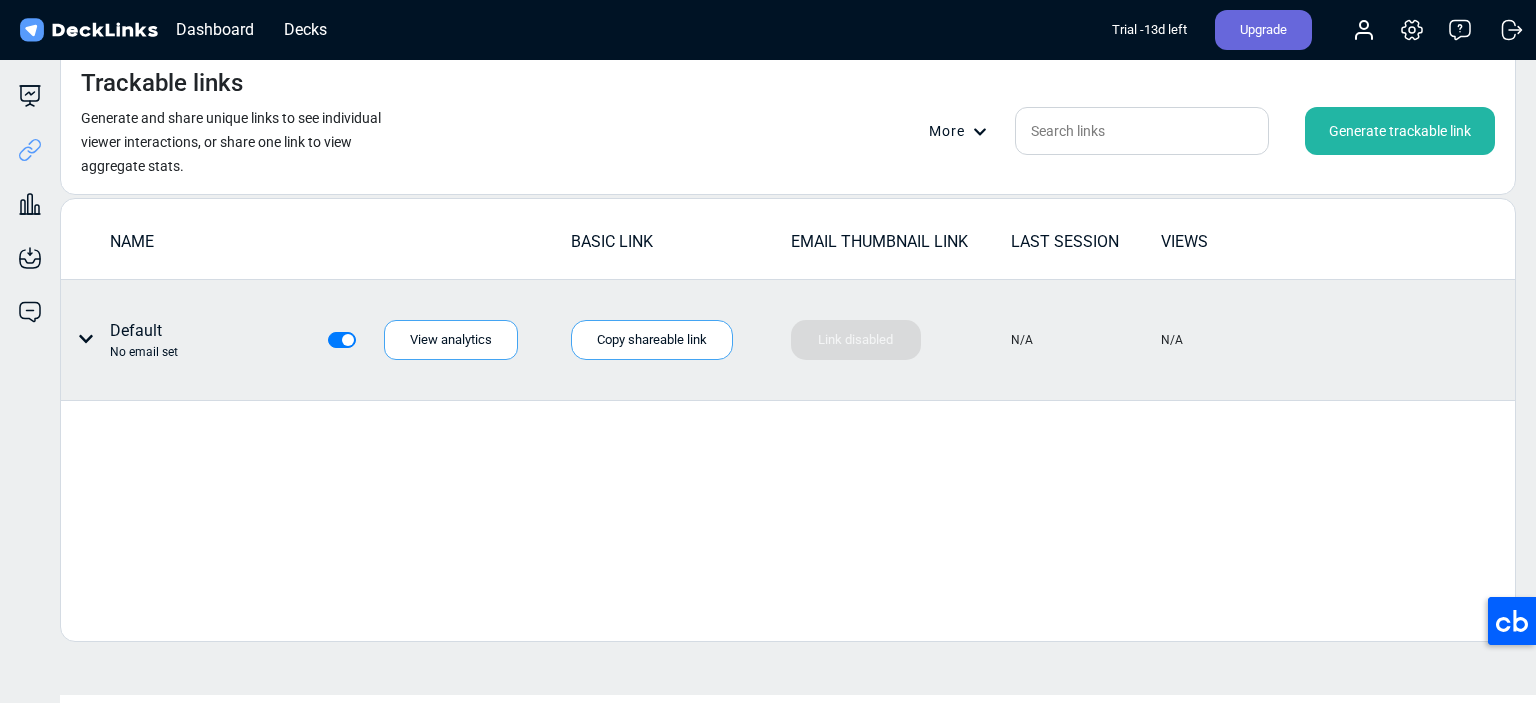 click at bounding box center [86, 339] 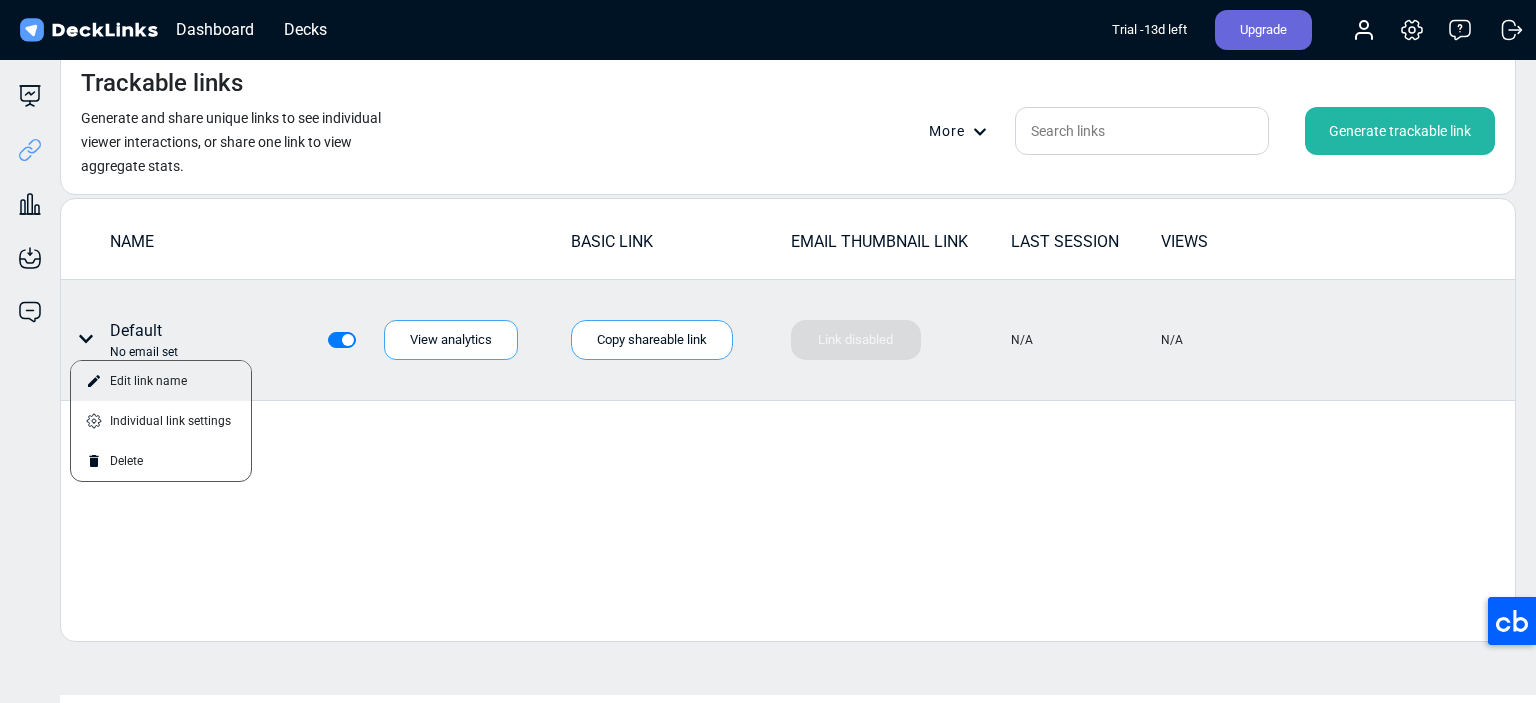 click on "Edit link name" at bounding box center [161, 381] 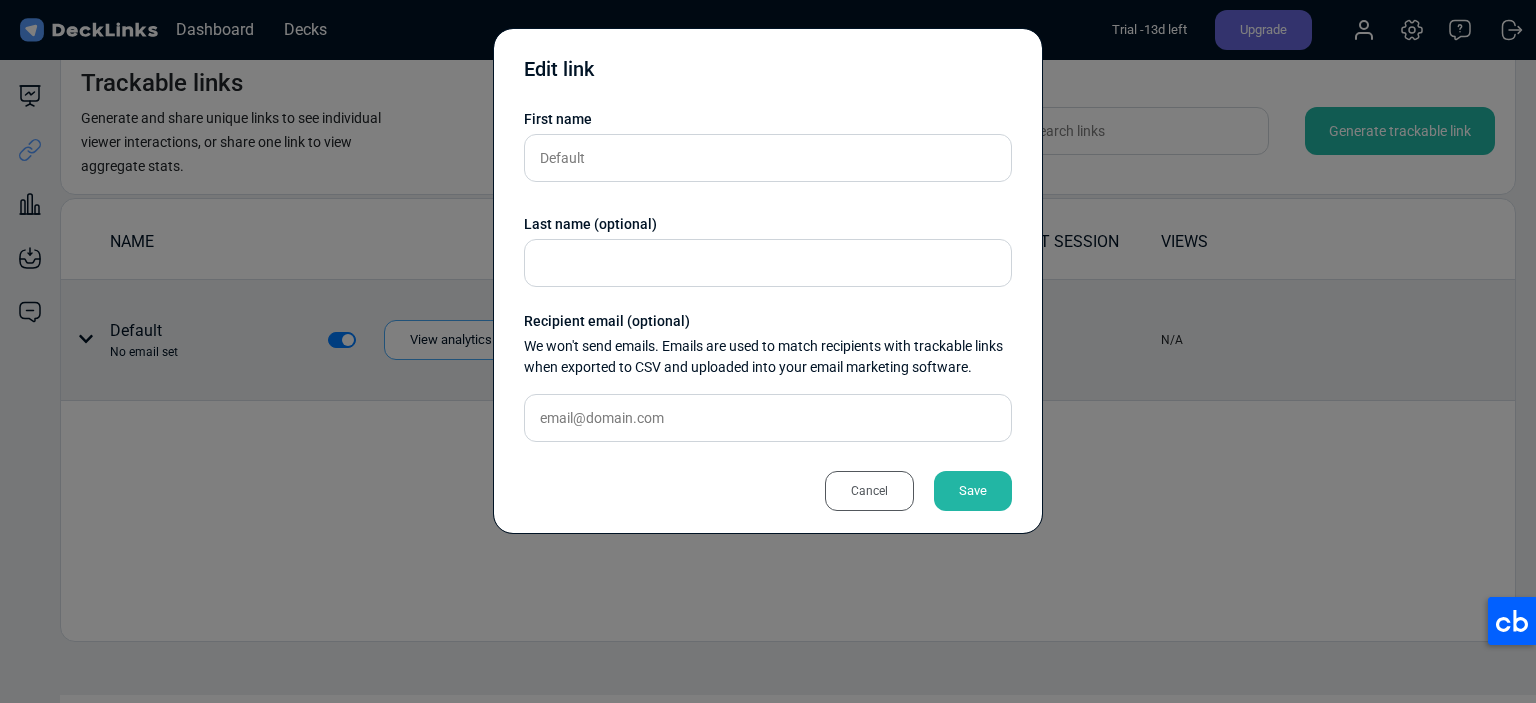 click on "Cancel" at bounding box center (869, 491) 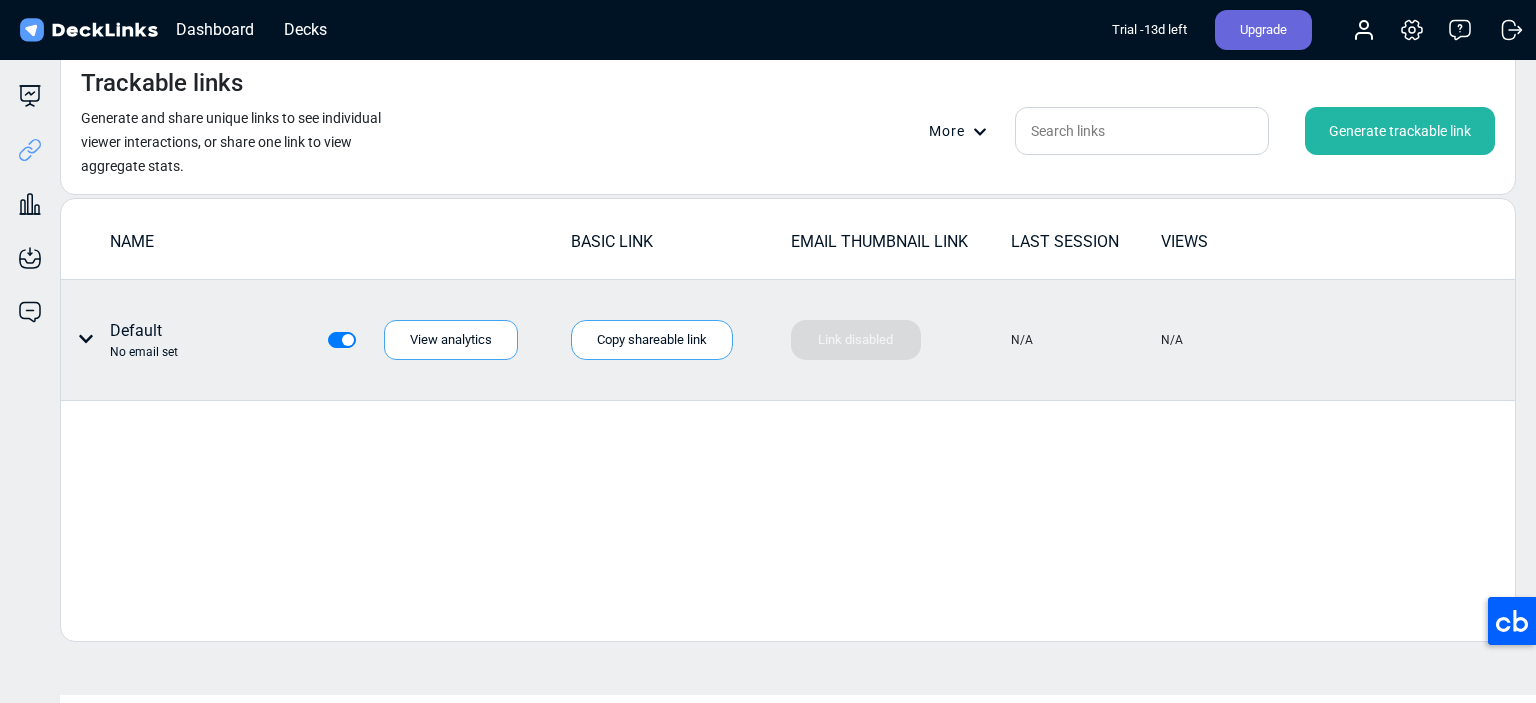 click at bounding box center (86, 339) 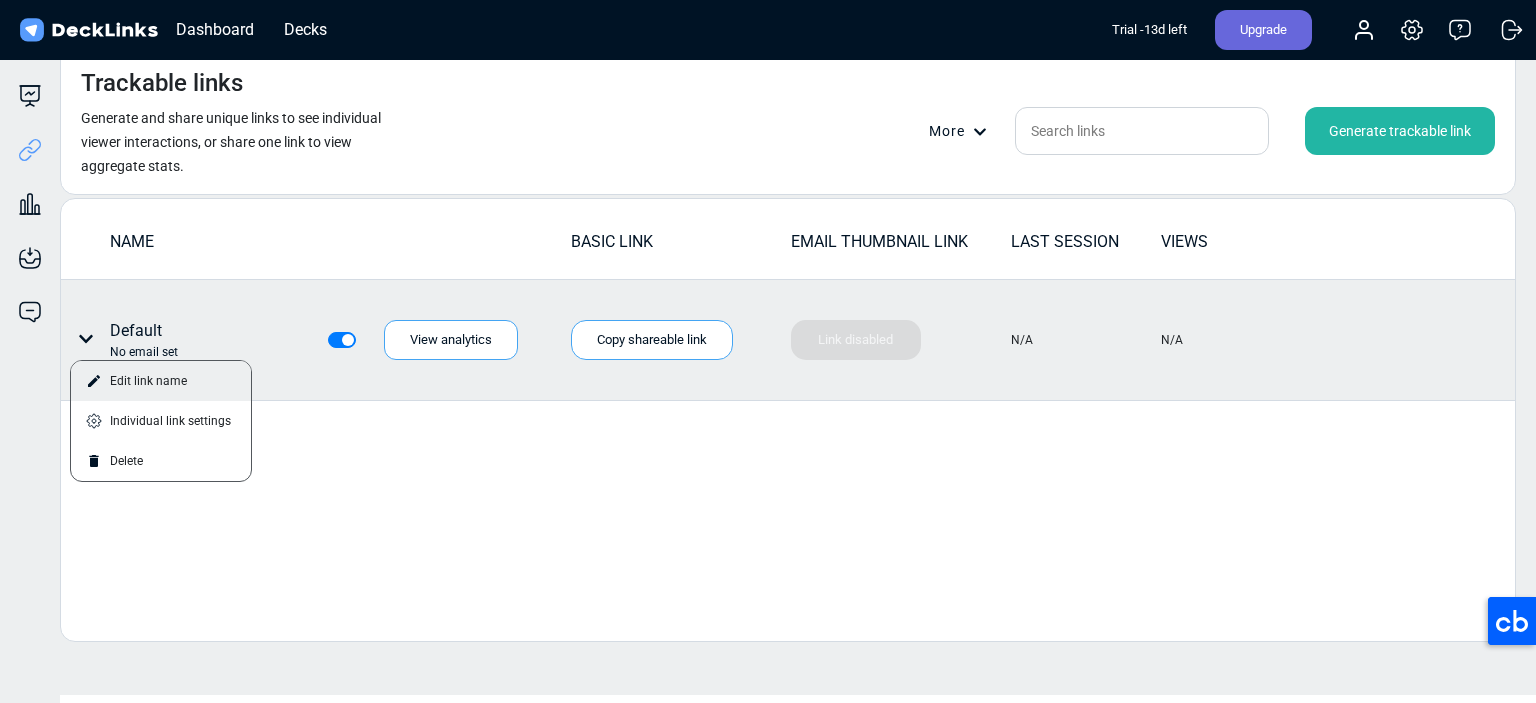 click on "Edit link name" at bounding box center (161, 381) 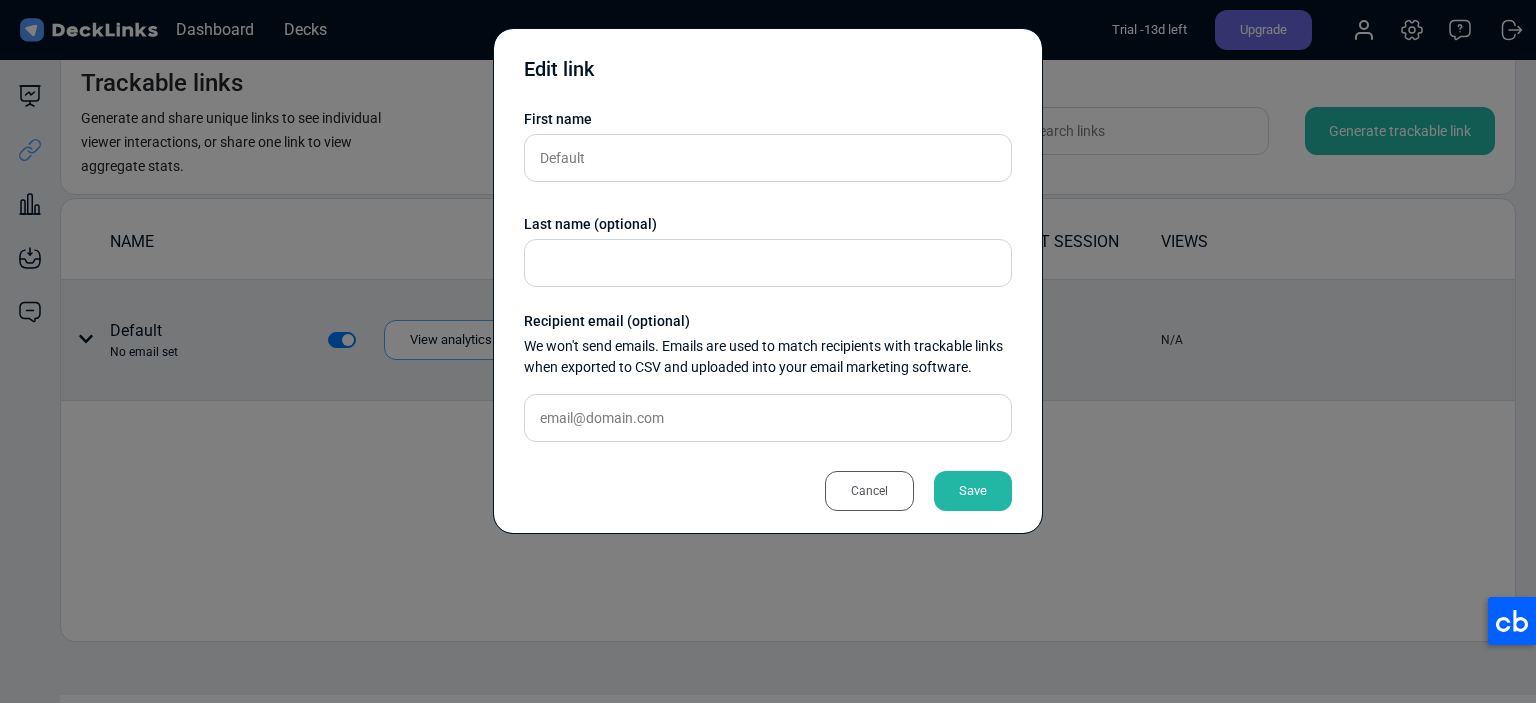 click on "Cancel" at bounding box center (869, 491) 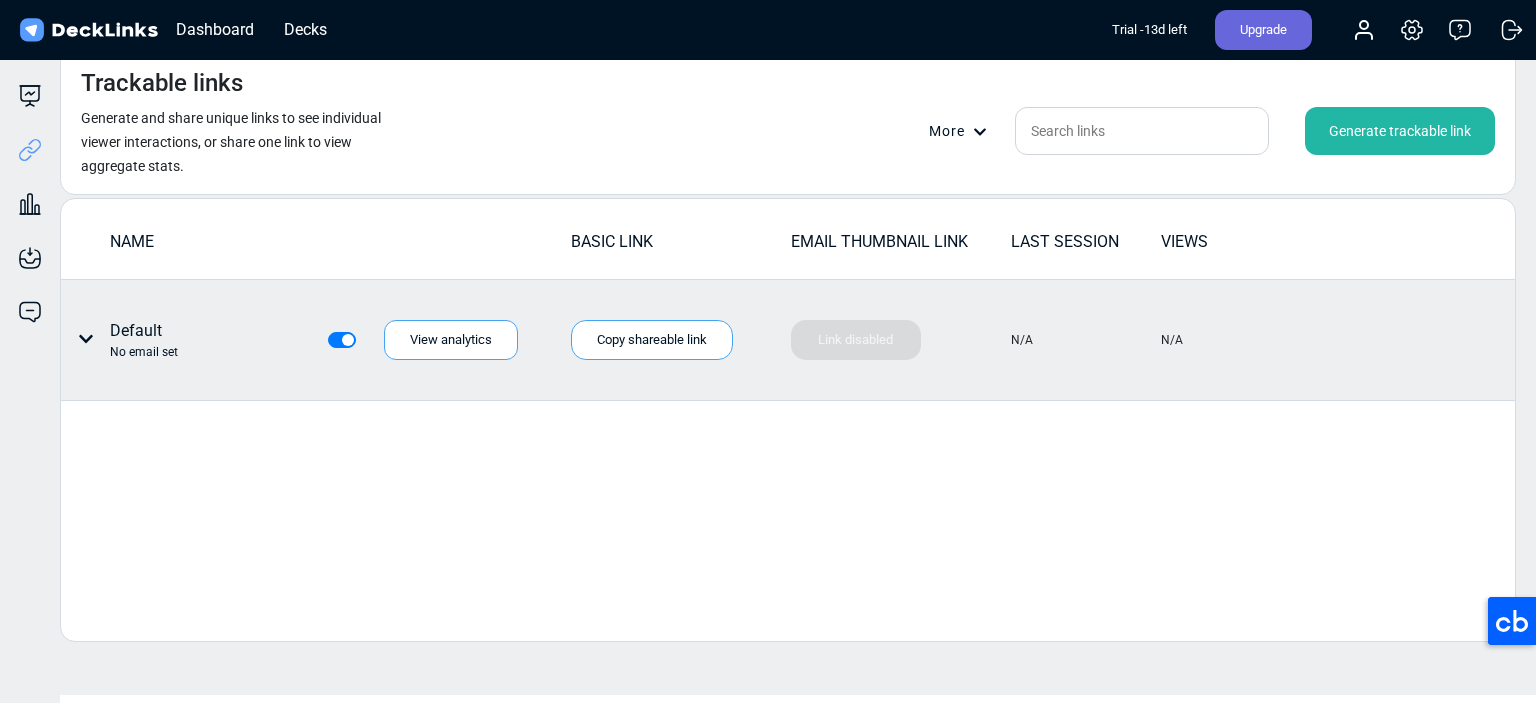 click at bounding box center (86, 339) 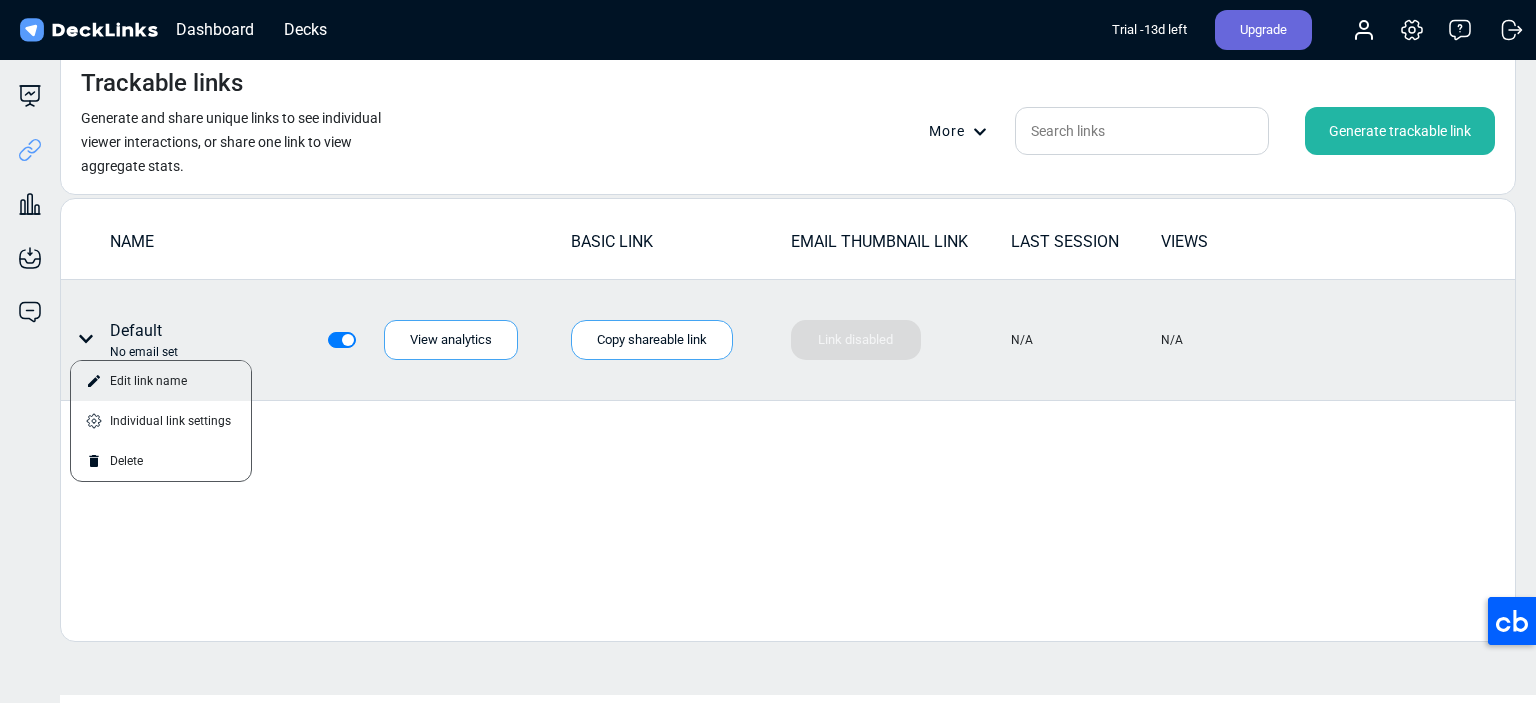 click on "Edit link name" at bounding box center (161, 381) 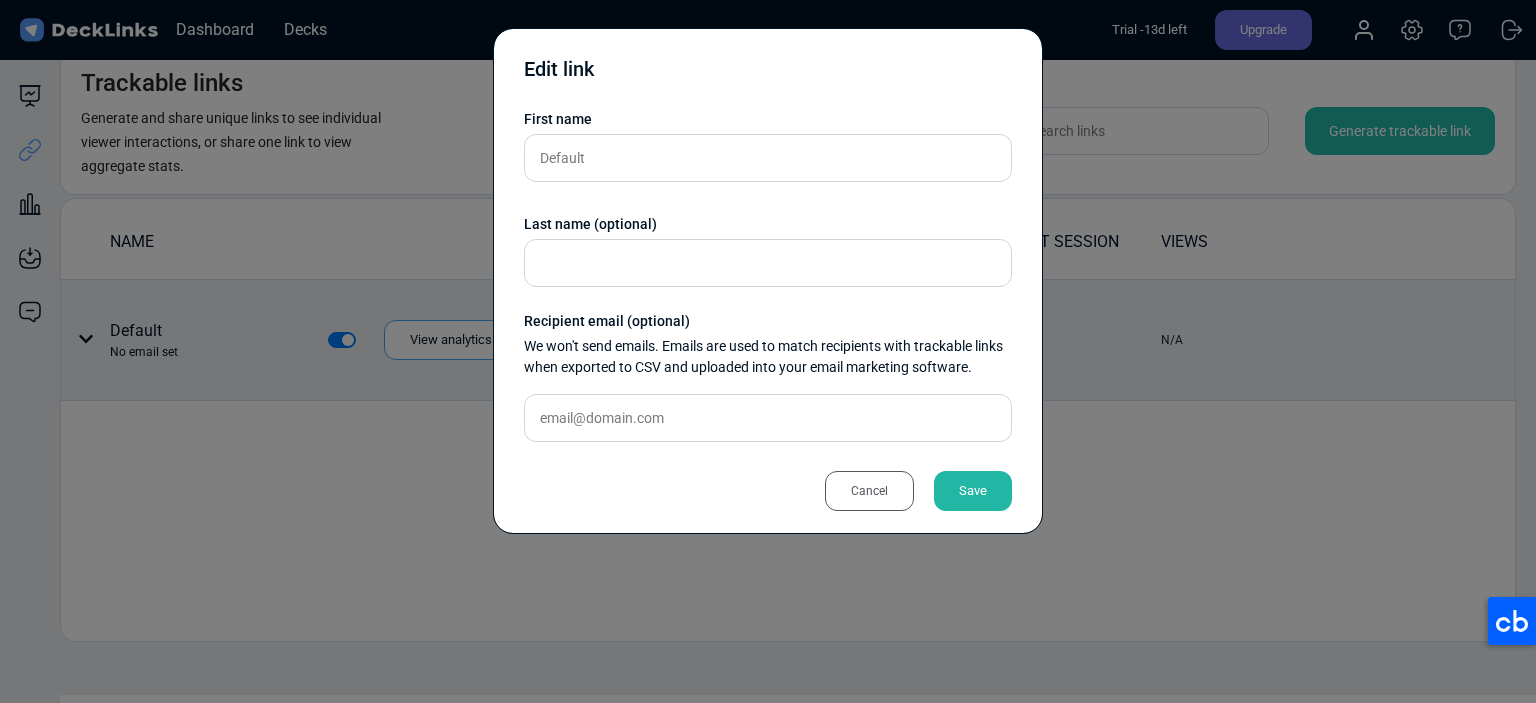 click on "Cancel" at bounding box center [869, 491] 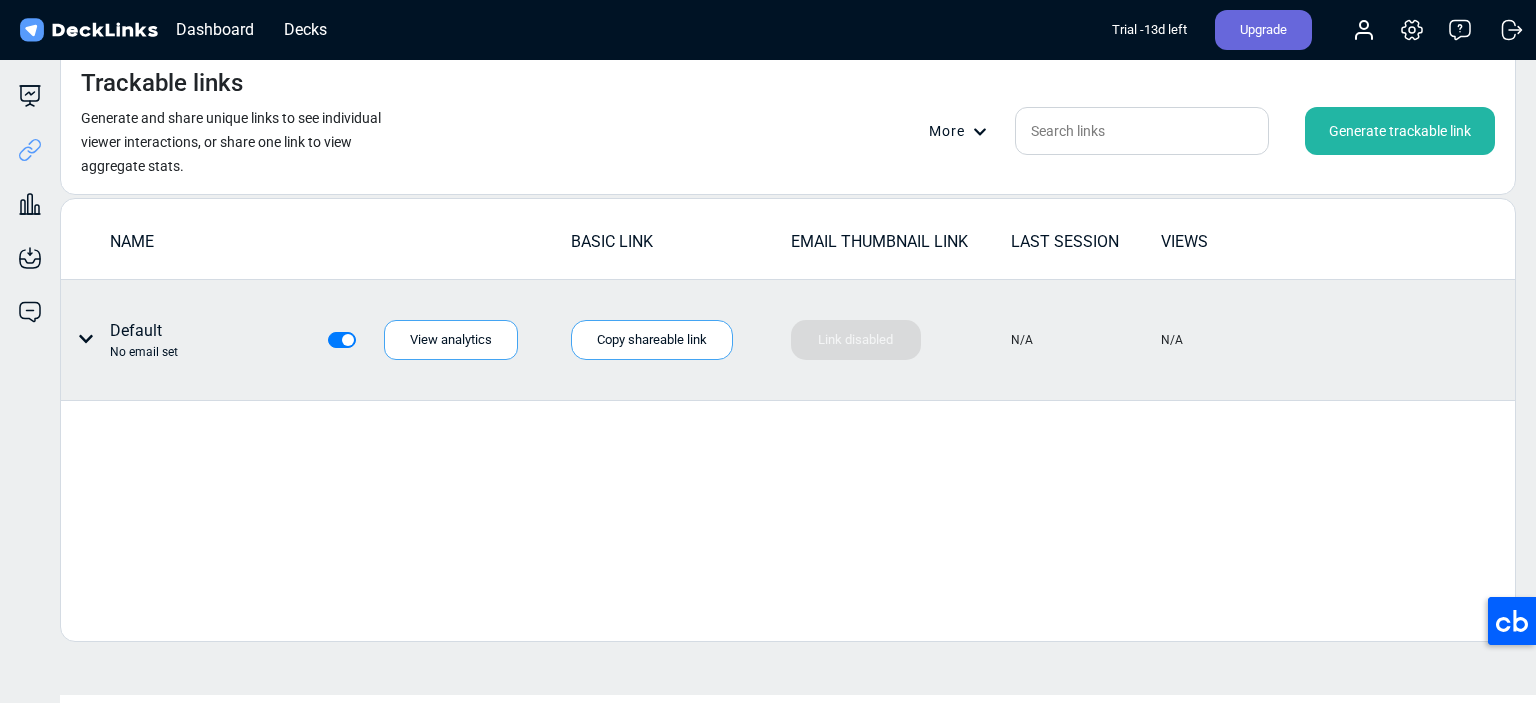click at bounding box center [82, 340] 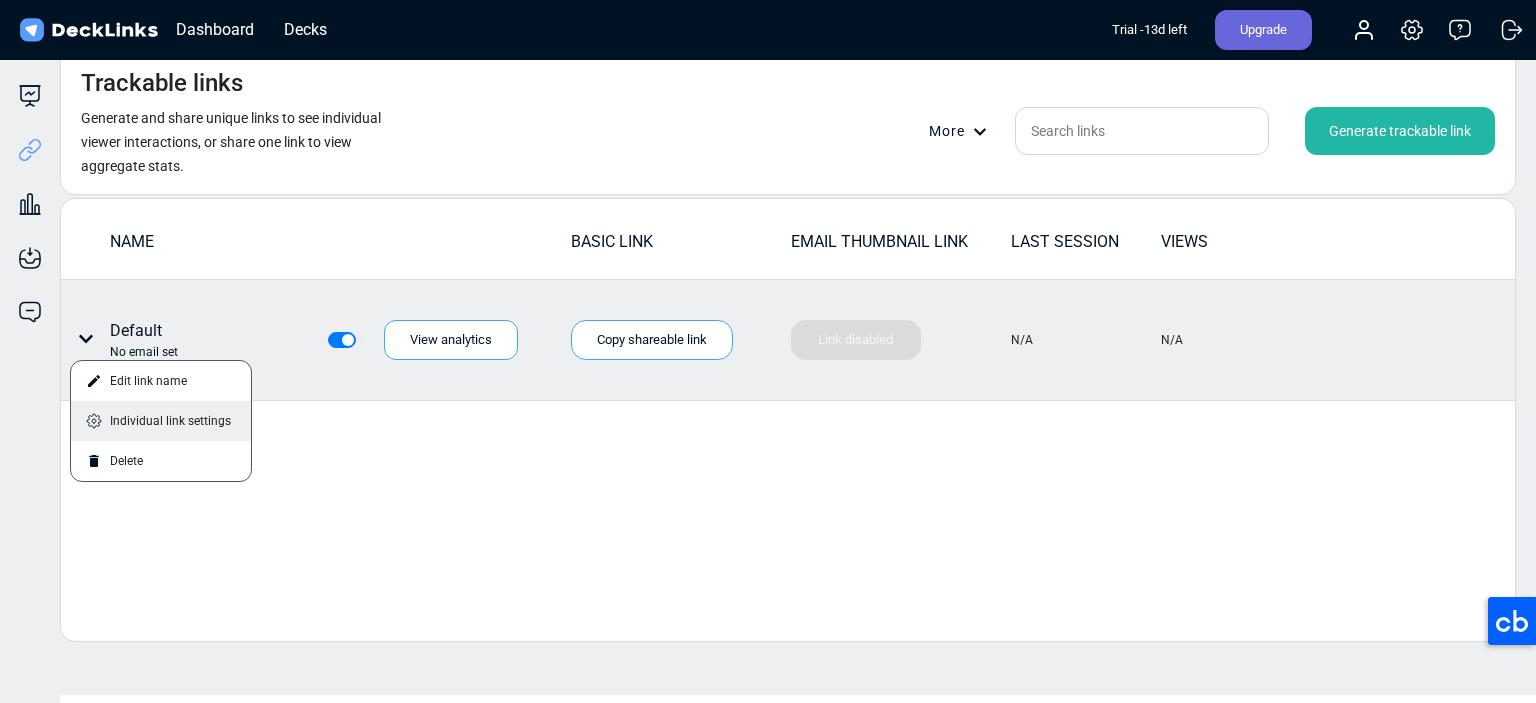 click on "Individual link settings" at bounding box center (161, 421) 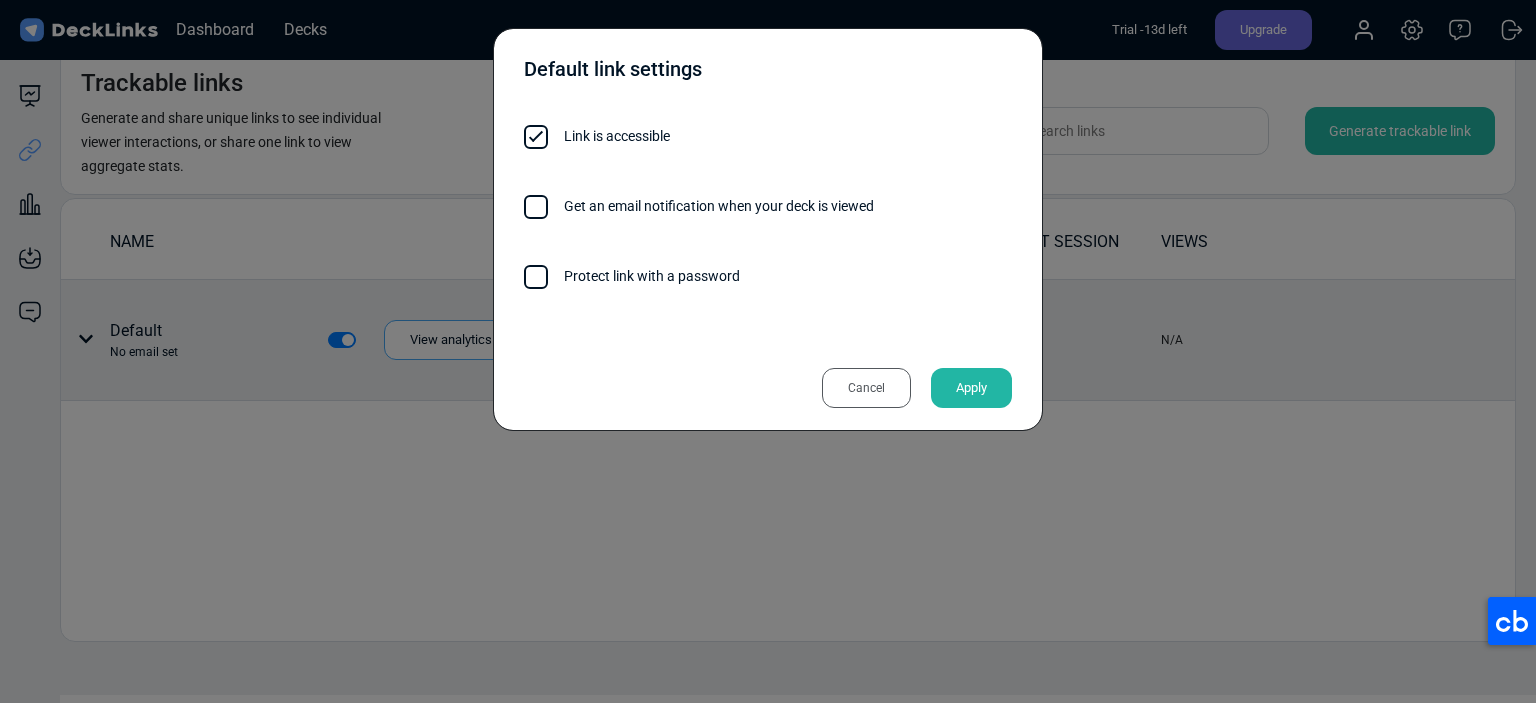click on "Get an email notification when your deck is viewed" at bounding box center [768, 206] 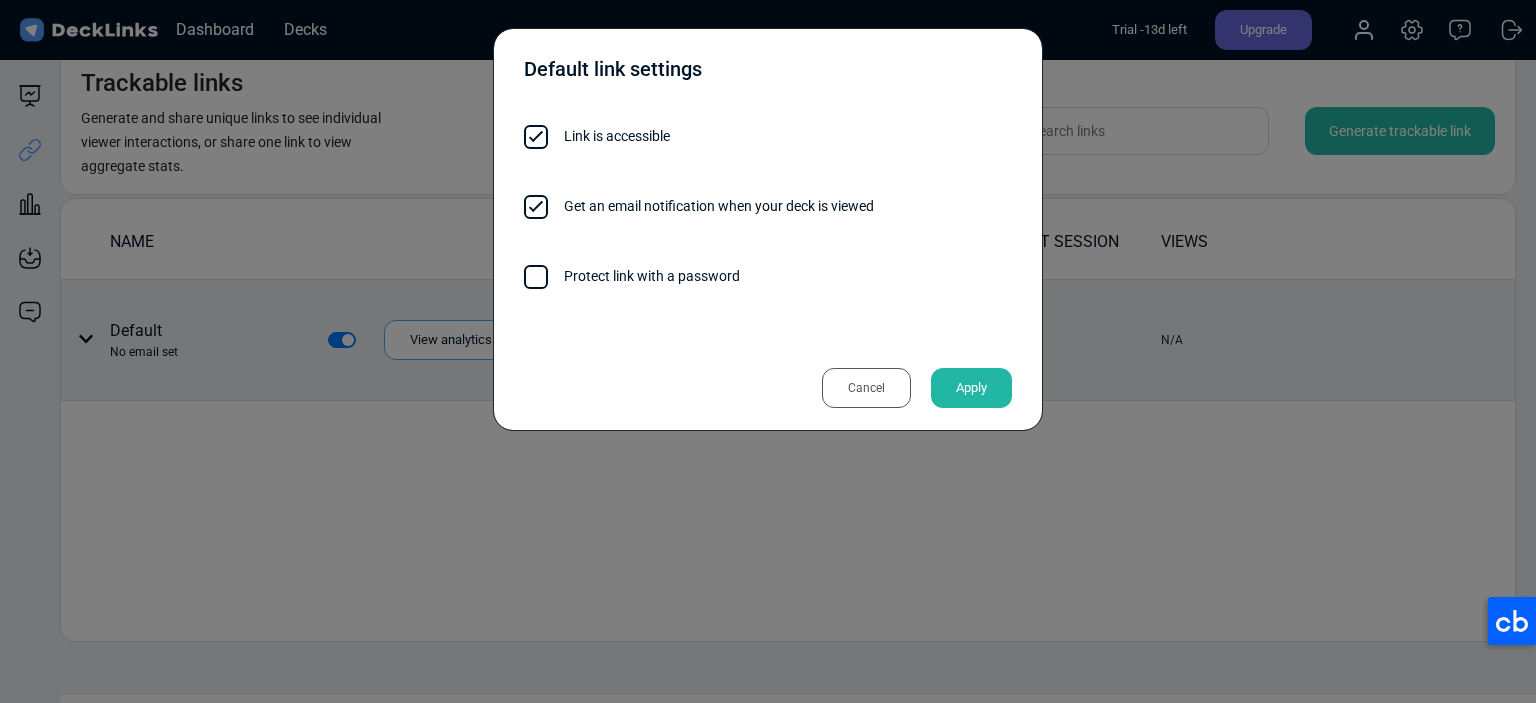 click on "Protect link with a password" at bounding box center [768, 276] 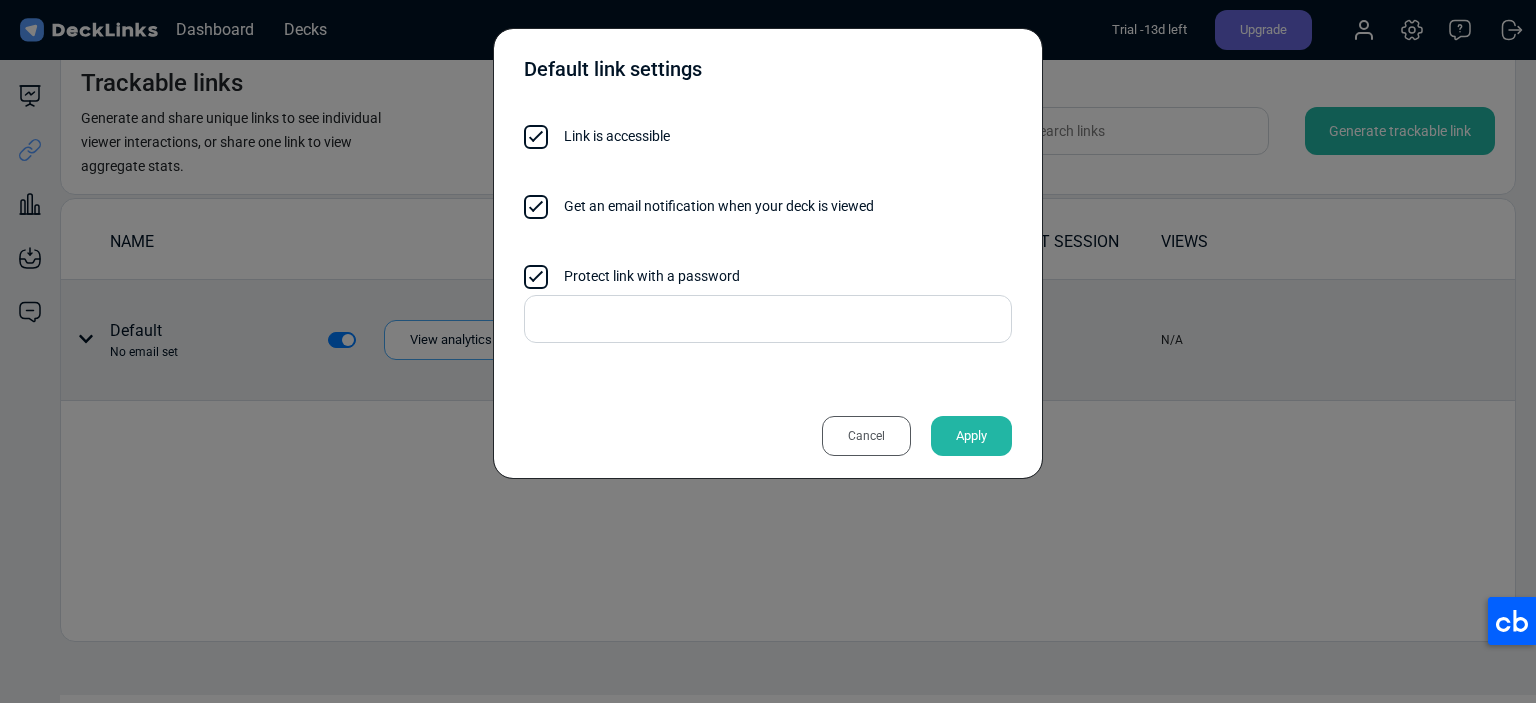 click on "Protect link with a password" at bounding box center [768, 276] 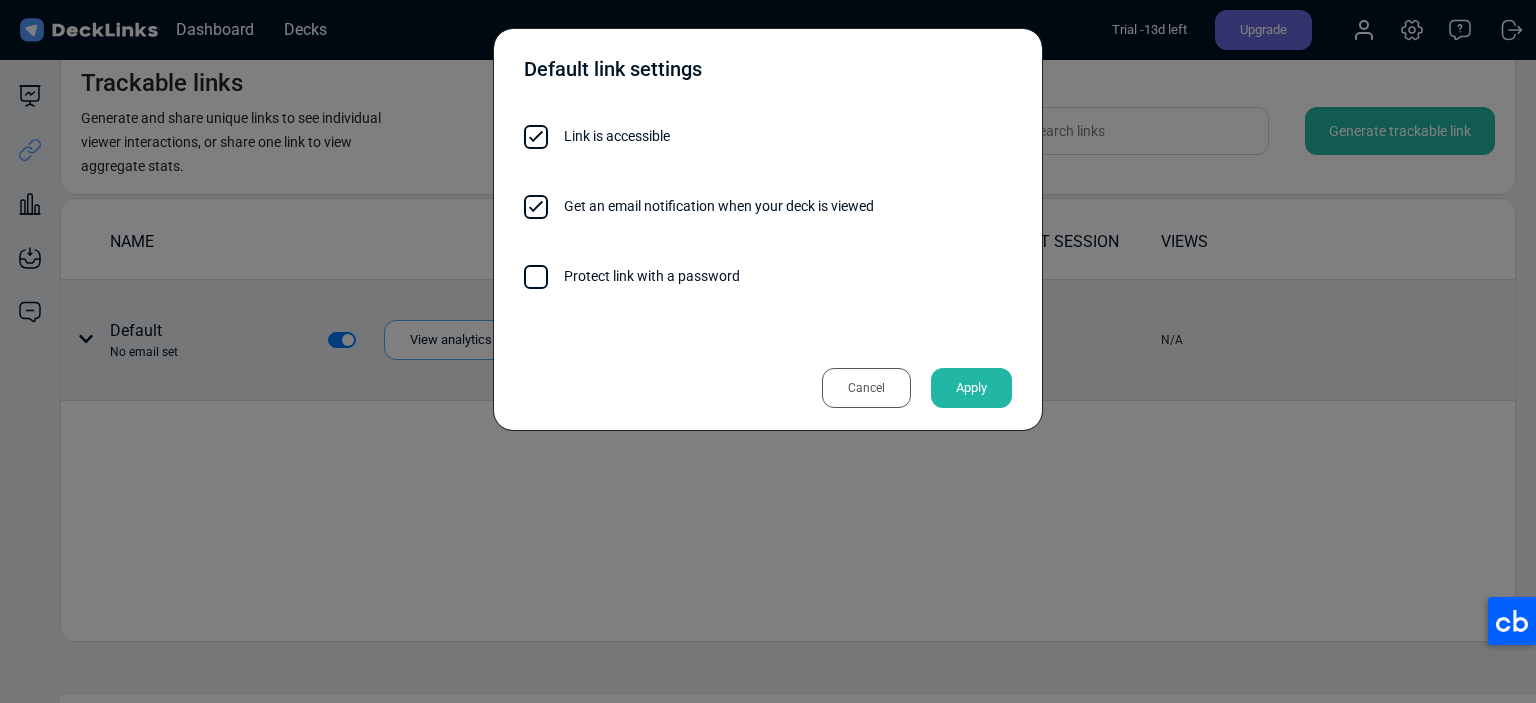 click on "Apply" at bounding box center (971, 388) 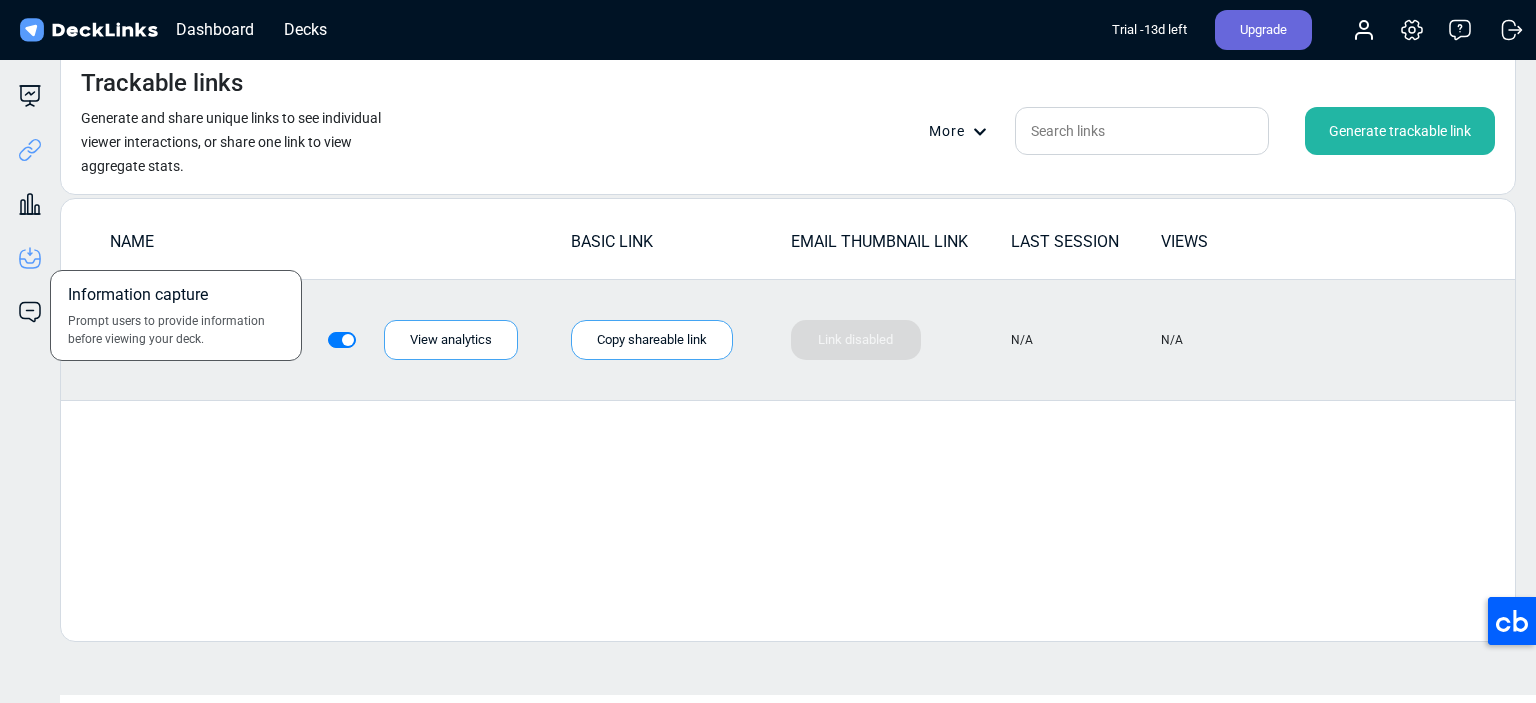 click at bounding box center [30, 96] 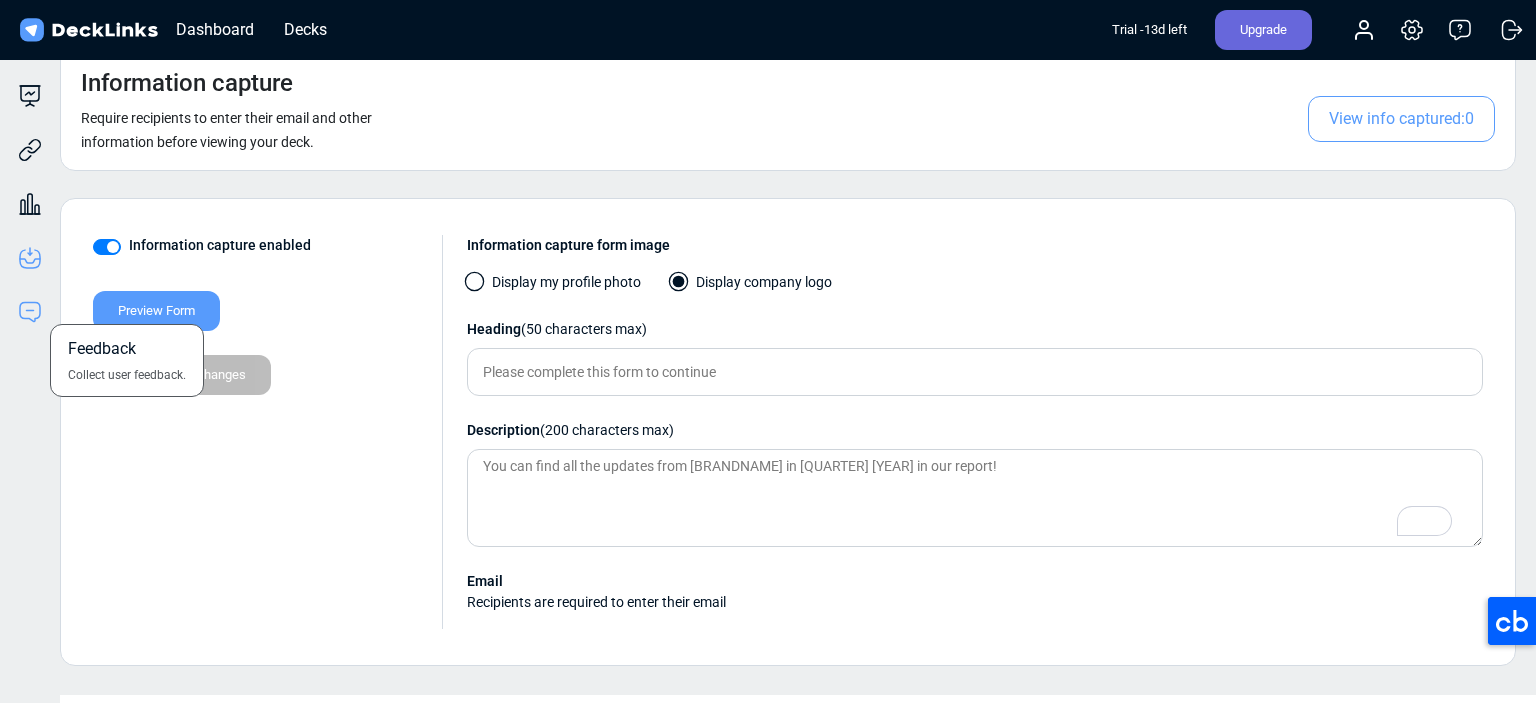 click at bounding box center [30, 96] 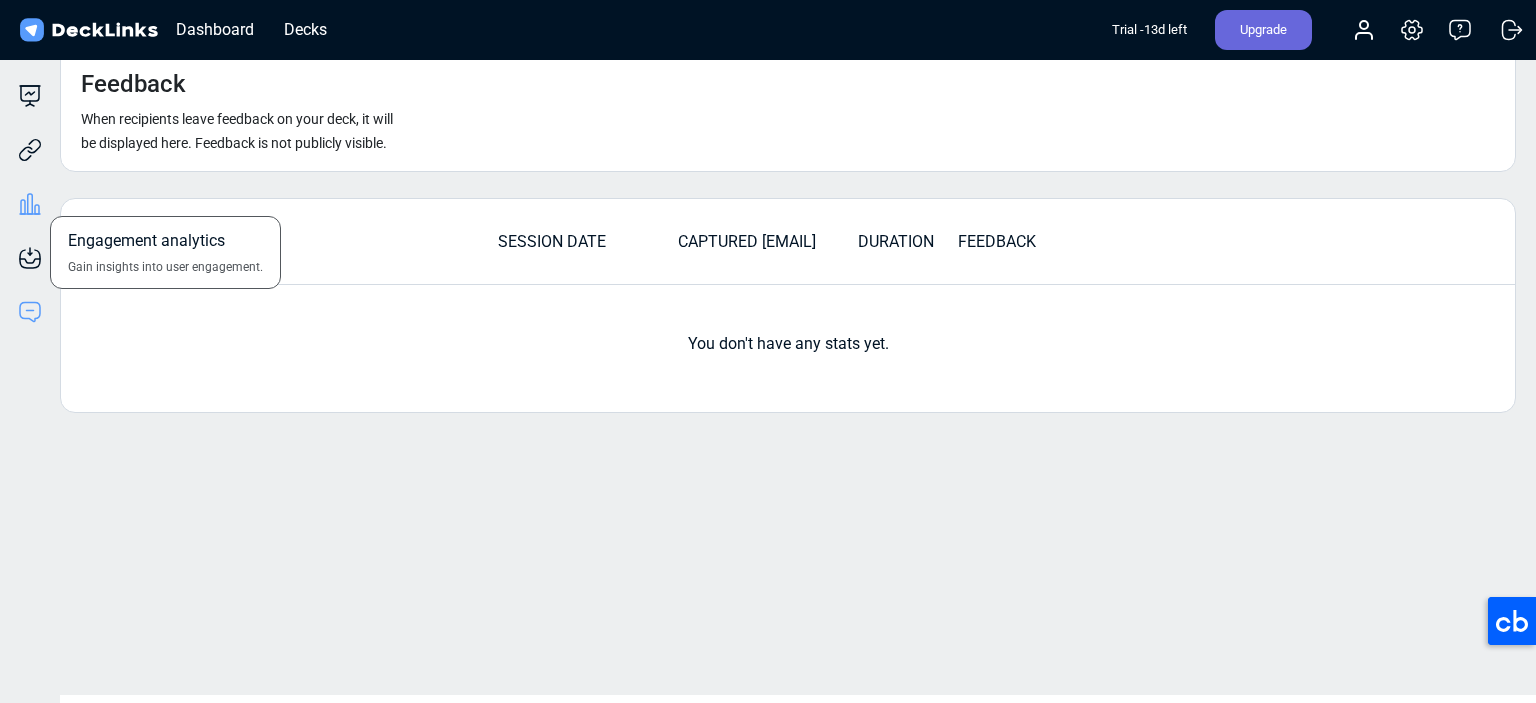 click at bounding box center (30, 96) 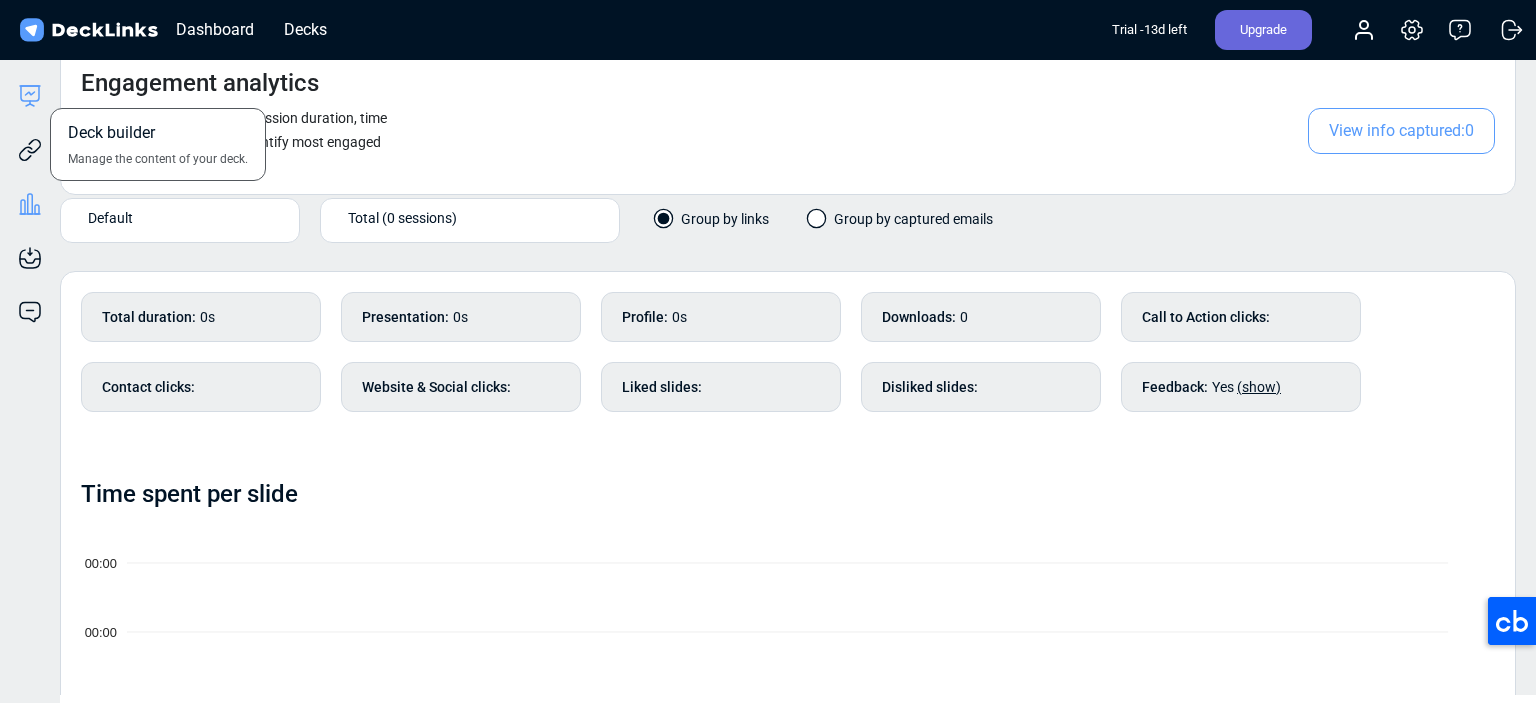 click at bounding box center [30, 93] 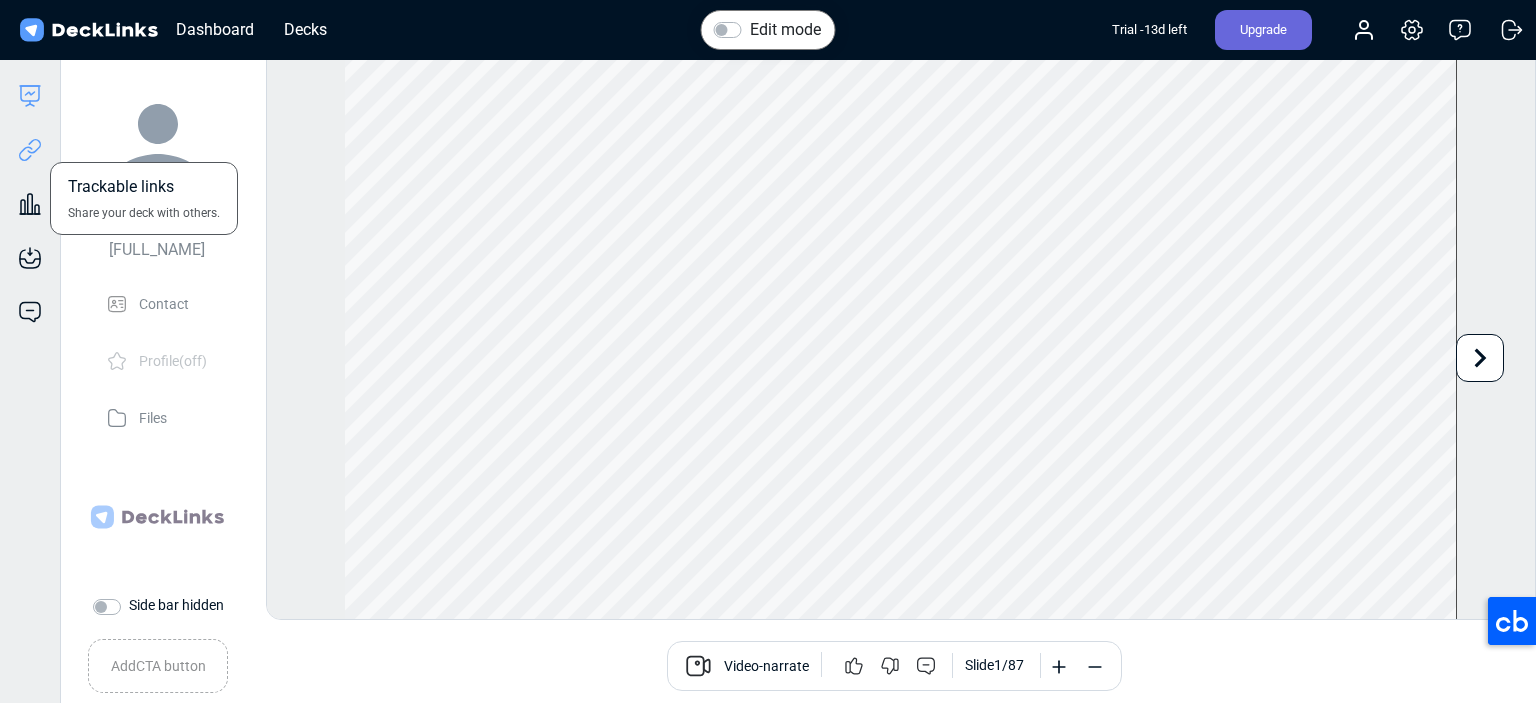 click at bounding box center (30, 150) 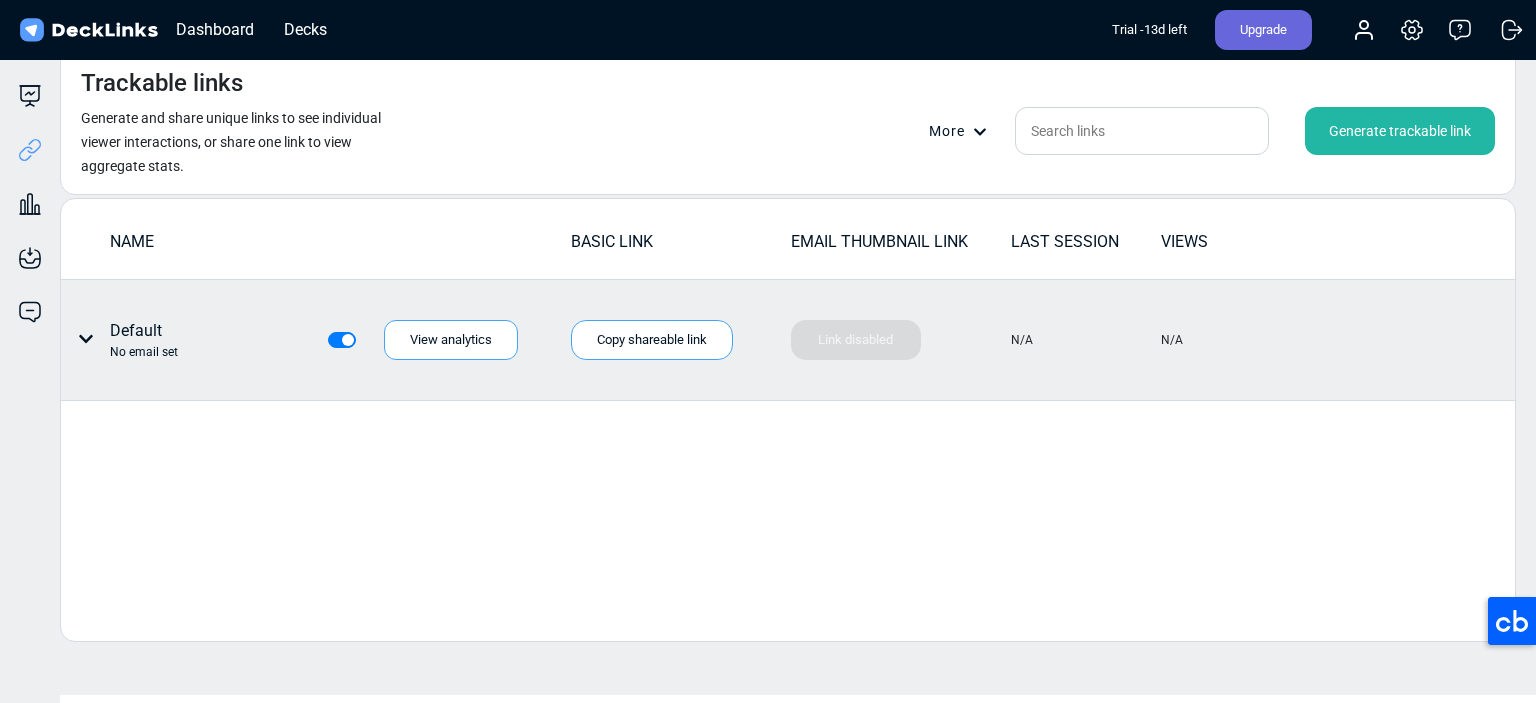 click at bounding box center [82, 340] 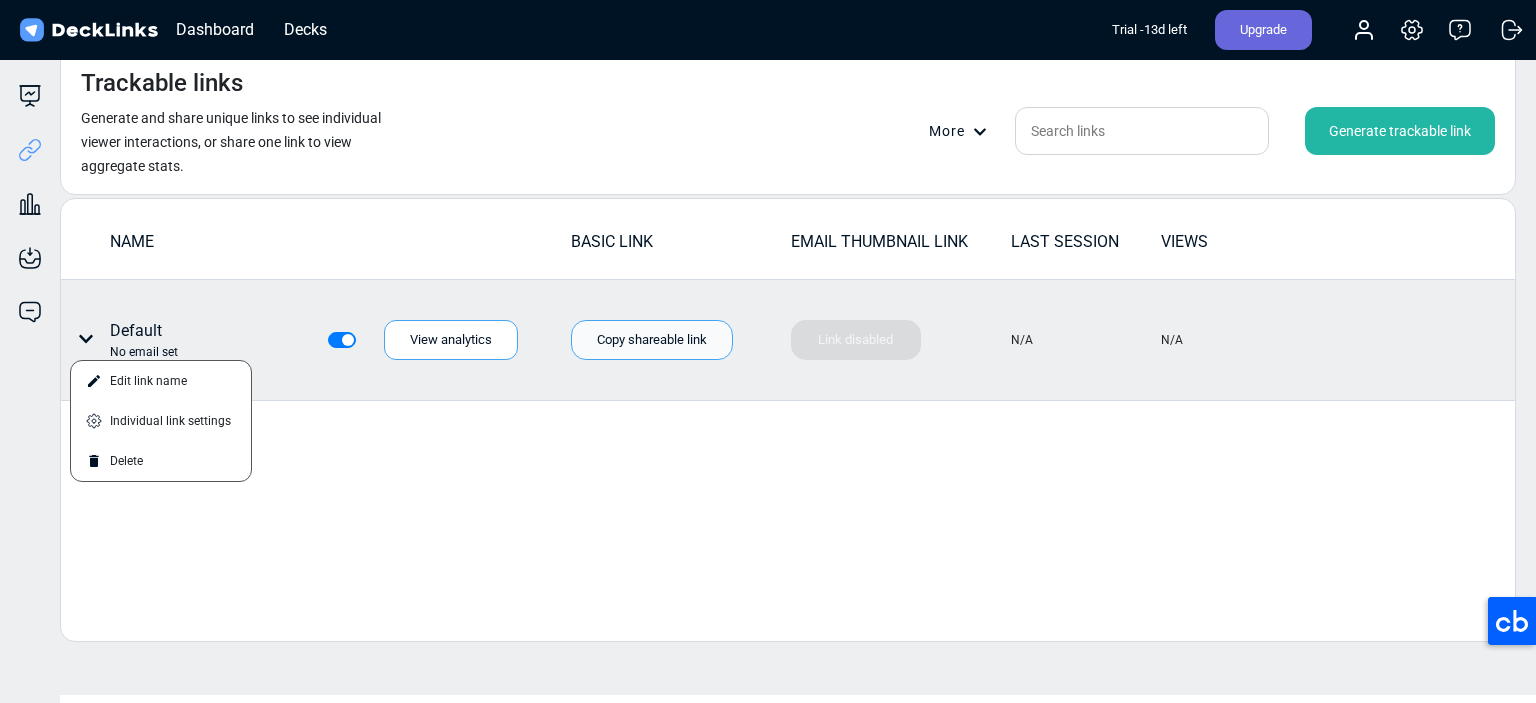 click on "Copy shareable link" at bounding box center [652, 340] 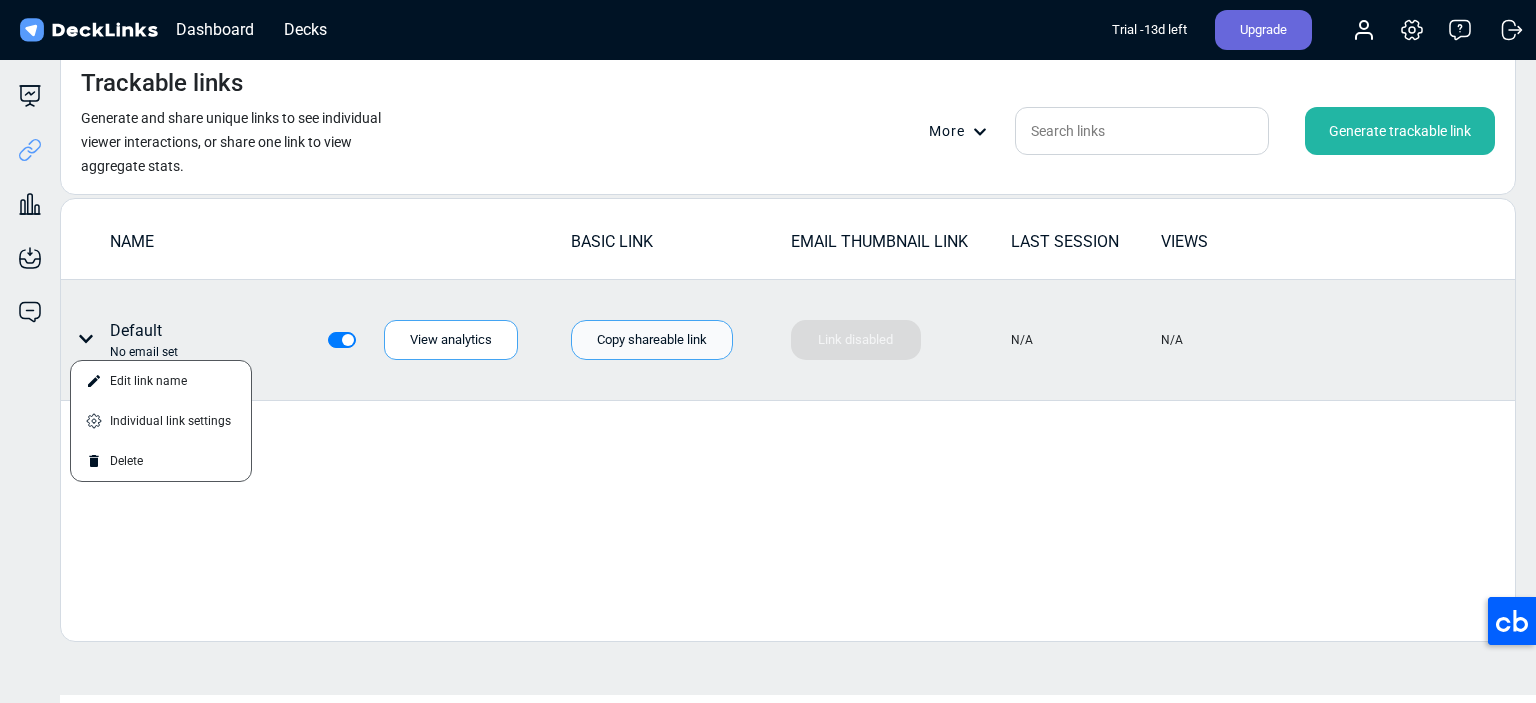 click on "Copy shareable link" at bounding box center [652, 340] 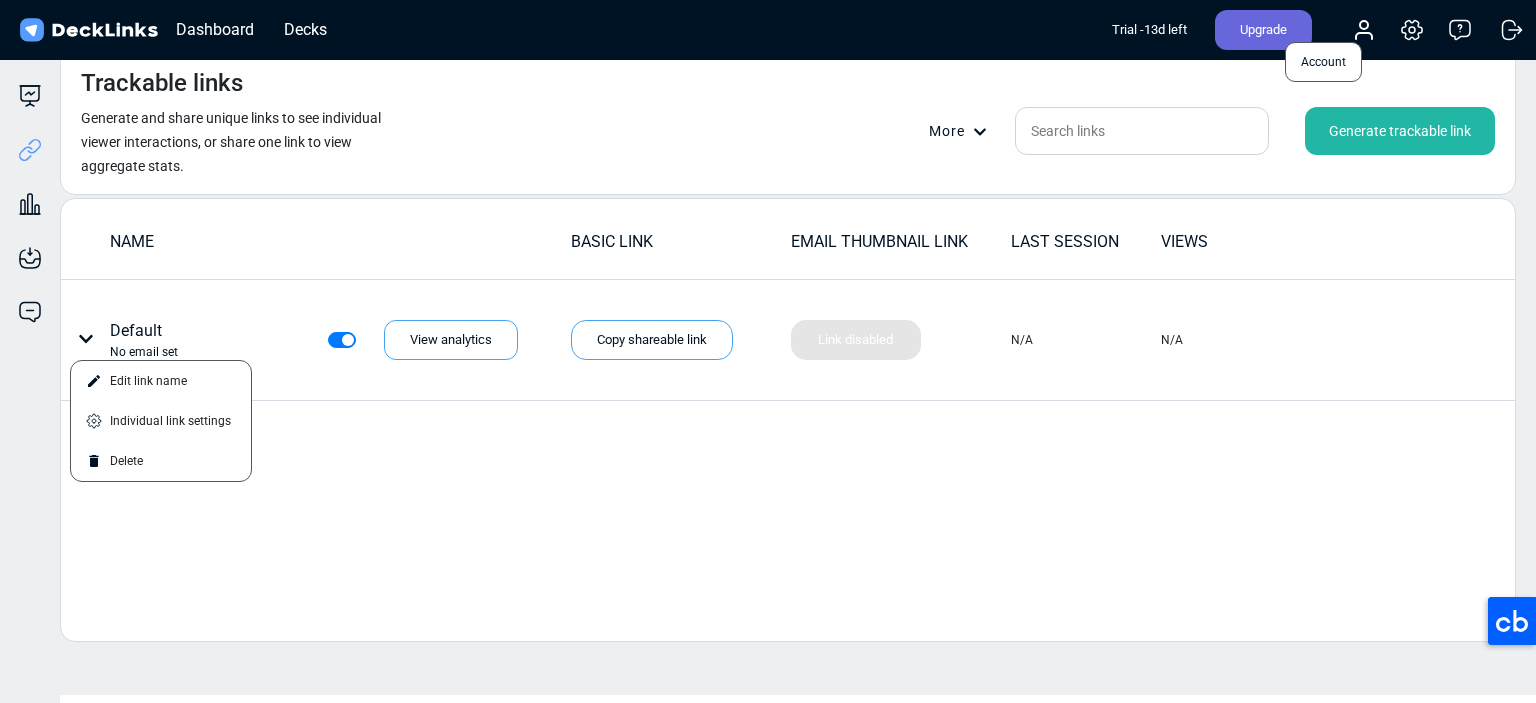 click at bounding box center [1364, 30] 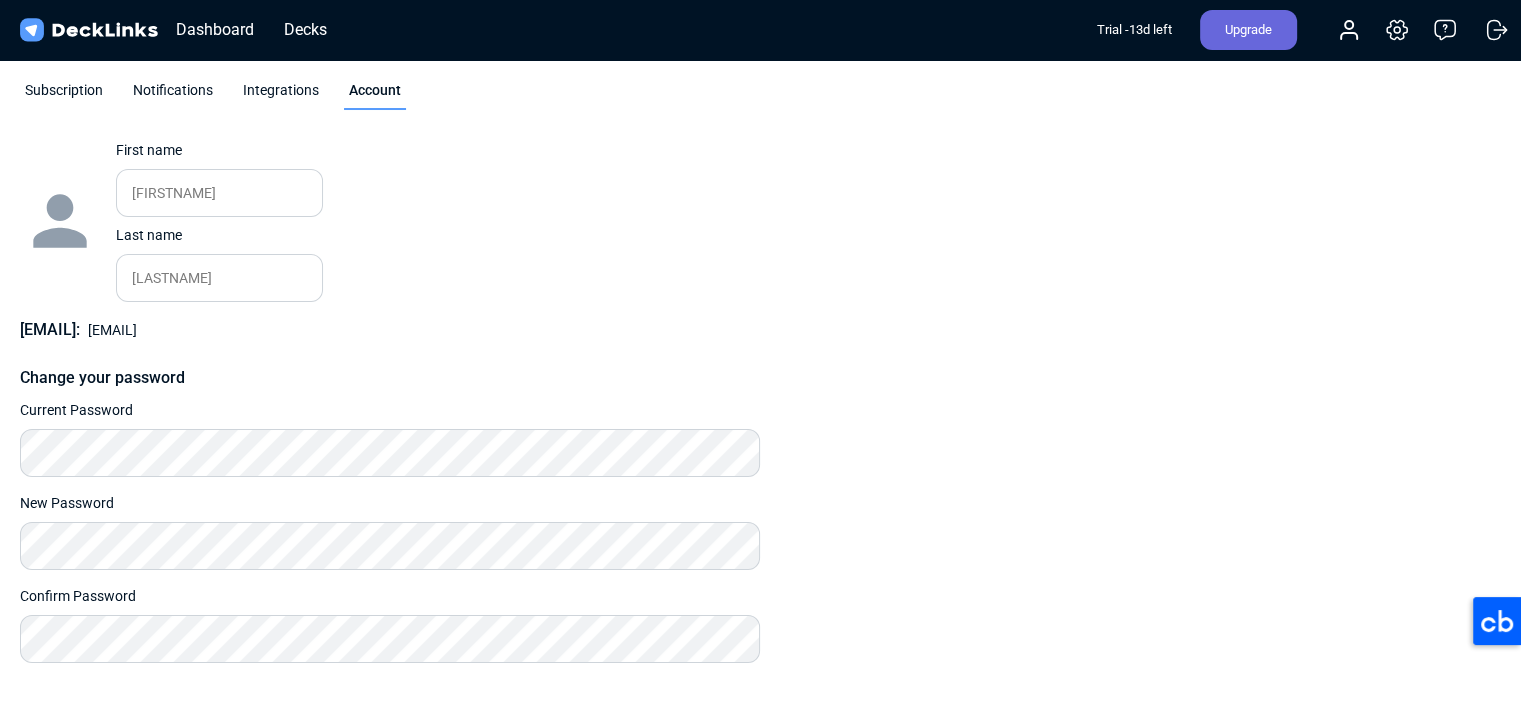 click on "Subscription" at bounding box center (64, 95) 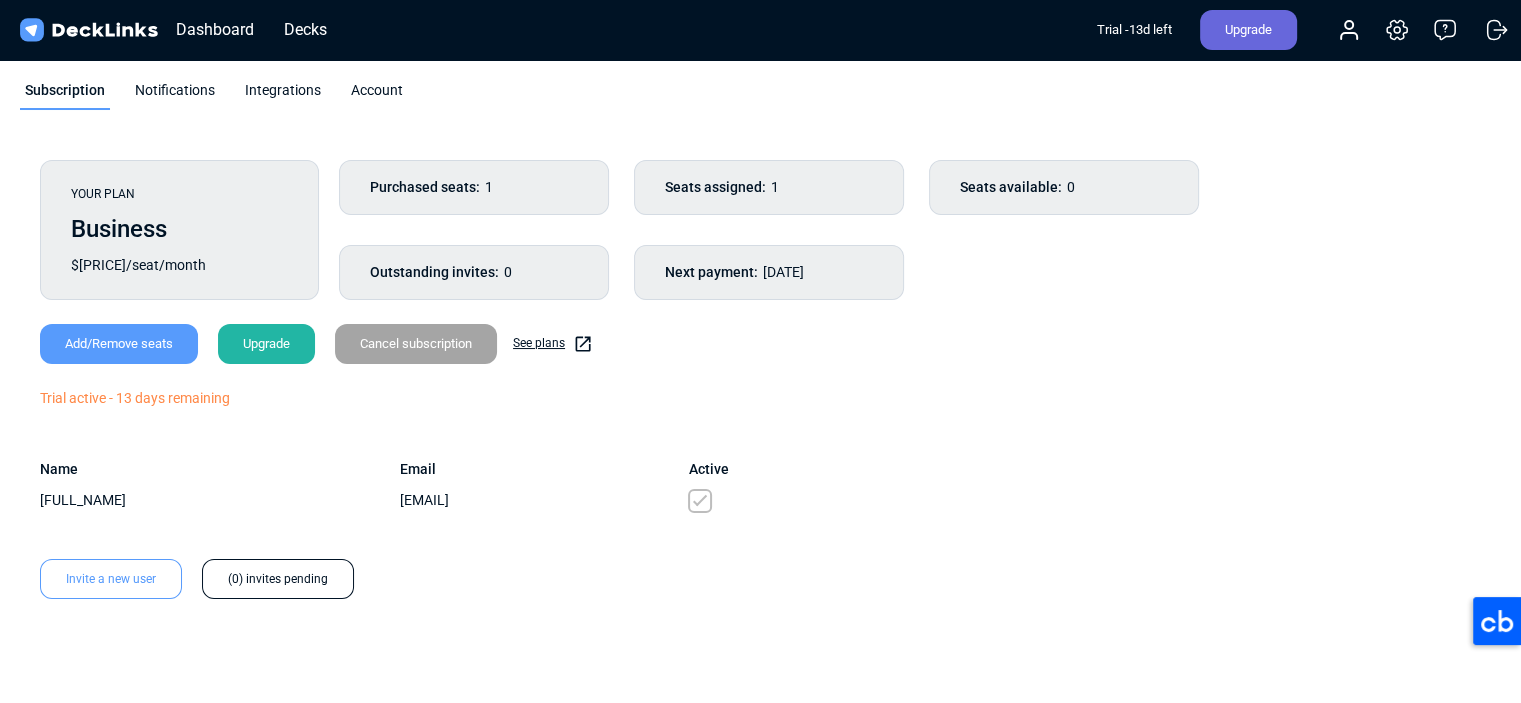 click on "Subscription Notifications Integrations Account" at bounding box center (760, 95) 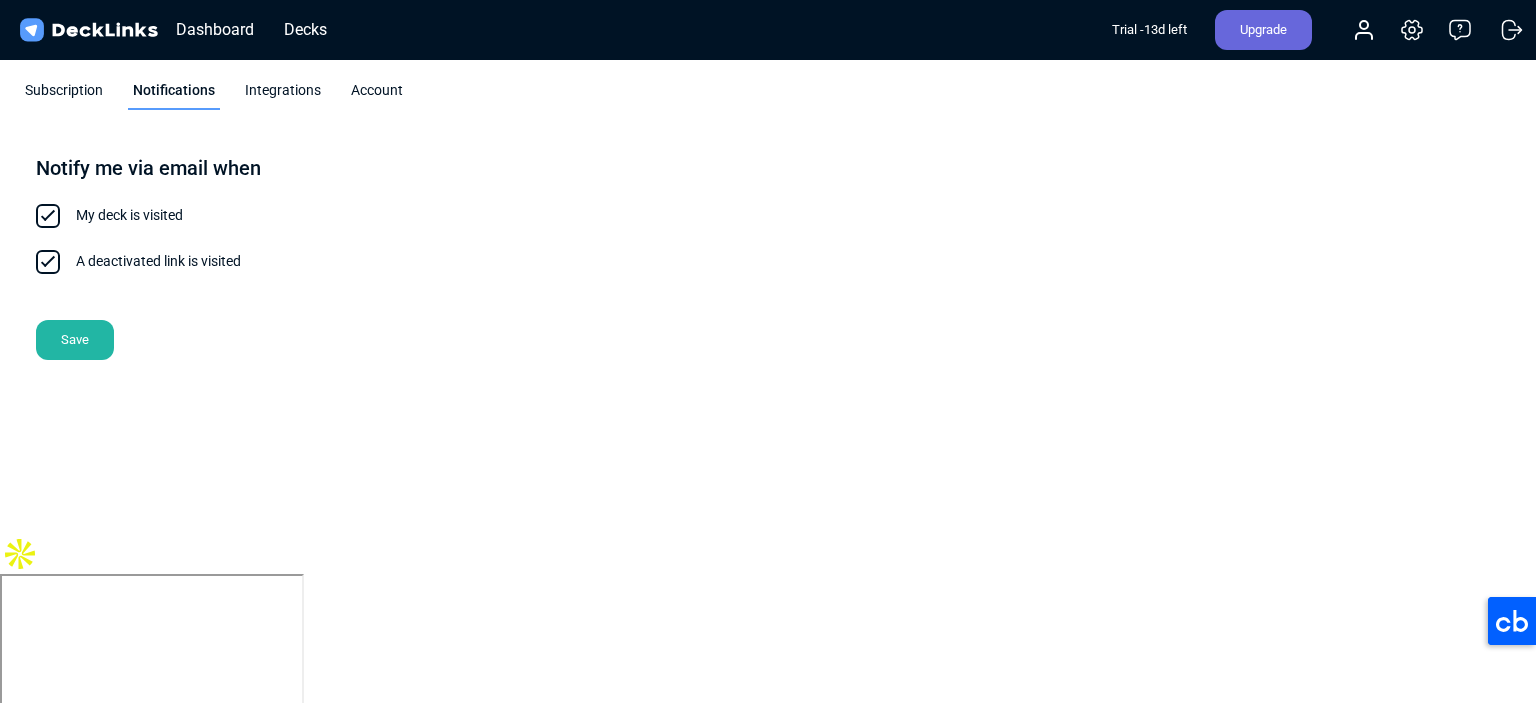 click on "Integrations" at bounding box center (283, 95) 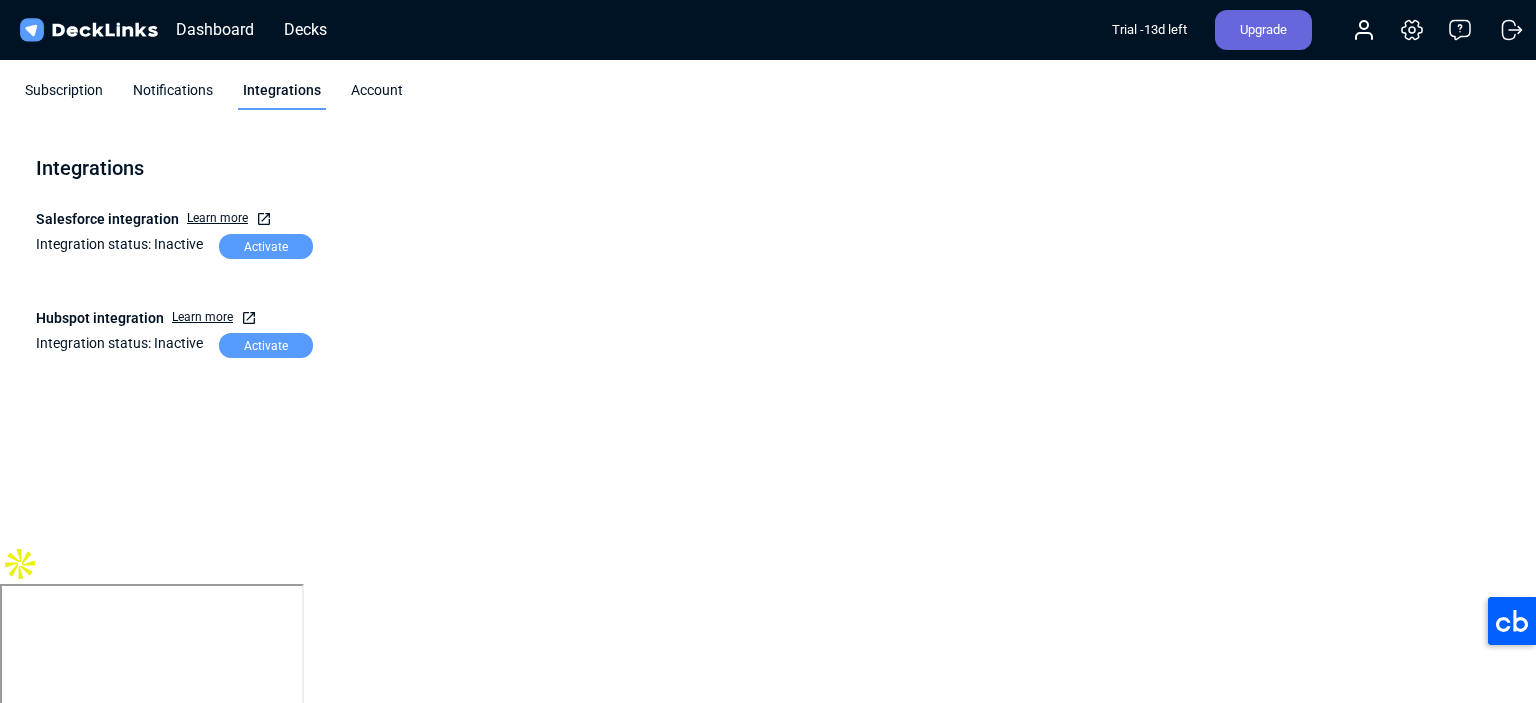 click on "Account" at bounding box center (377, 95) 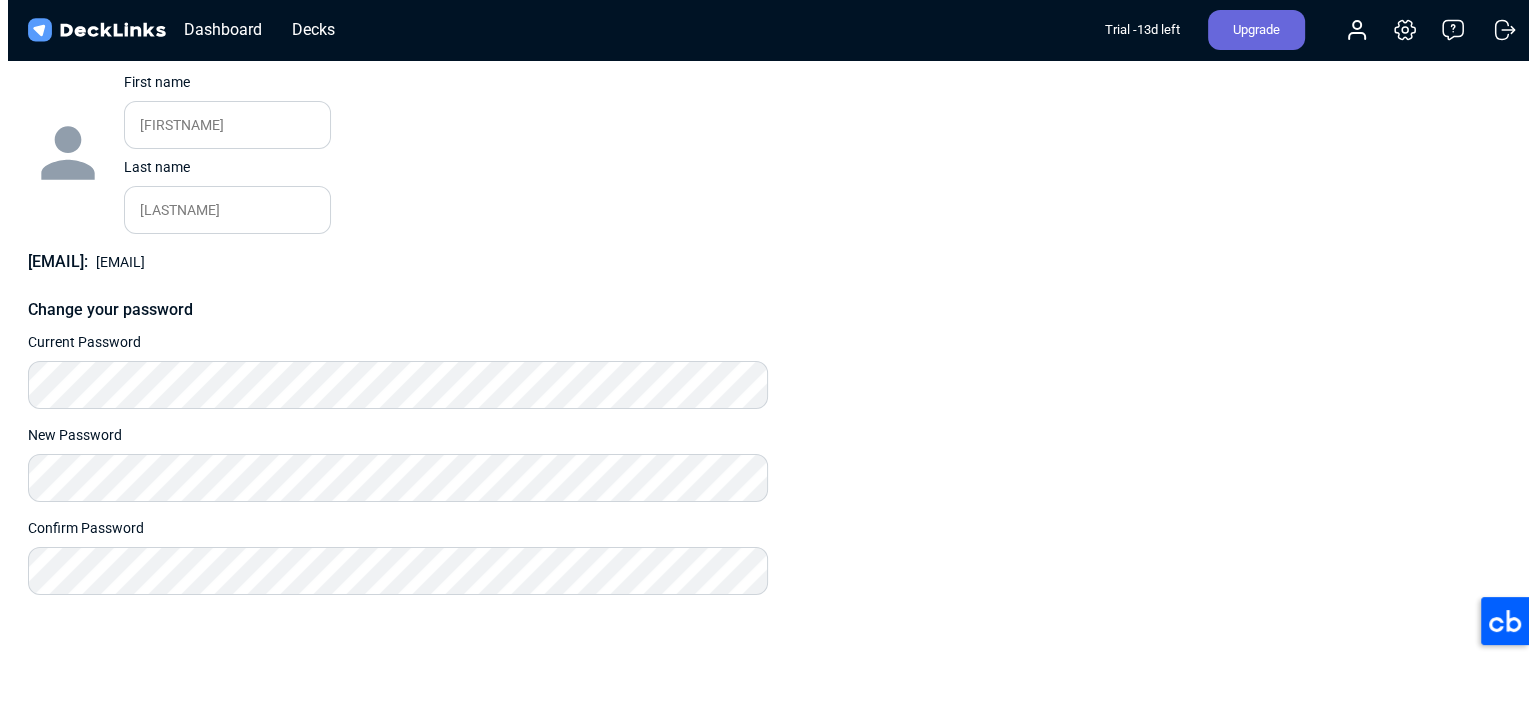 scroll, scrollTop: 0, scrollLeft: 0, axis: both 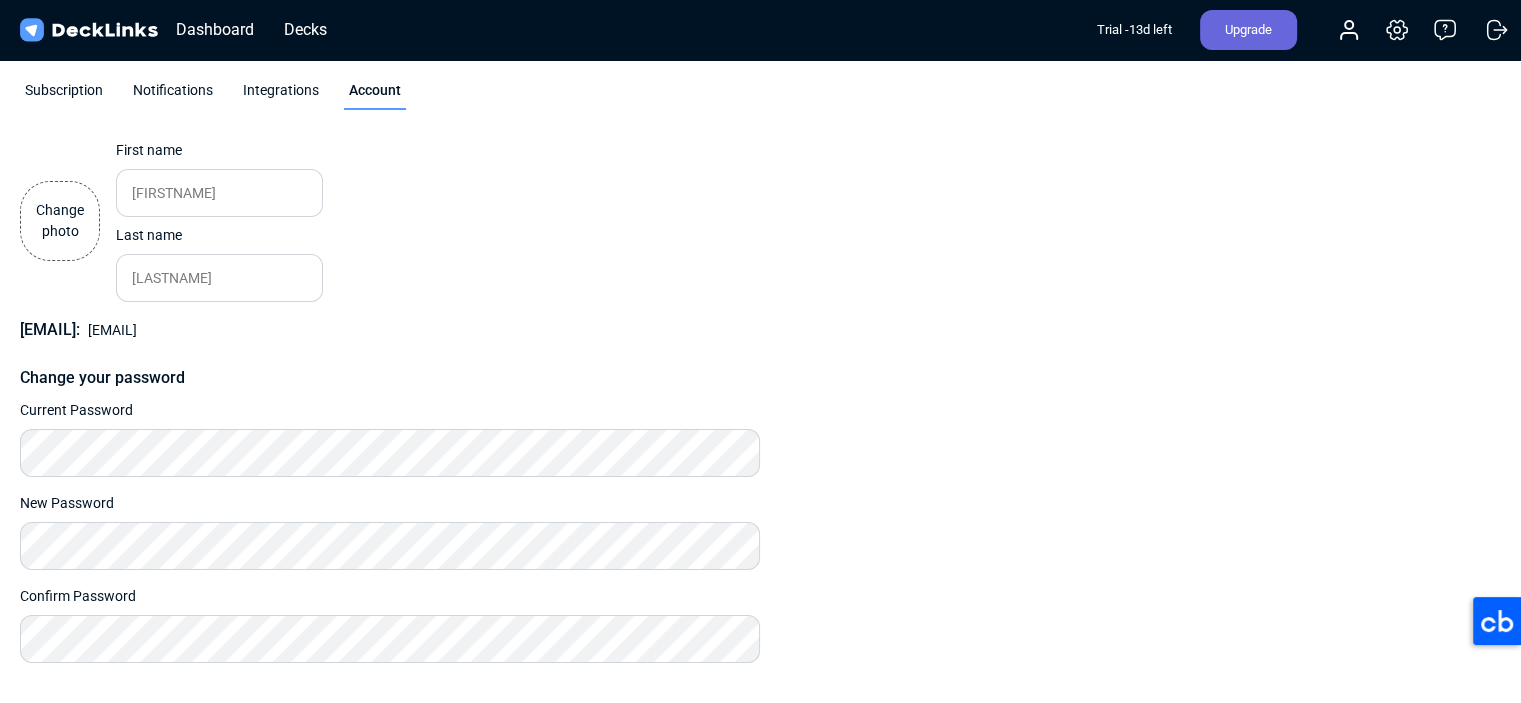 click on "Change photo" at bounding box center [60, 221] 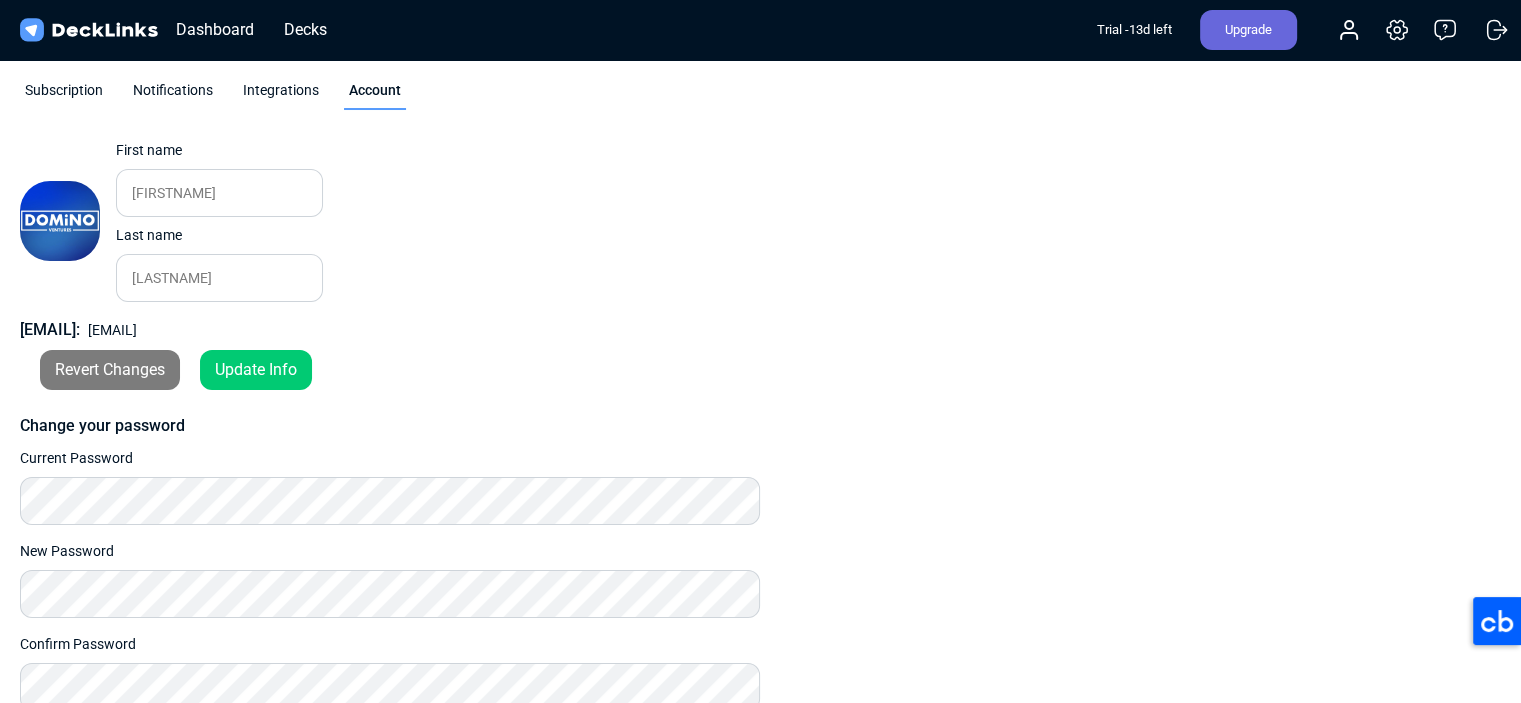 click on "Update Info" at bounding box center (256, 370) 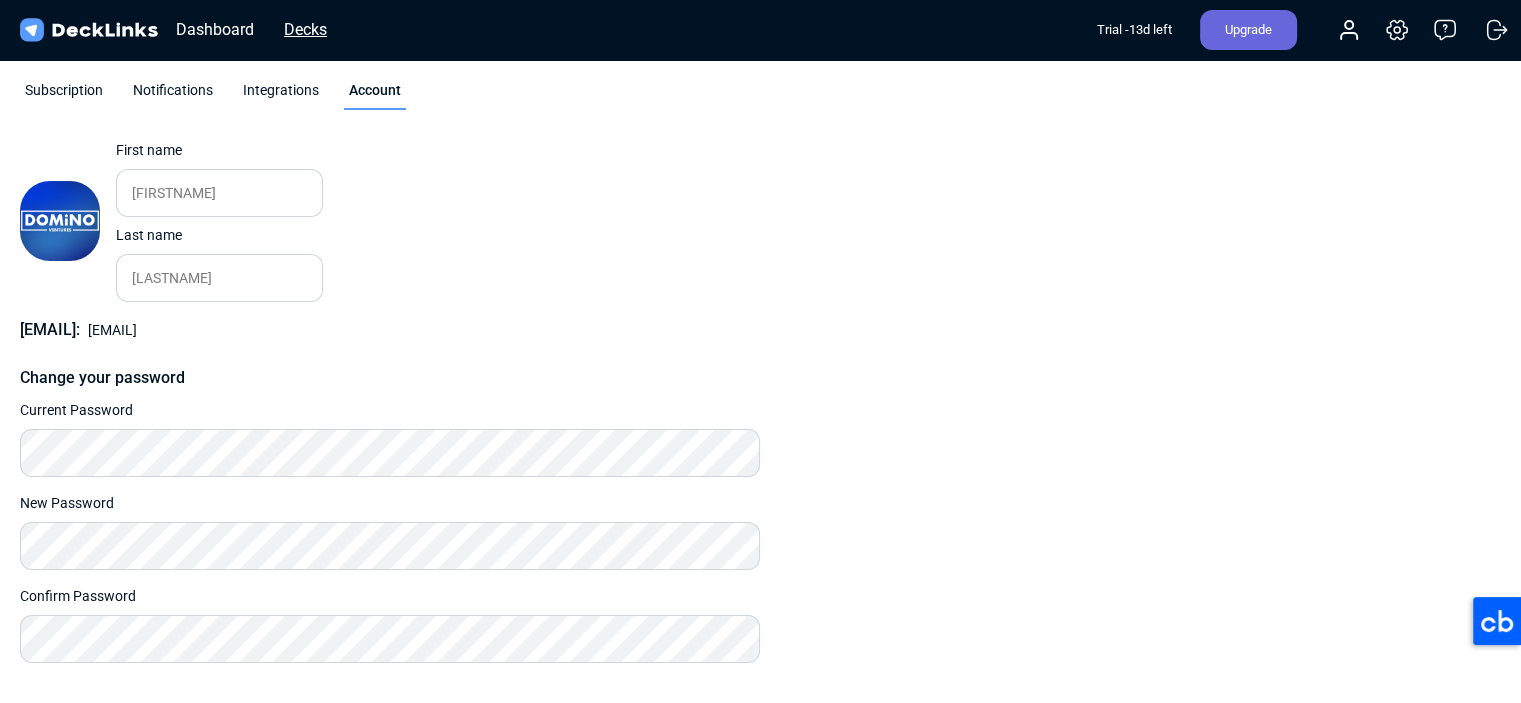 click on "Decks" at bounding box center (305, 29) 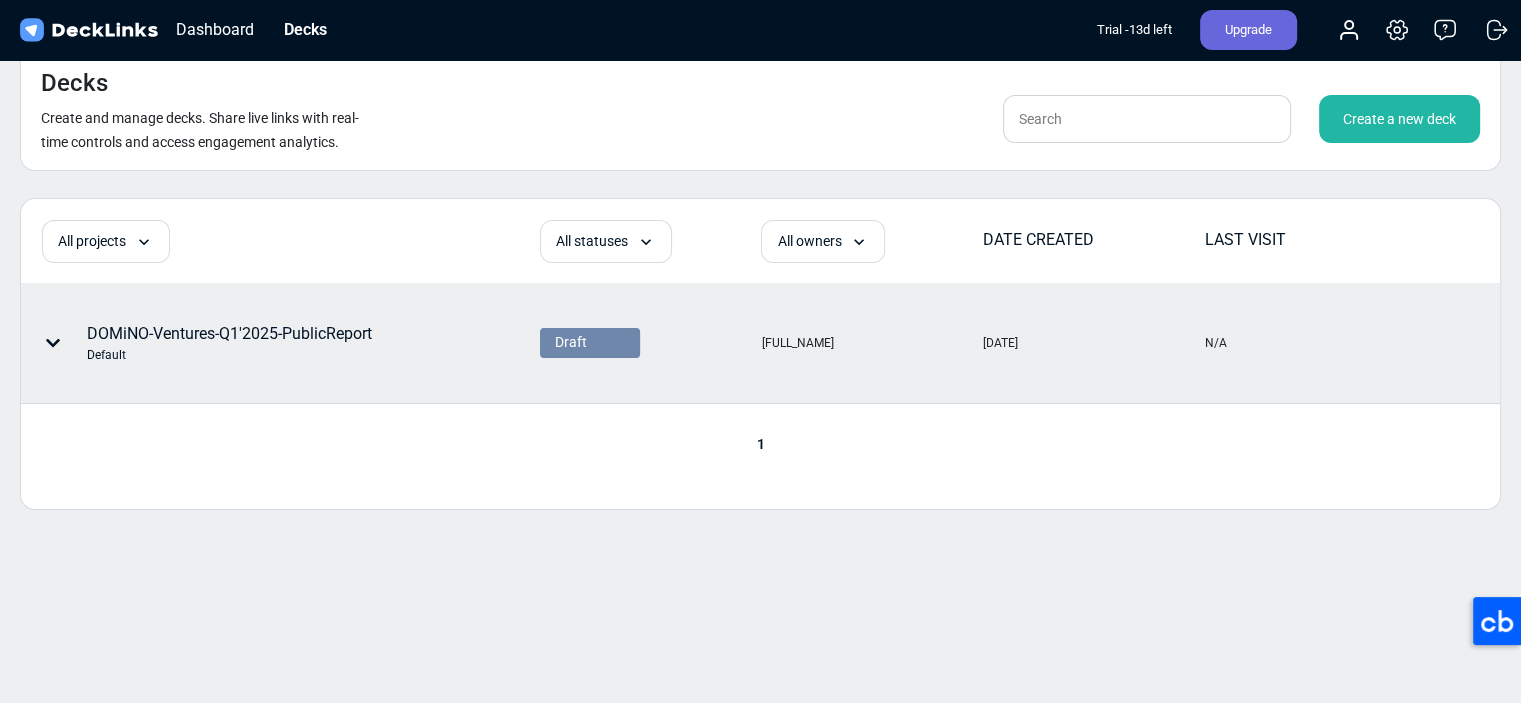 click on "[BRANDNAME]-[QUARTER][YEAR]-PublicReport Default" at bounding box center [229, 343] 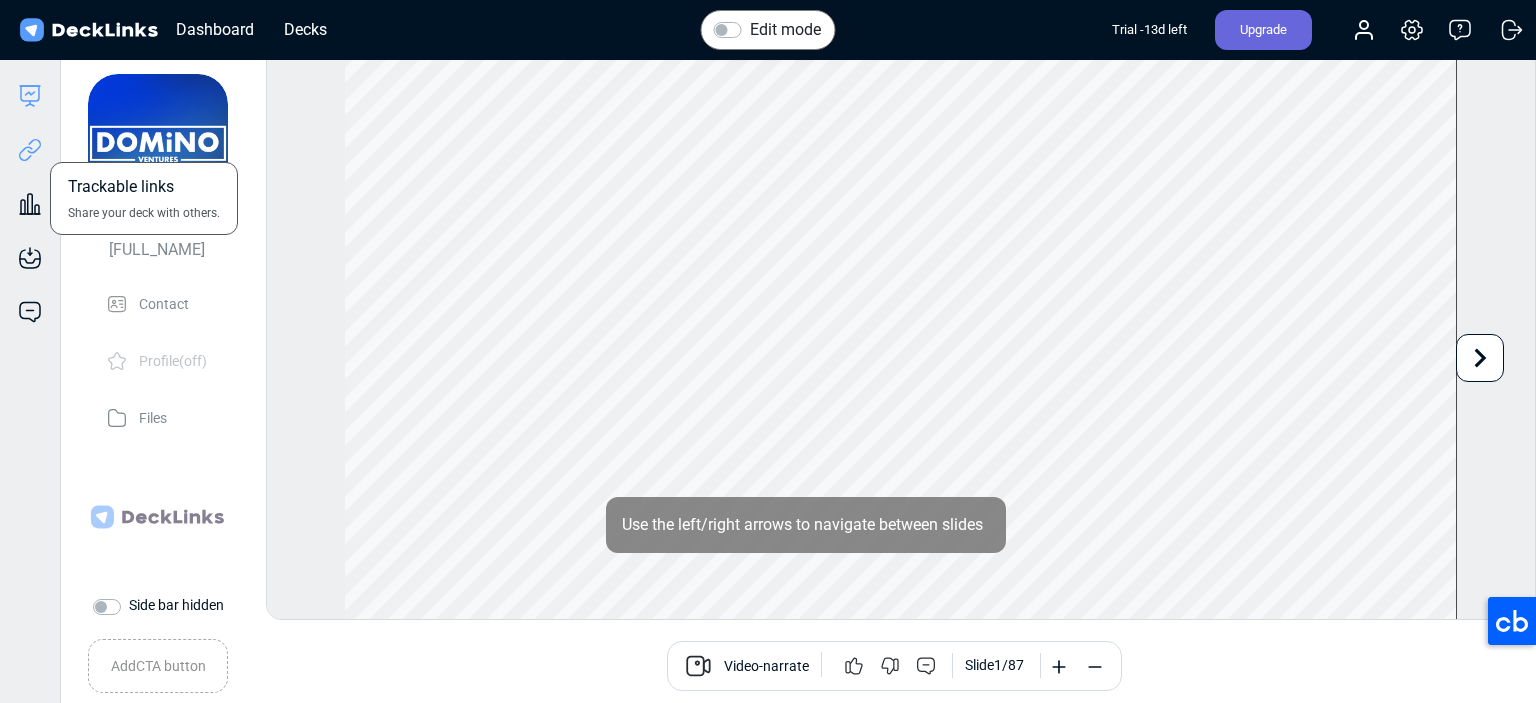 click at bounding box center [30, 150] 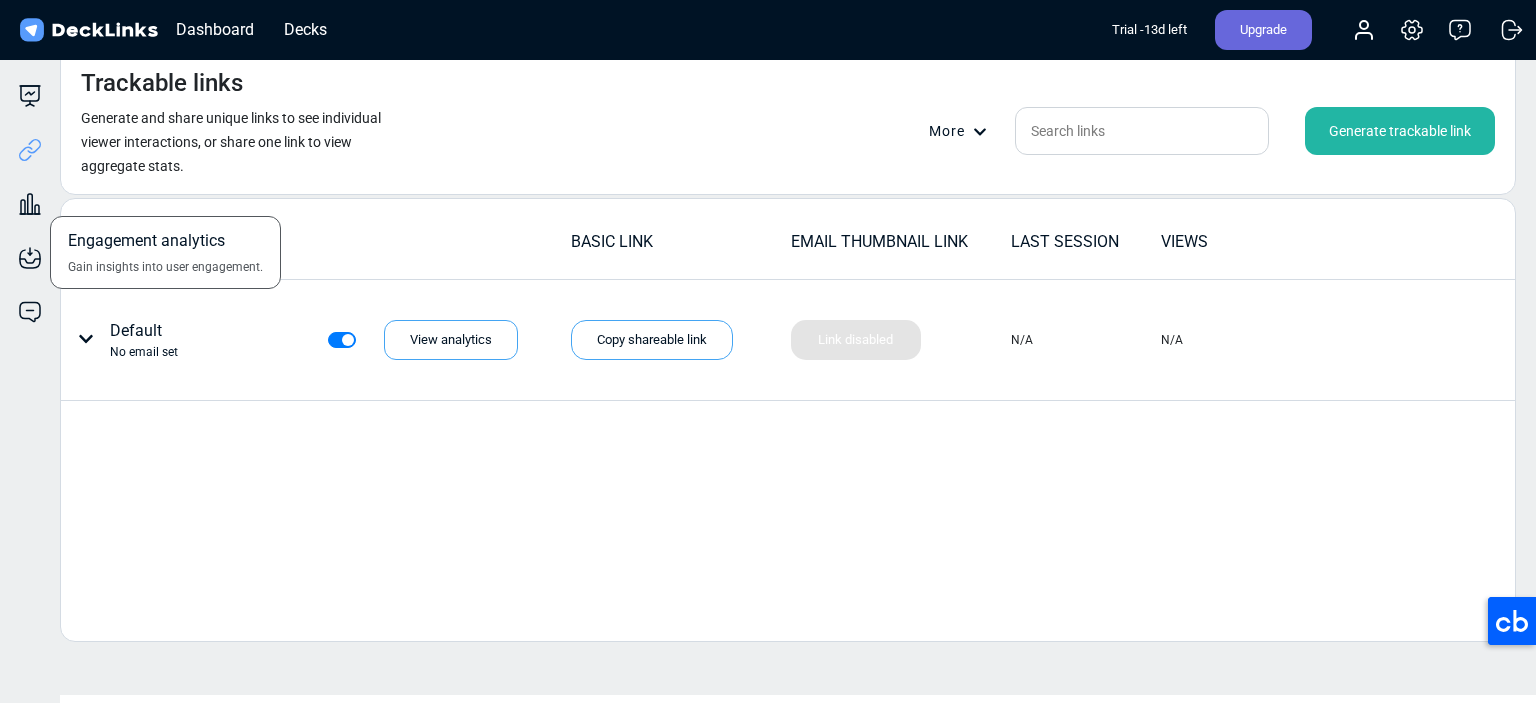 click at bounding box center (30, 96) 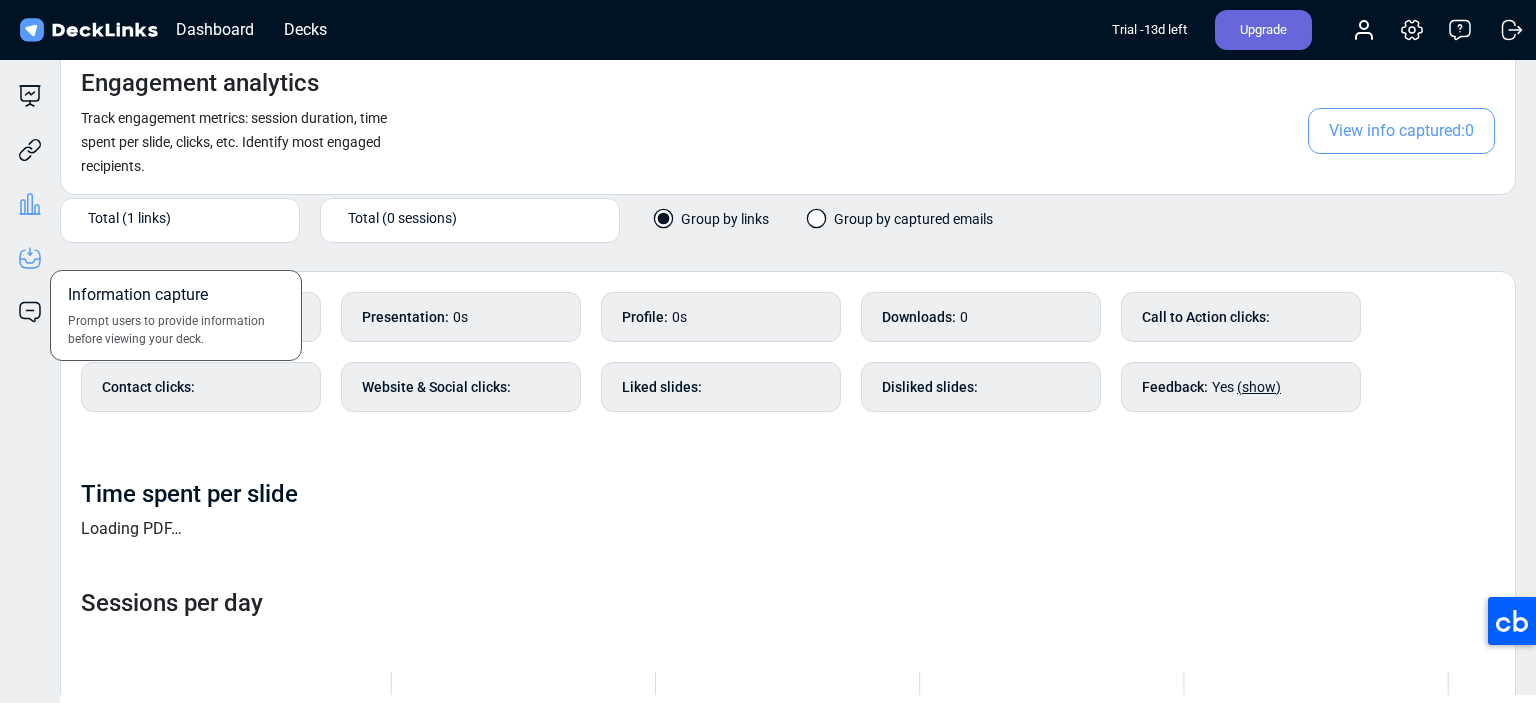 click at bounding box center (30, 96) 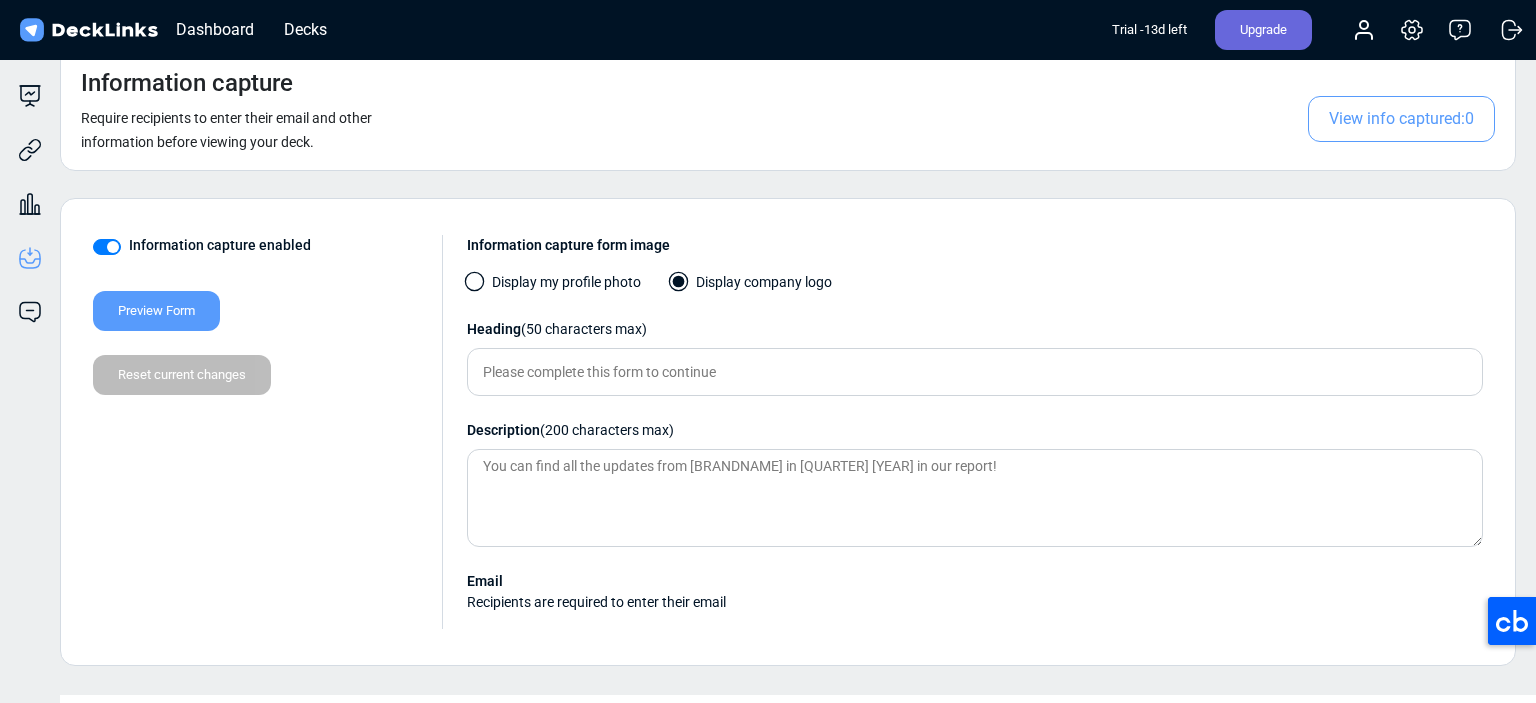 click on "Preview Form" at bounding box center (156, 311) 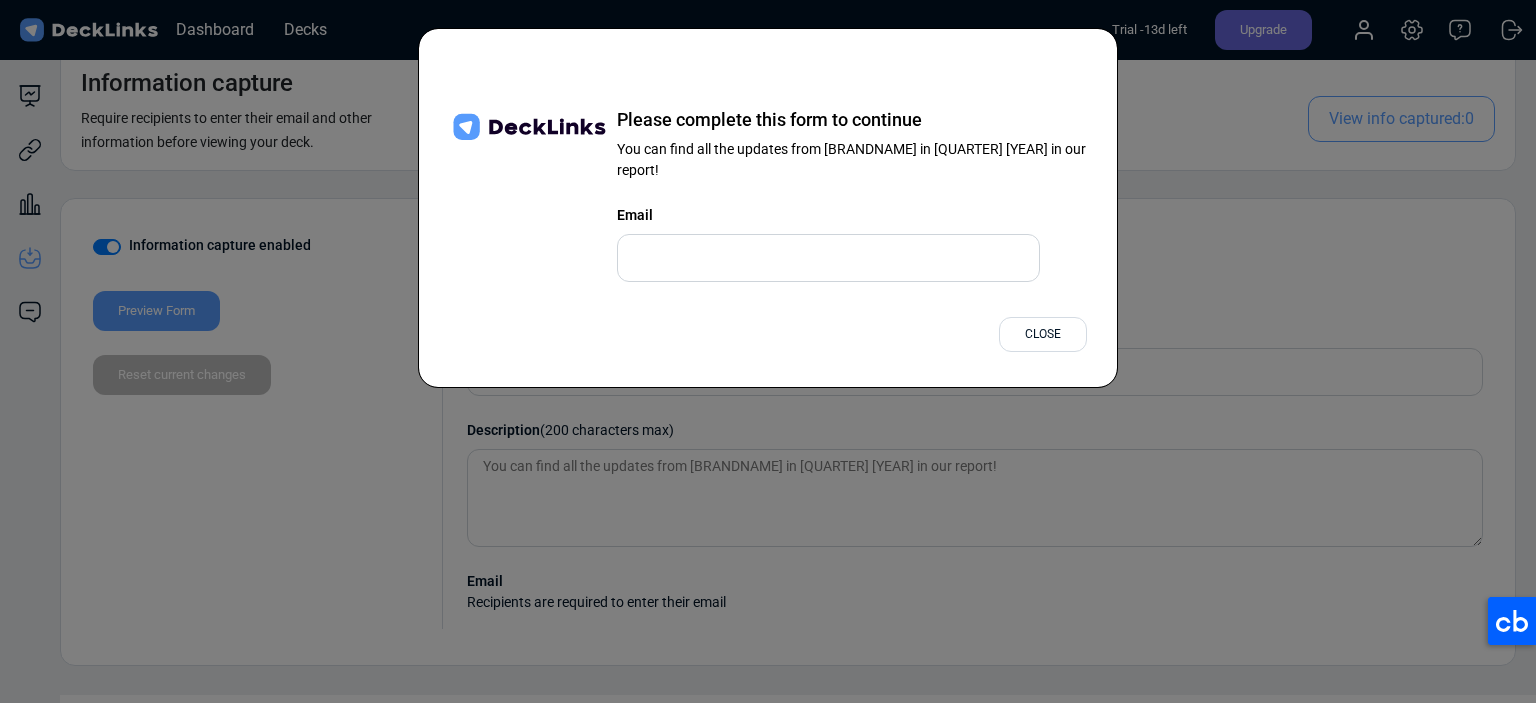 click on "Please complete this form to continue You can find all the updates from DOMiNO Ventures in [DATE] in our report! [EMAIL]" at bounding box center (768, 195) 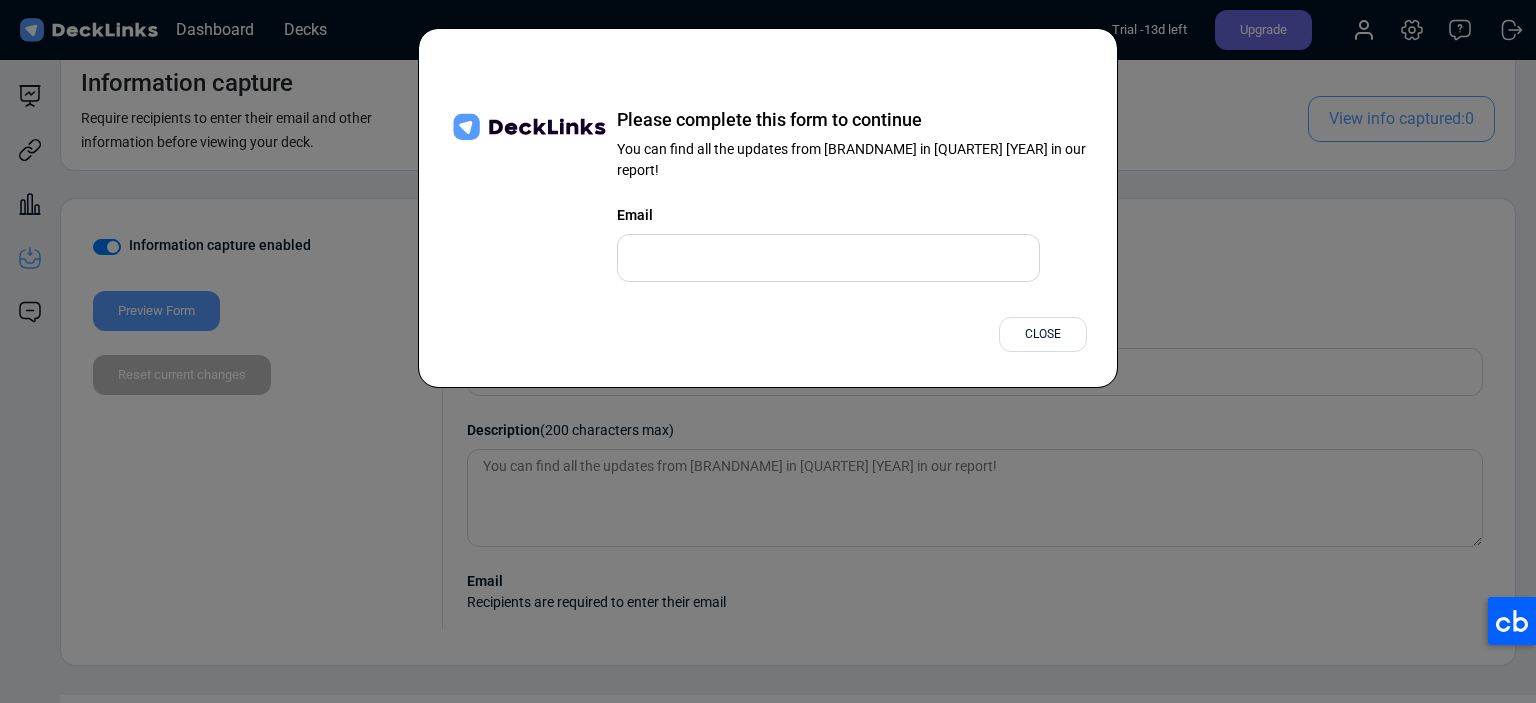 click on "Close" at bounding box center (1043, 334) 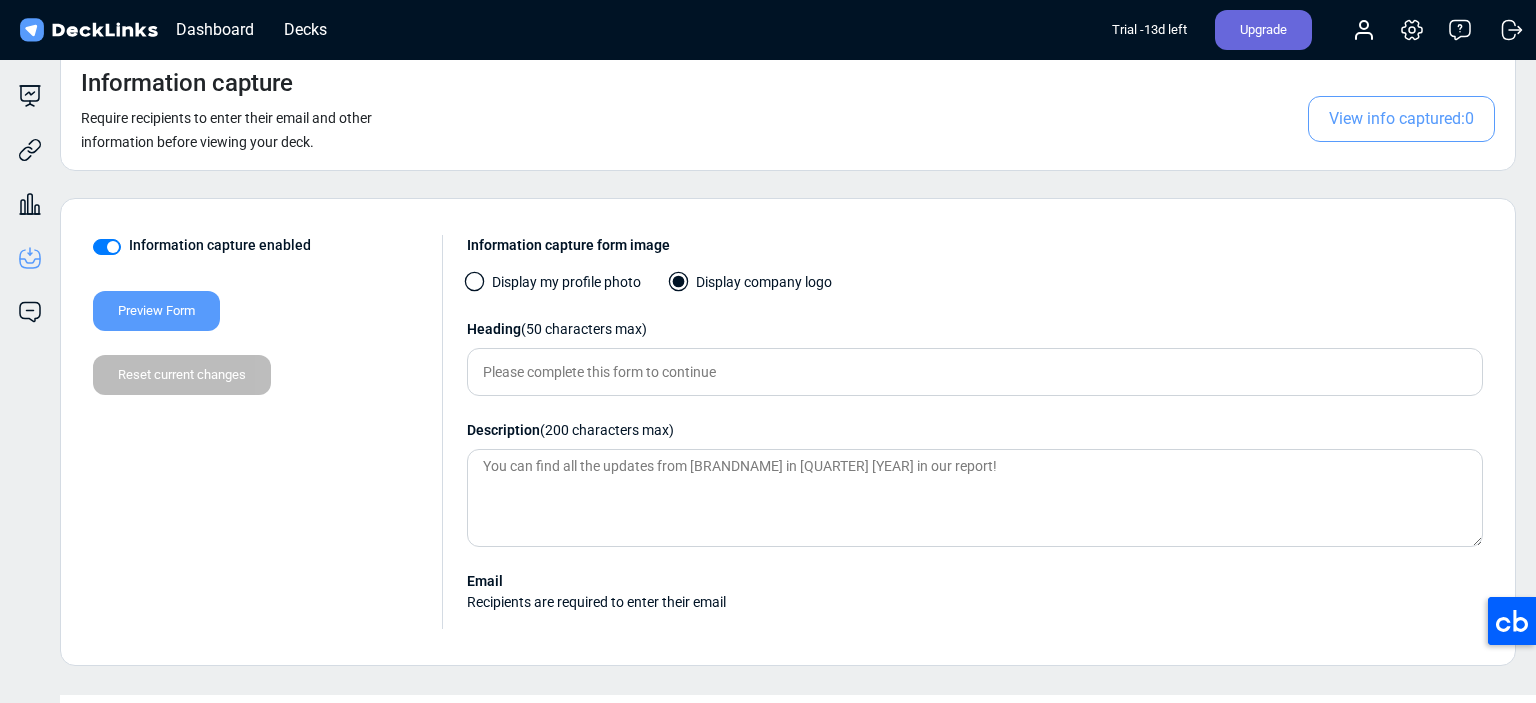 click at bounding box center [475, 282] 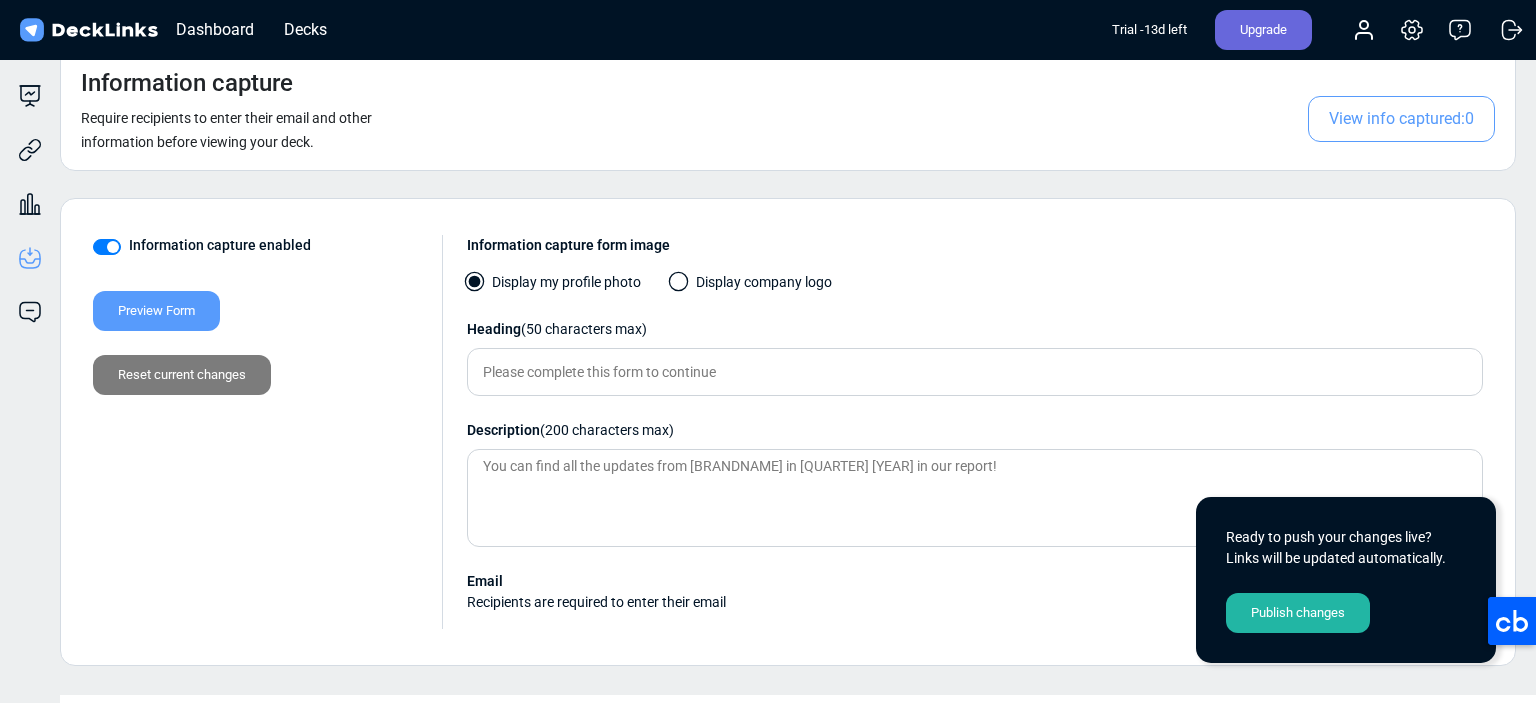 click on "Publish changes" at bounding box center [1298, 613] 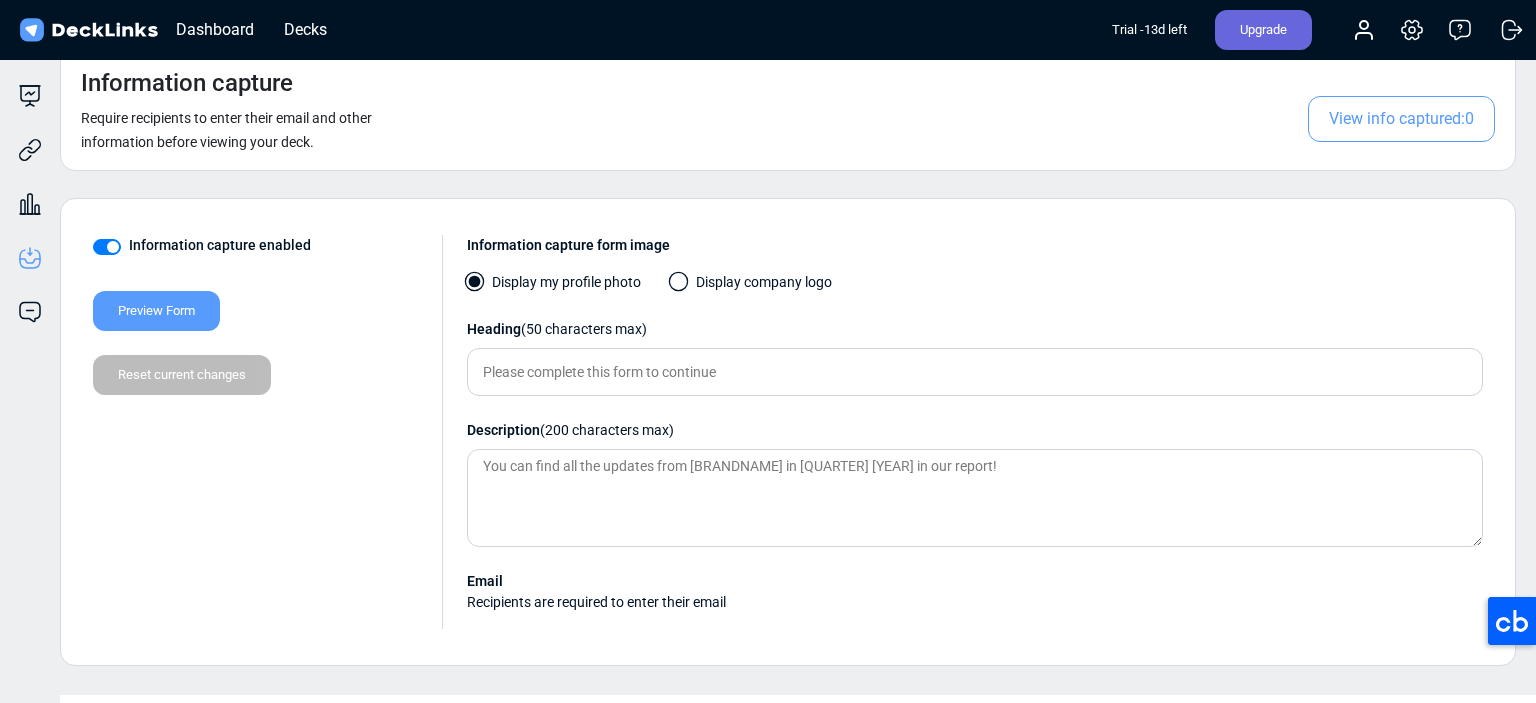 click on "Preview Form" at bounding box center [156, 311] 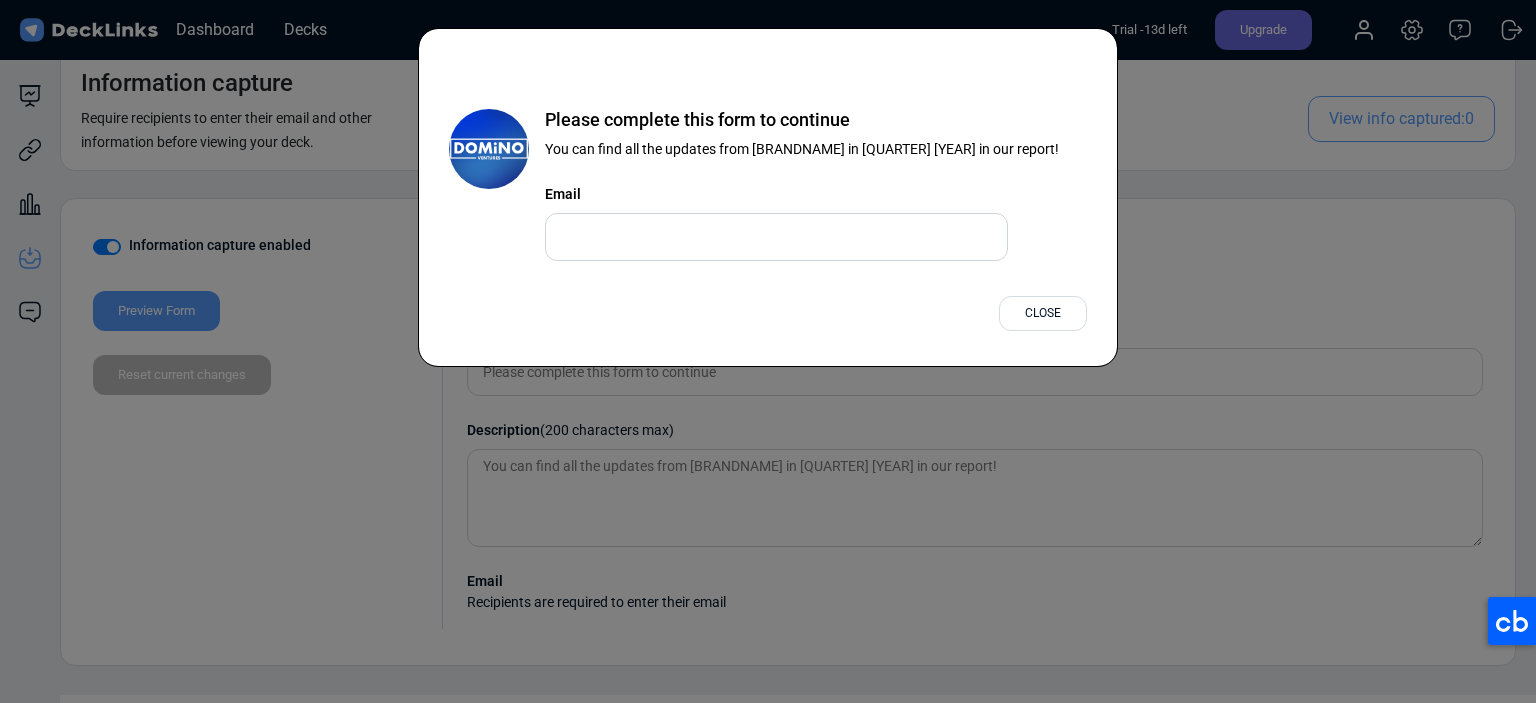 click on "Close" at bounding box center [1043, 313] 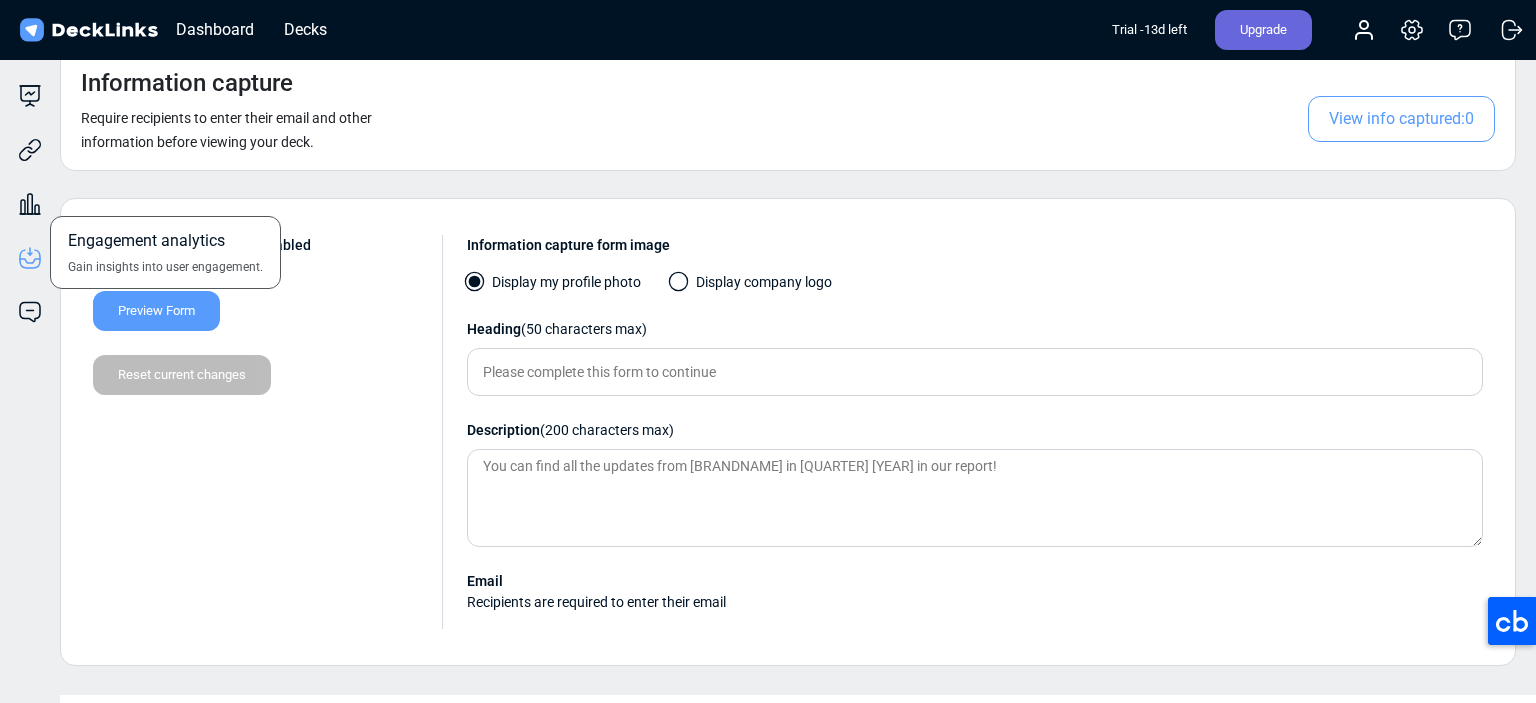 click on "Engagement analytics Gain insights into user engagement." at bounding box center [30, 189] 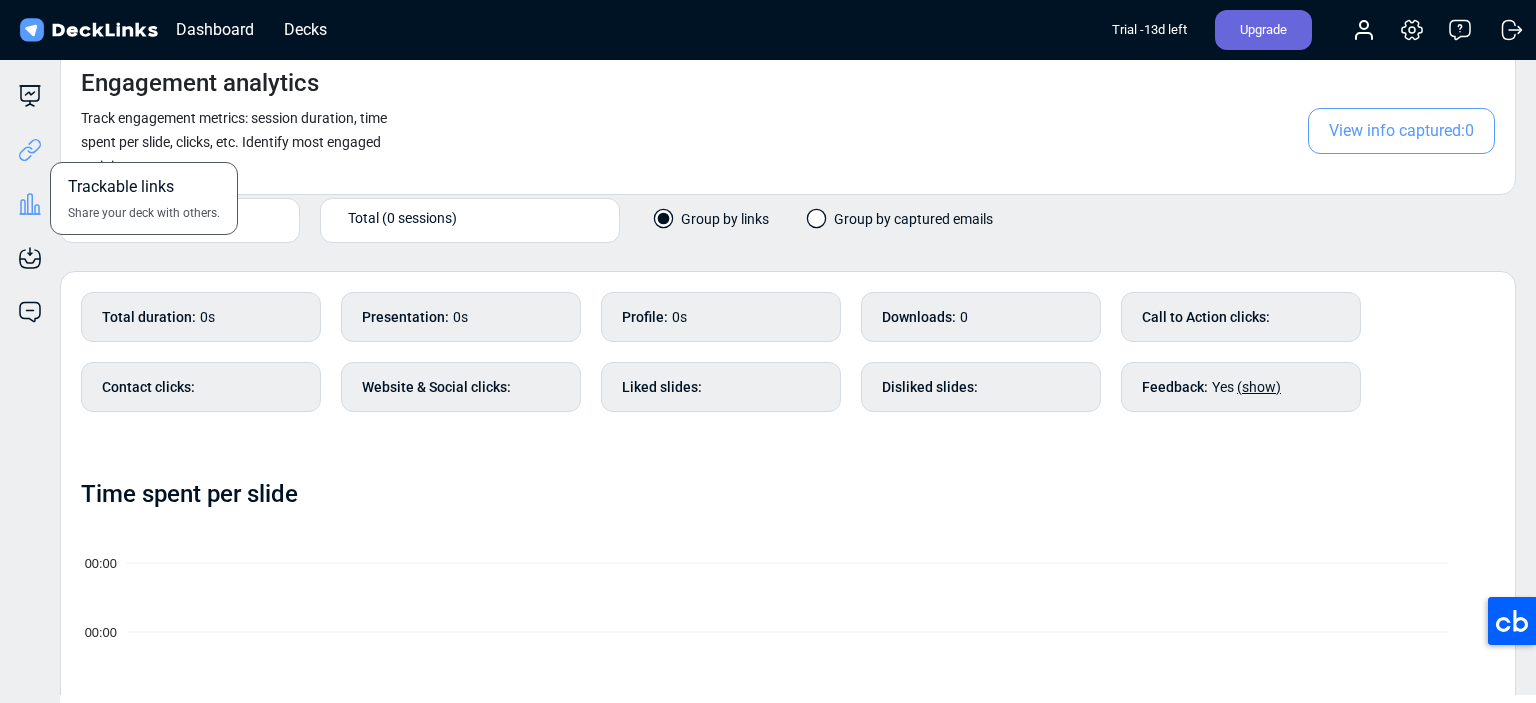 click at bounding box center [30, 150] 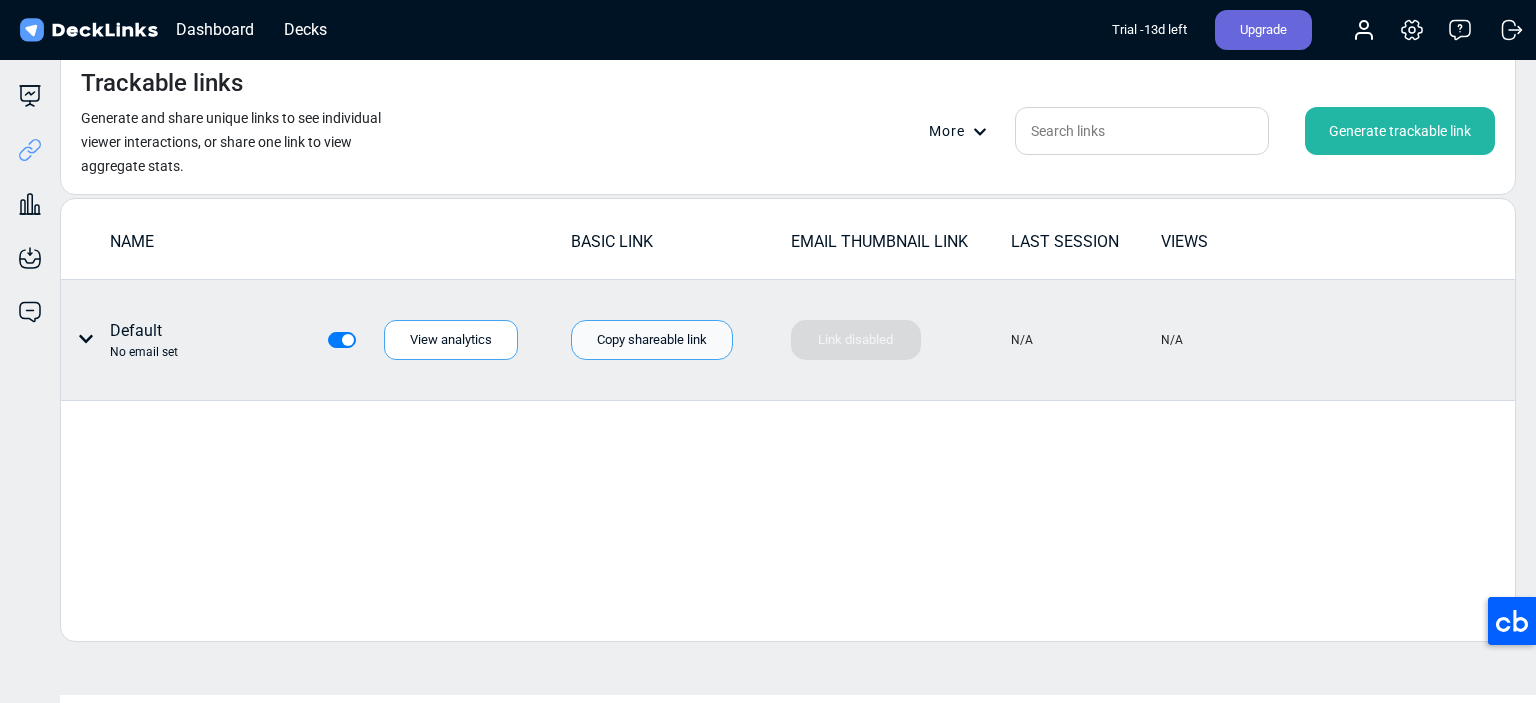 click on "Copy shareable link" at bounding box center (652, 340) 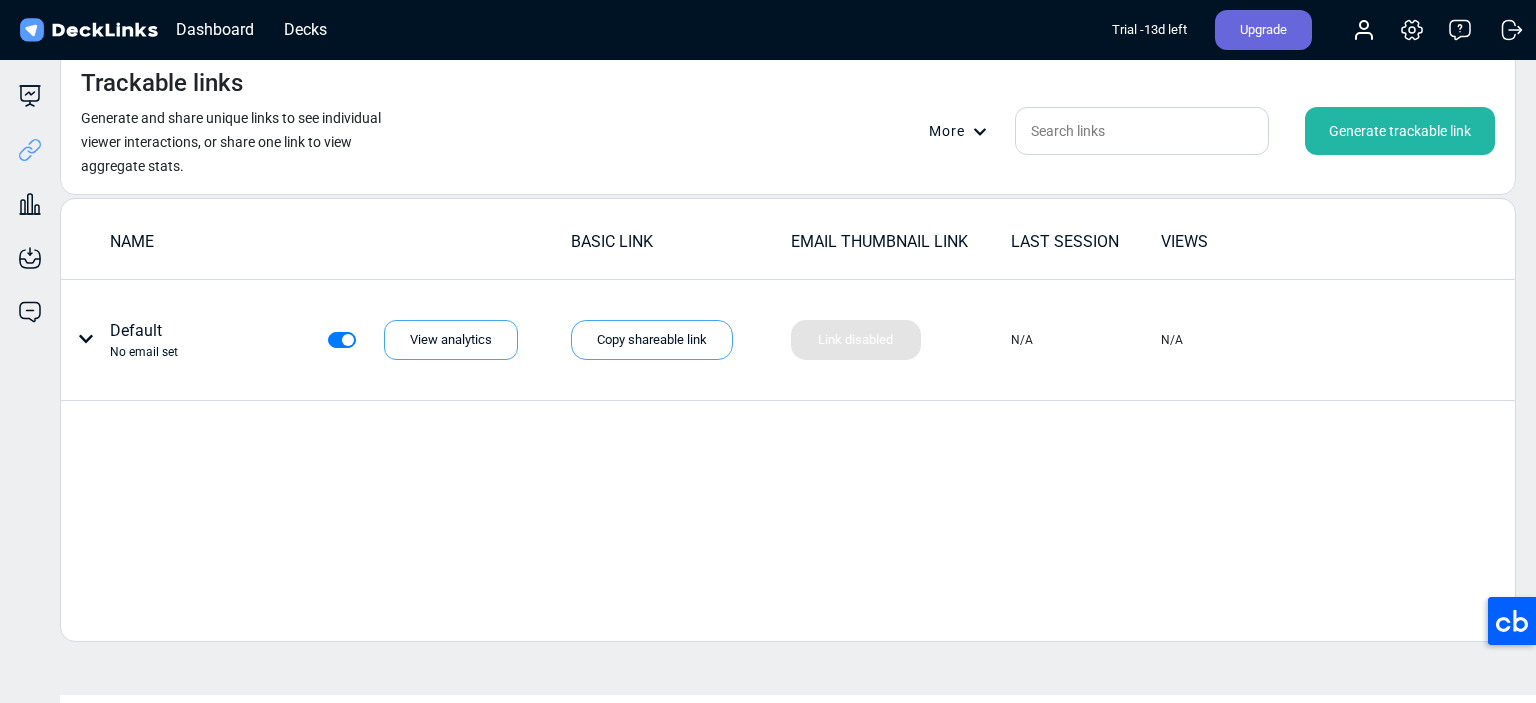 drag, startPoint x: 684, startPoint y: 607, endPoint x: 658, endPoint y: 567, distance: 47.707443 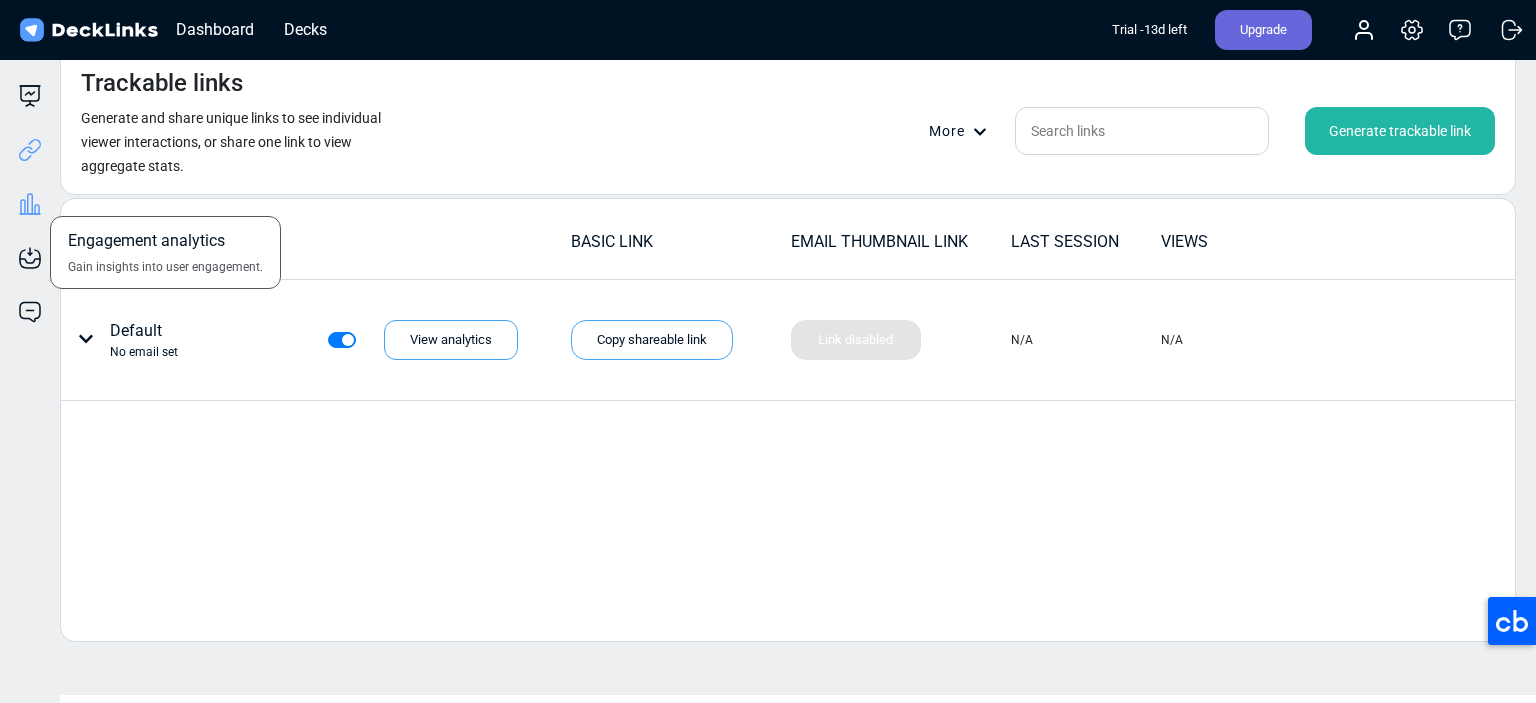 click at bounding box center [30, 96] 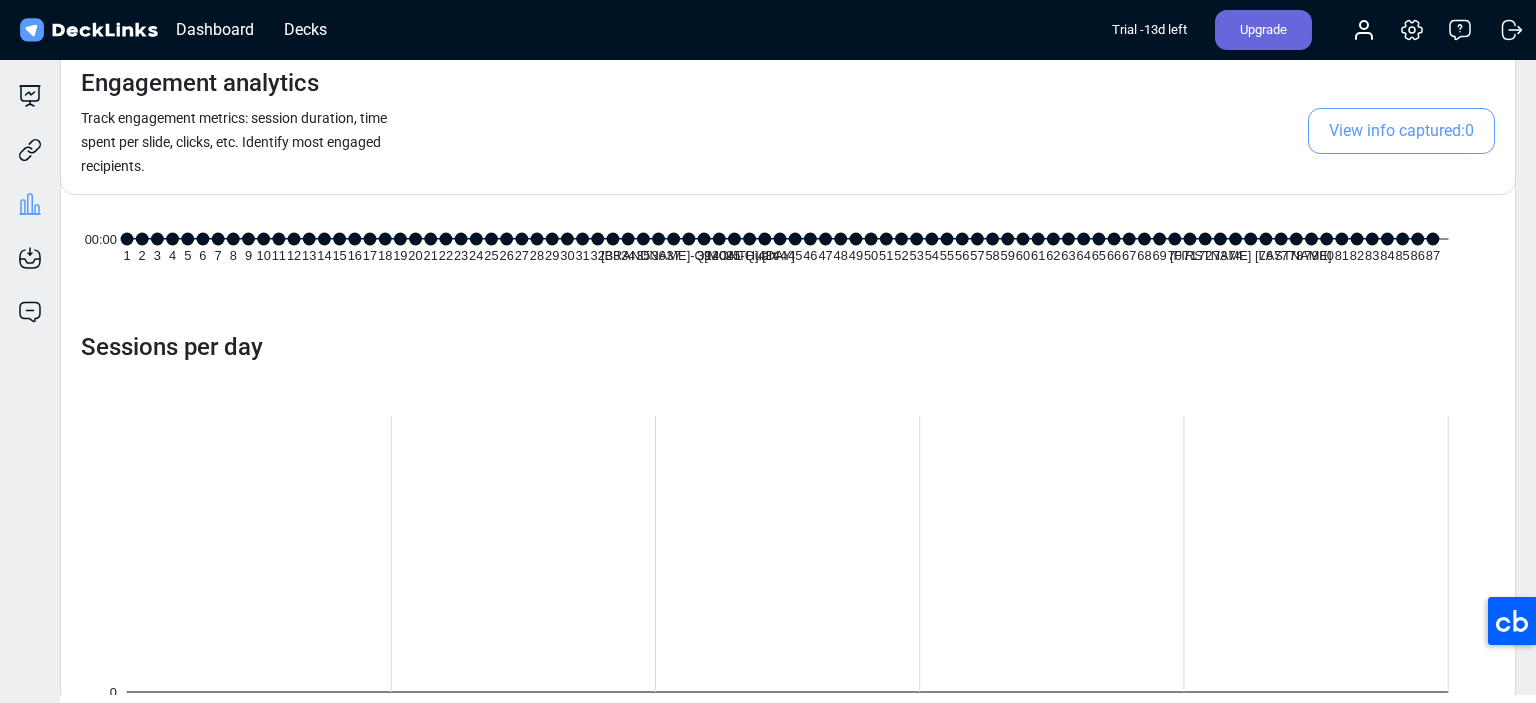 scroll, scrollTop: 0, scrollLeft: 0, axis: both 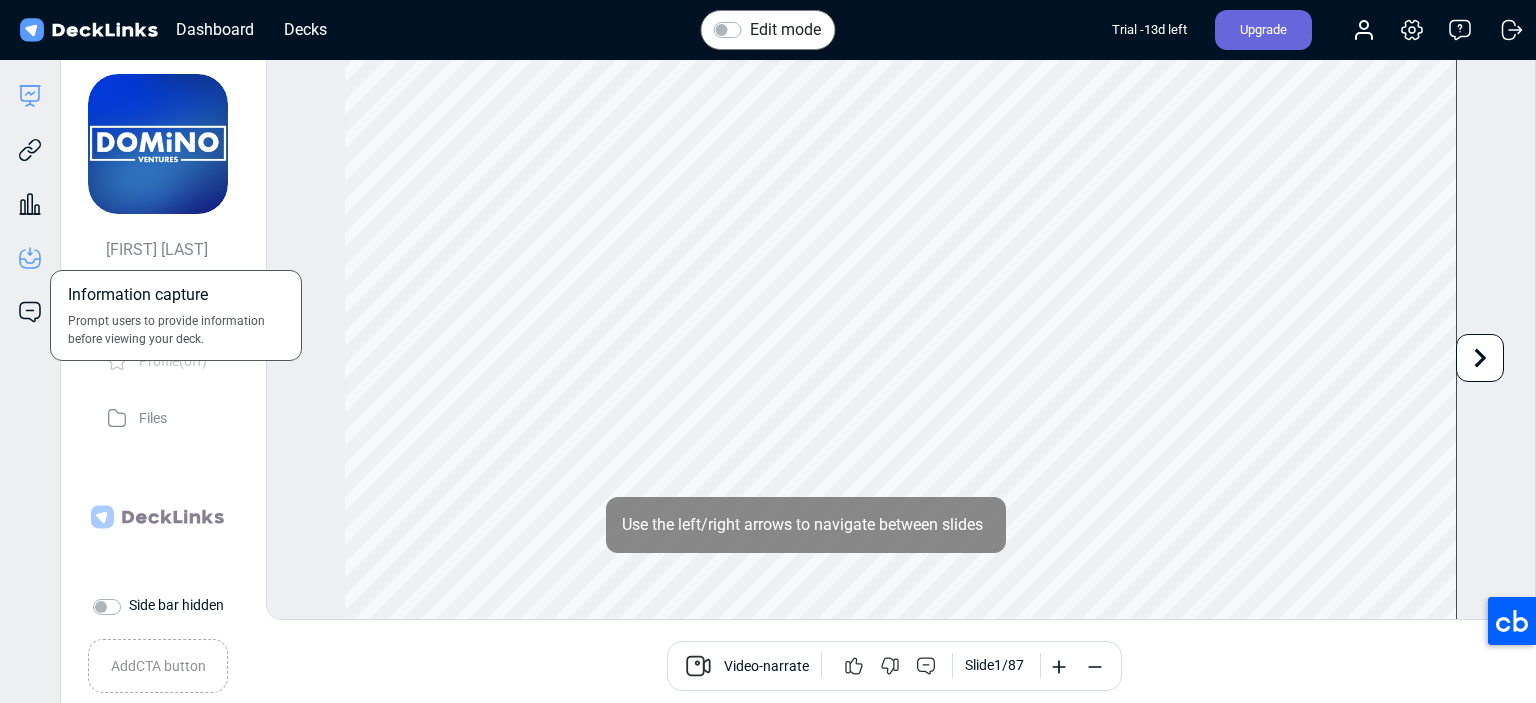 click at bounding box center [30, 204] 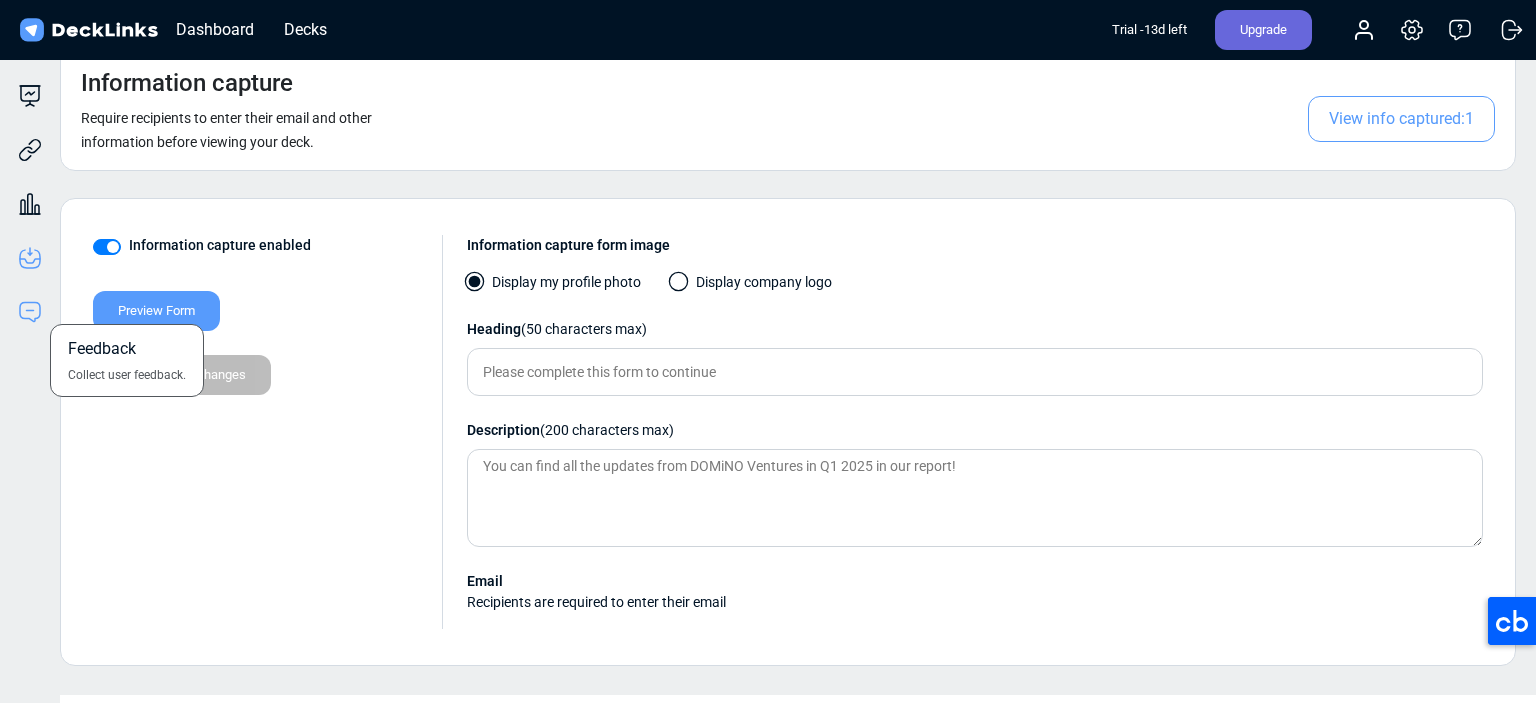 click at bounding box center [30, 96] 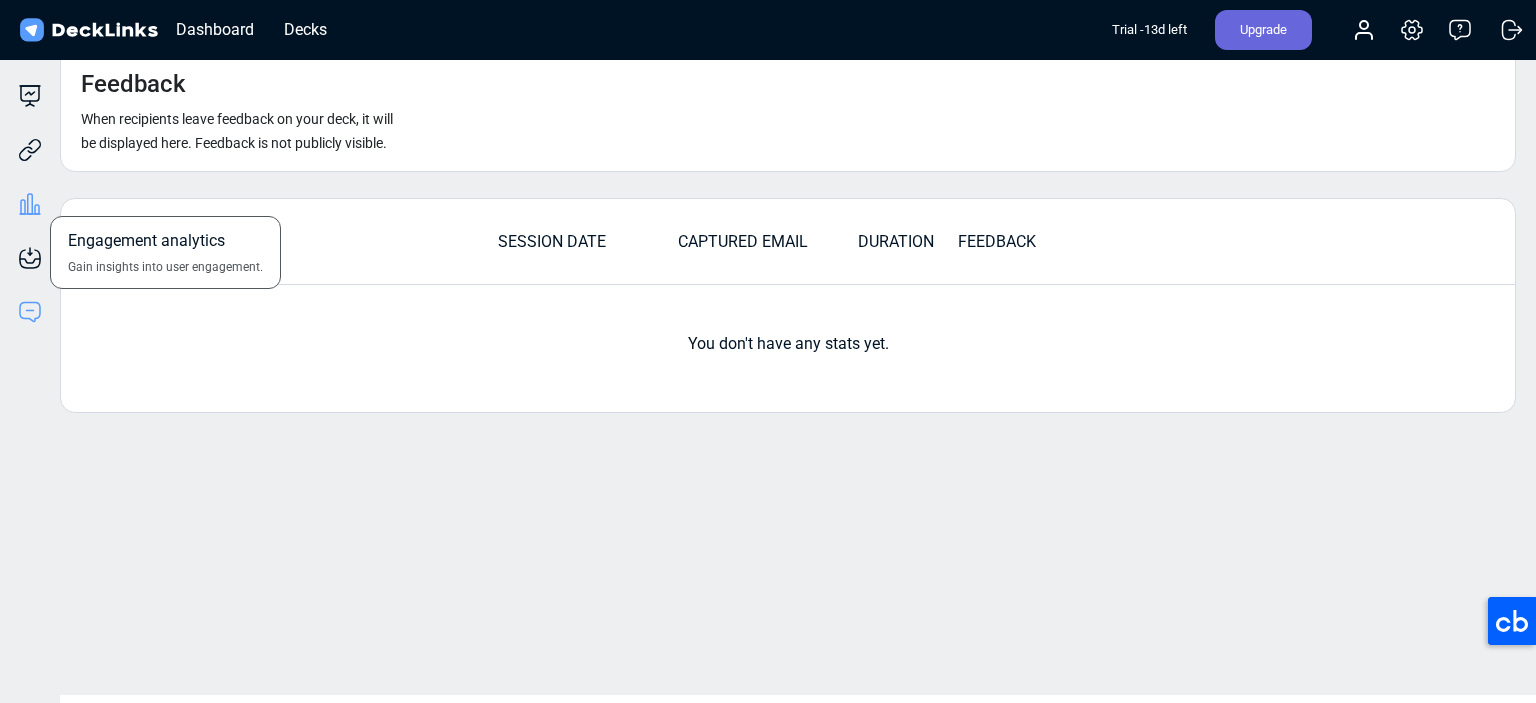 click at bounding box center (30, 96) 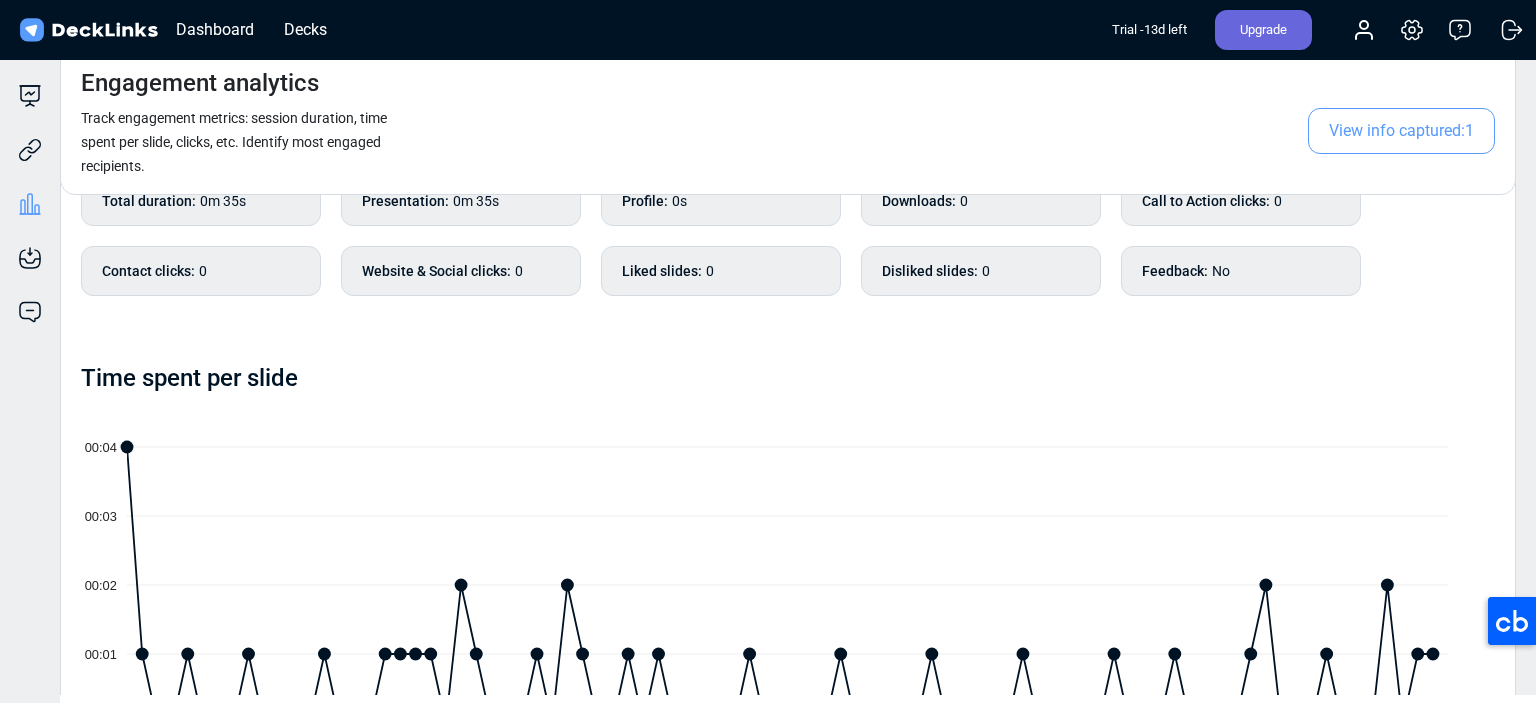 scroll, scrollTop: 0, scrollLeft: 0, axis: both 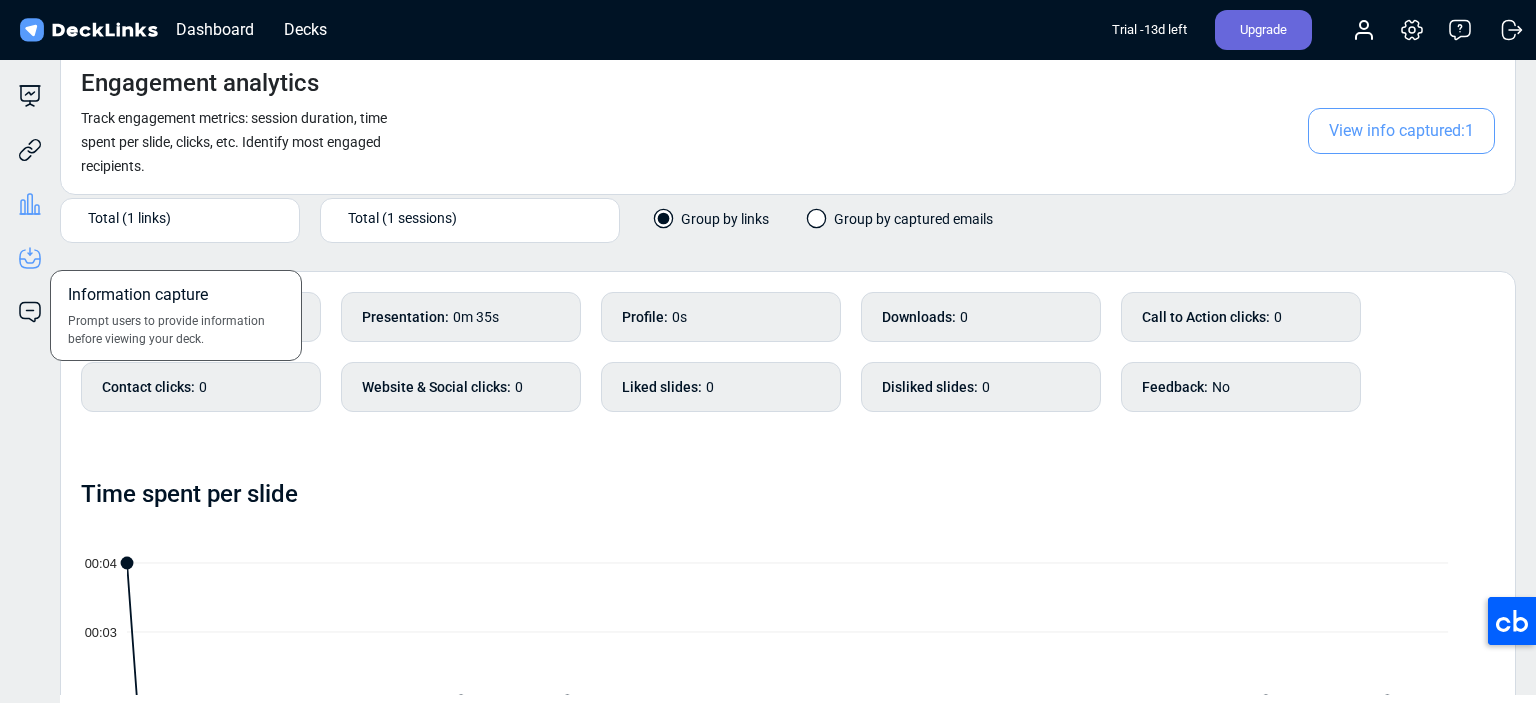 click at bounding box center (30, 96) 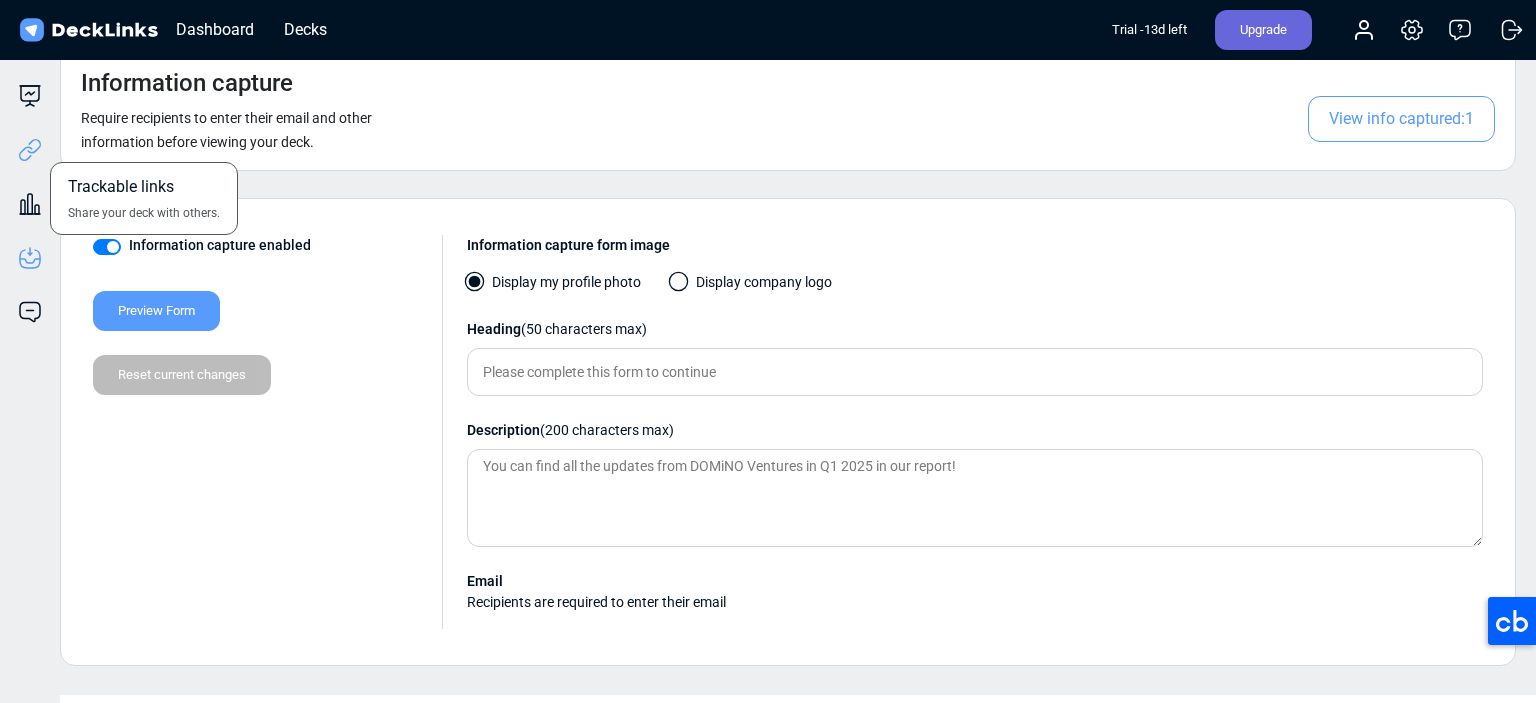 click at bounding box center [30, 150] 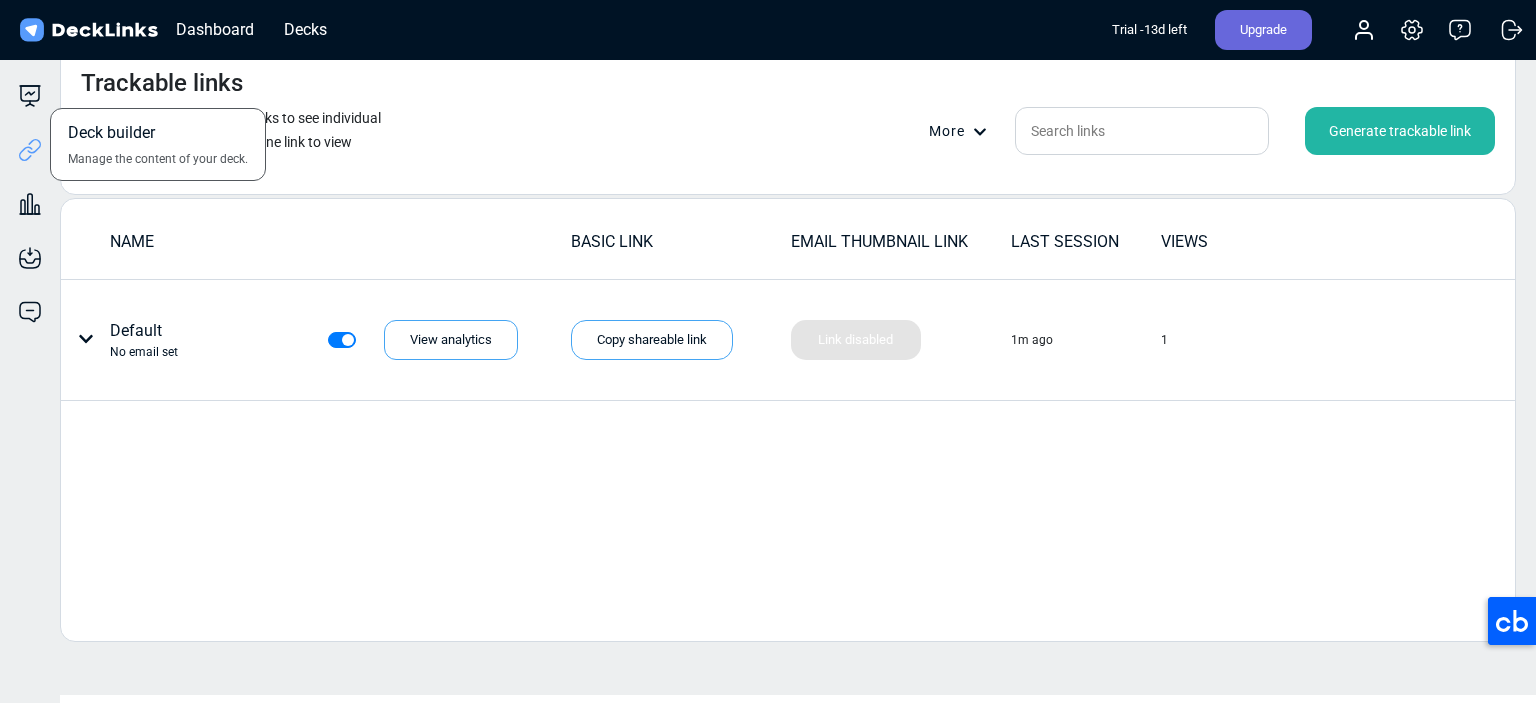 click on "Deck builder Manage the content of your deck." at bounding box center (30, 96) 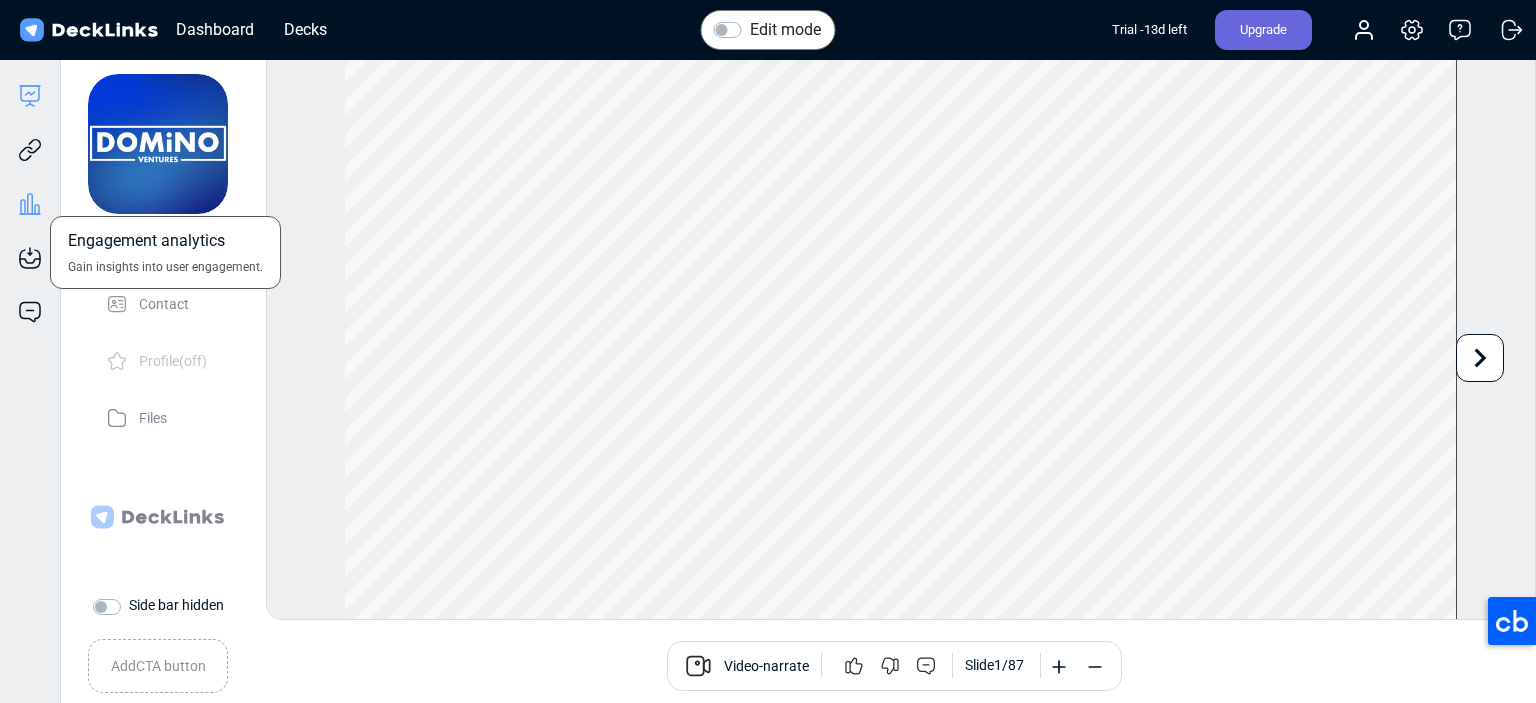 click at bounding box center (30, 204) 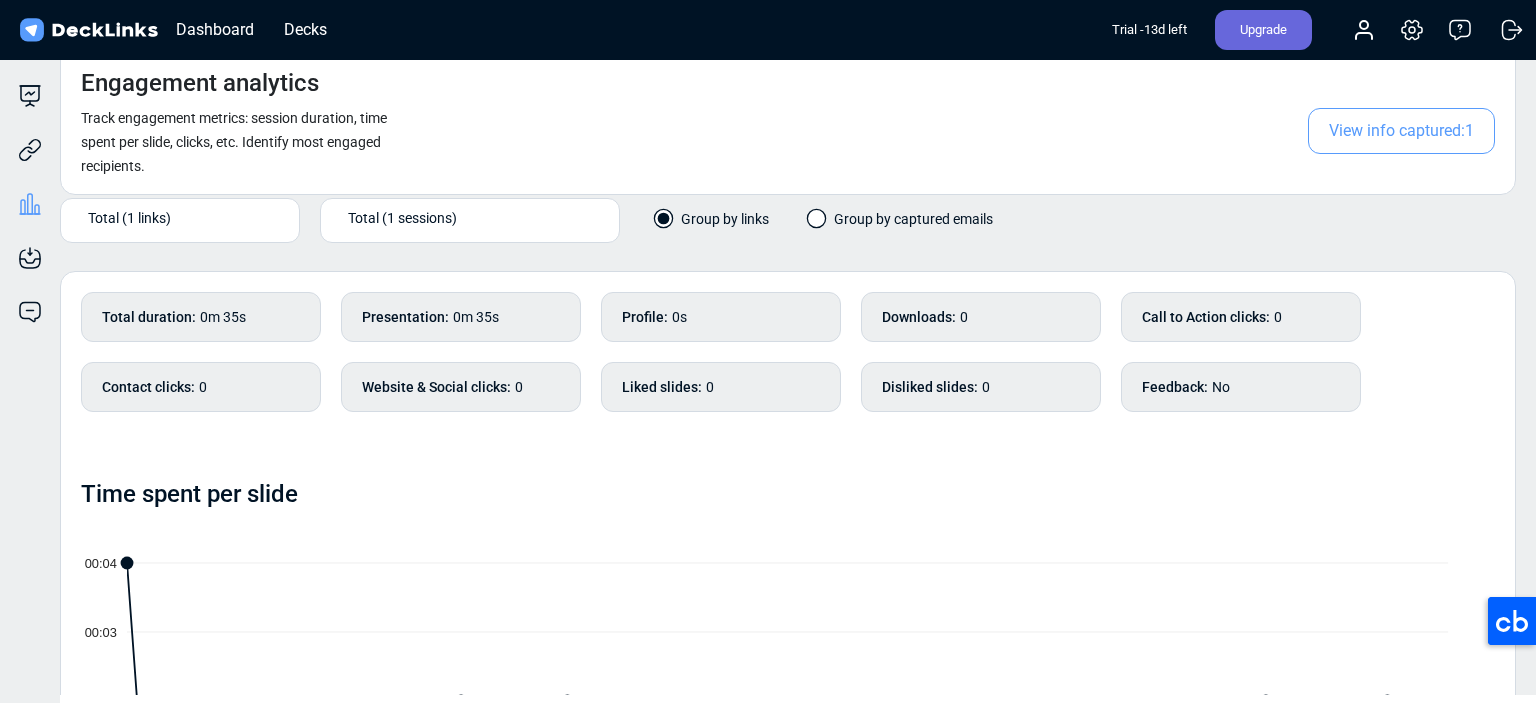 click on "Total (1 sessions)" at bounding box center [471, 220] 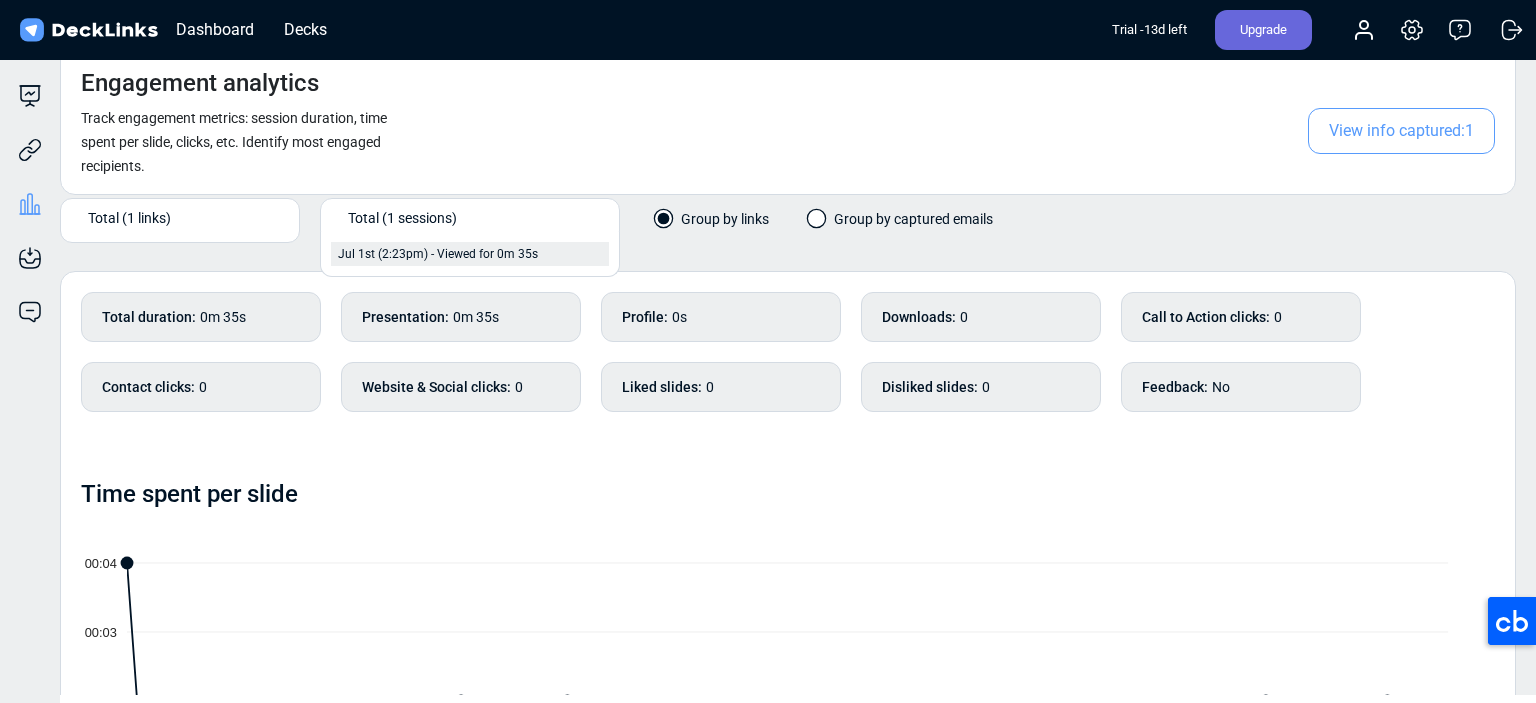 click on "Jul 1st (2:23pm) - Viewed for 0m 35s" at bounding box center (470, 254) 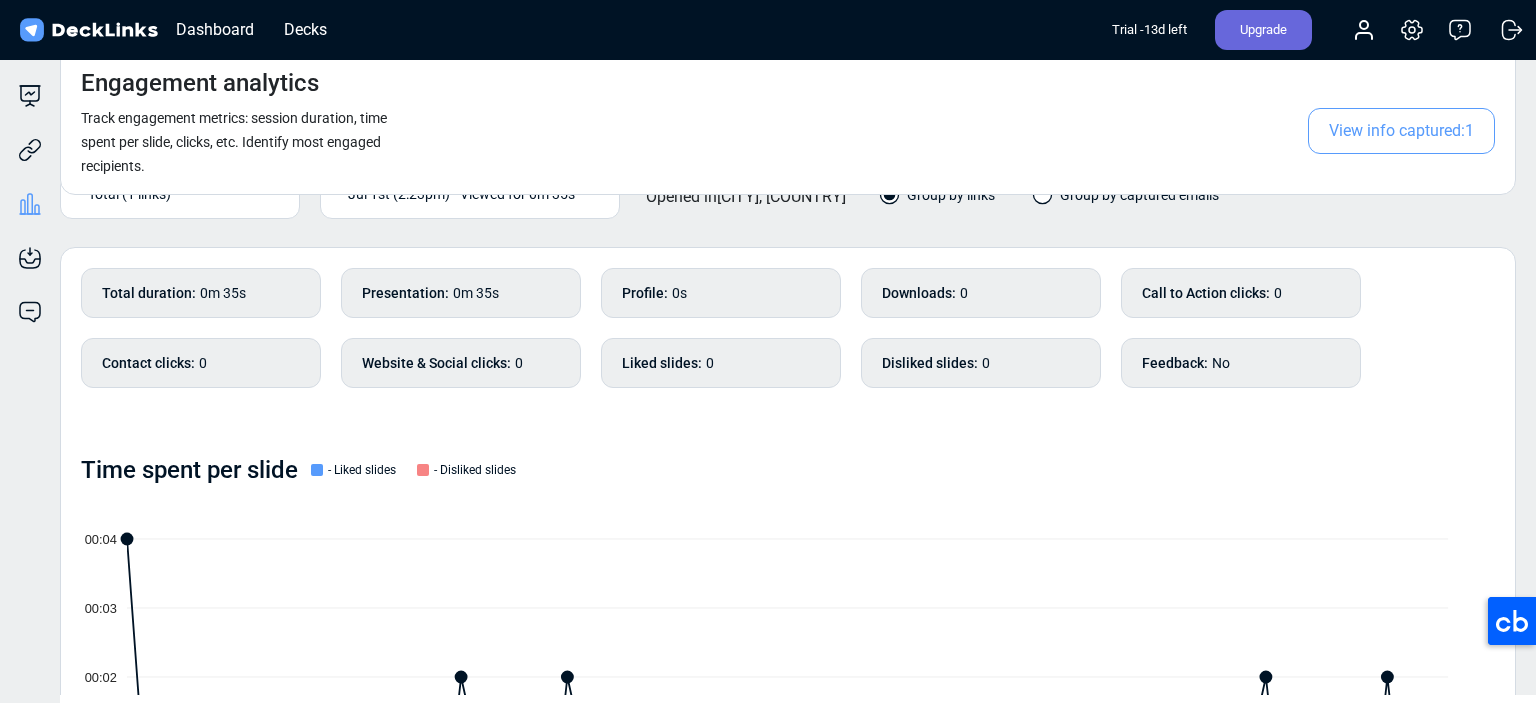 scroll, scrollTop: 0, scrollLeft: 0, axis: both 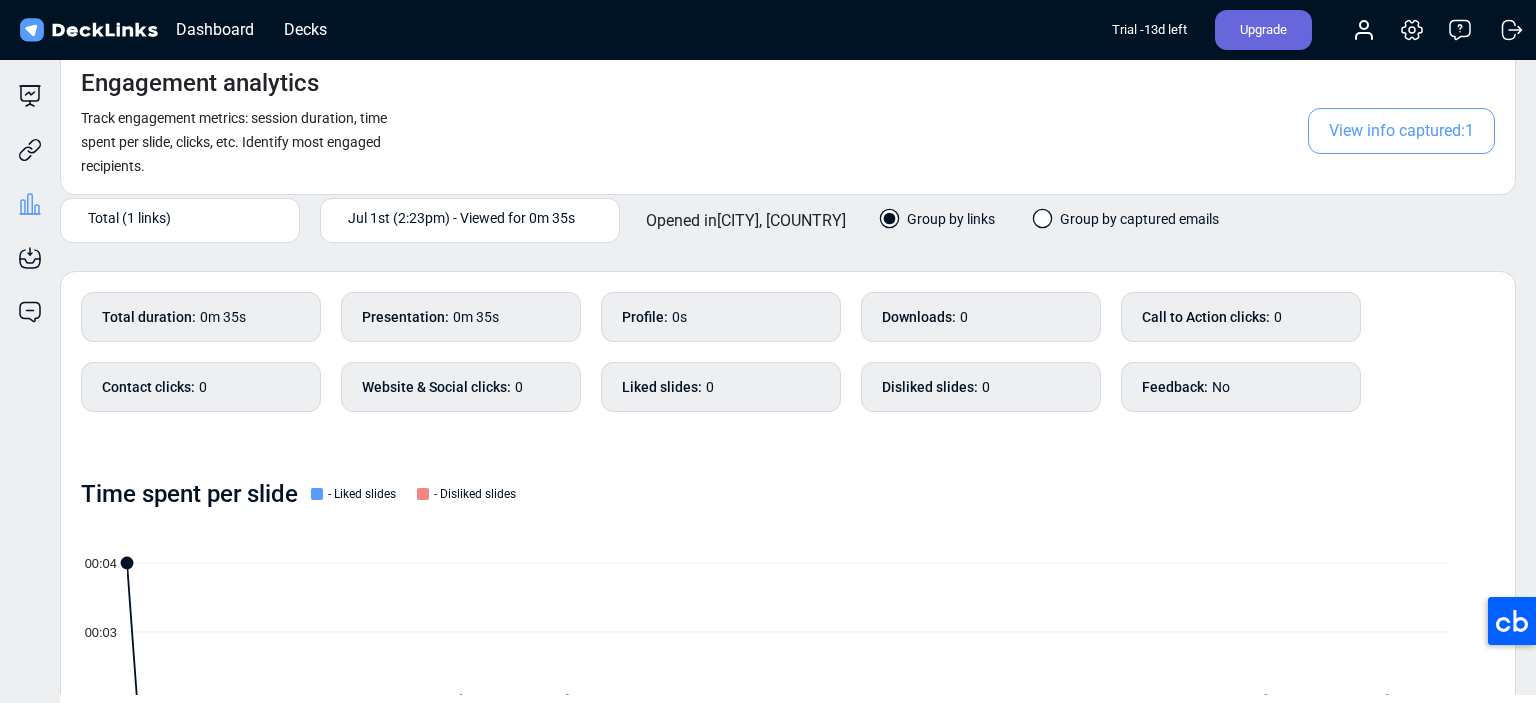 click on "View info captured:  1" at bounding box center [1401, 131] 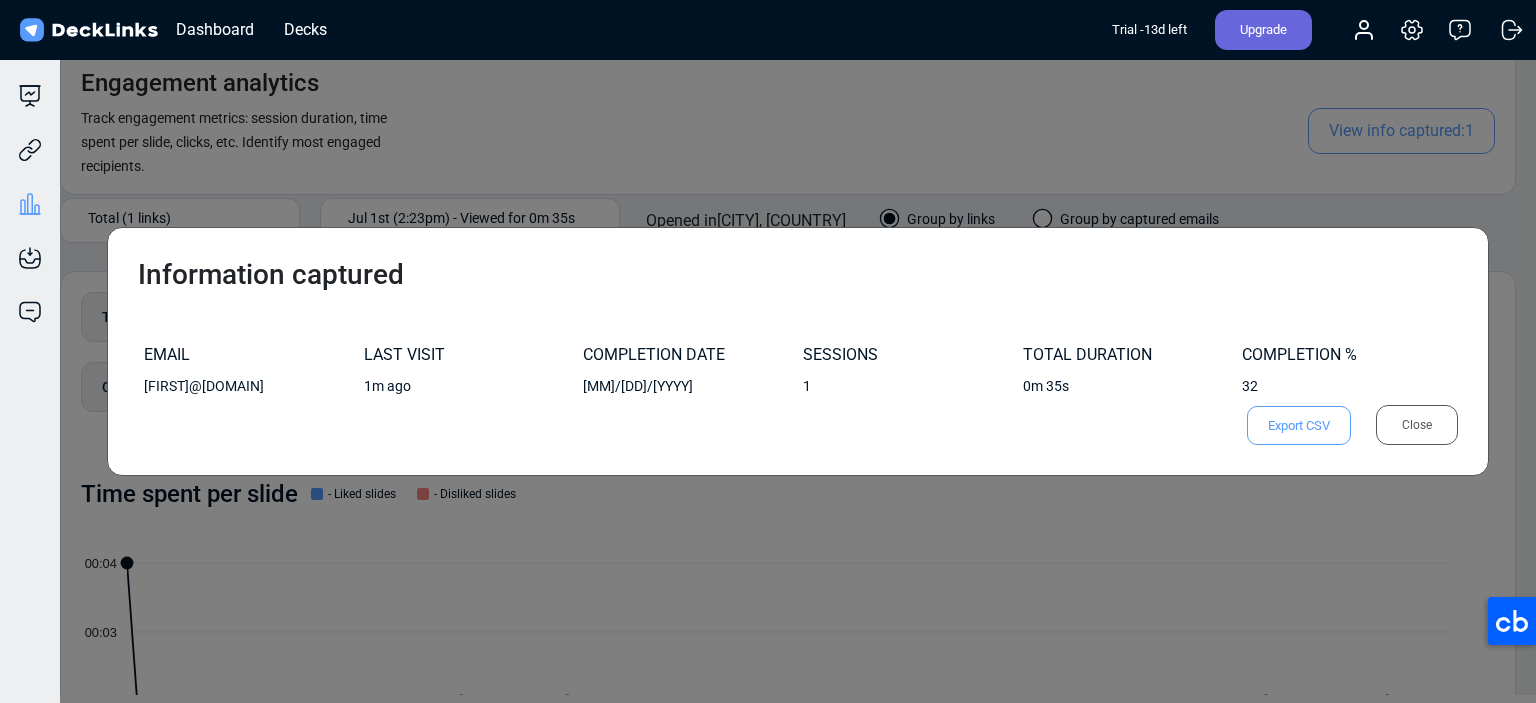 click on "Close" at bounding box center (1417, 425) 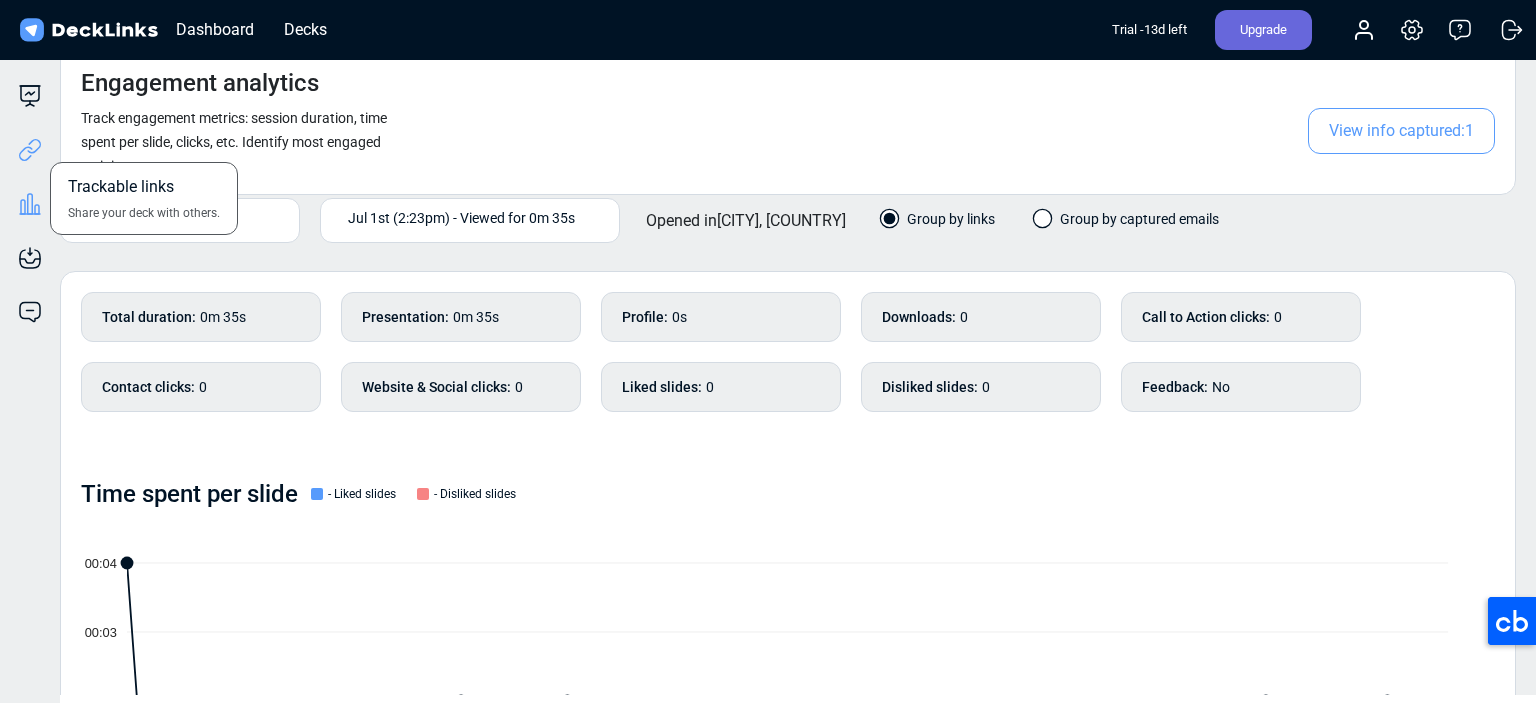 click at bounding box center [30, 150] 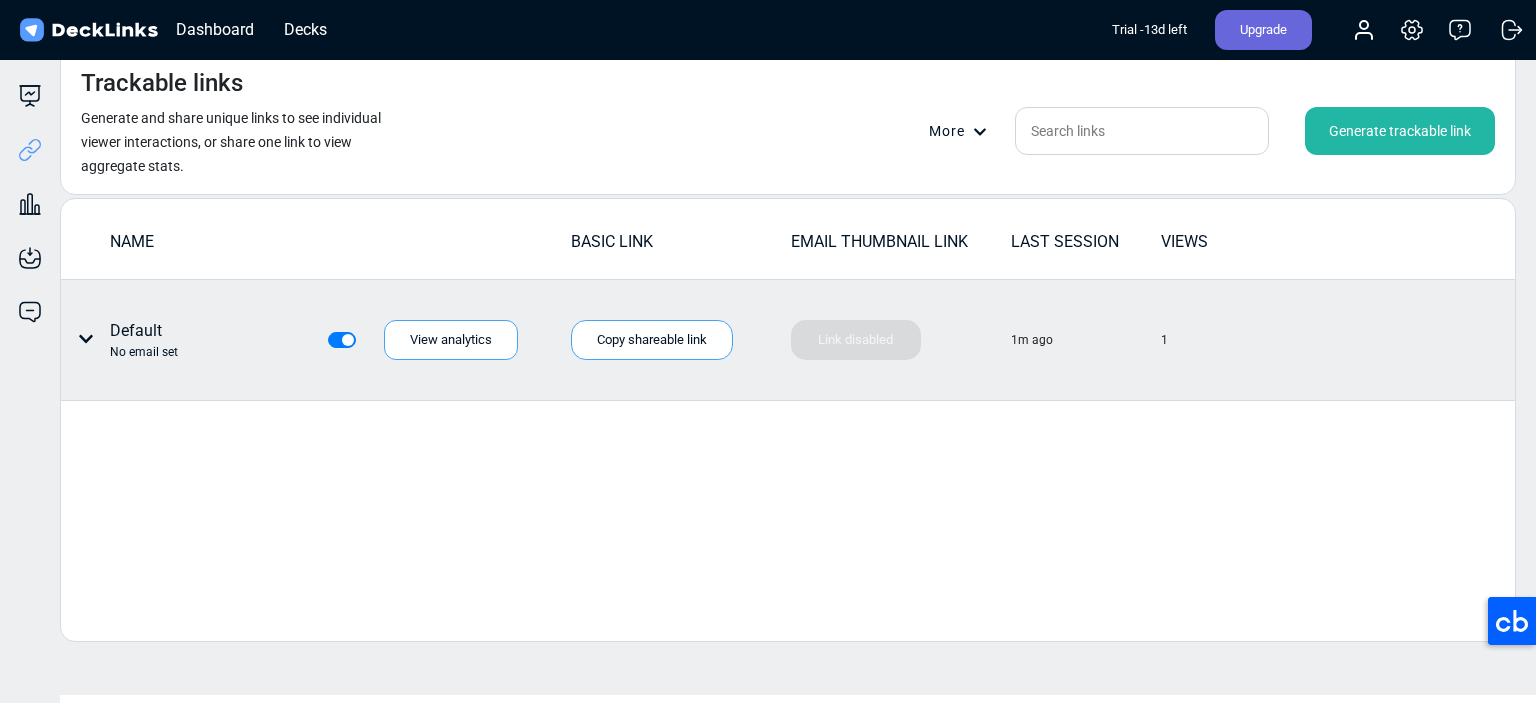 click at bounding box center [86, 339] 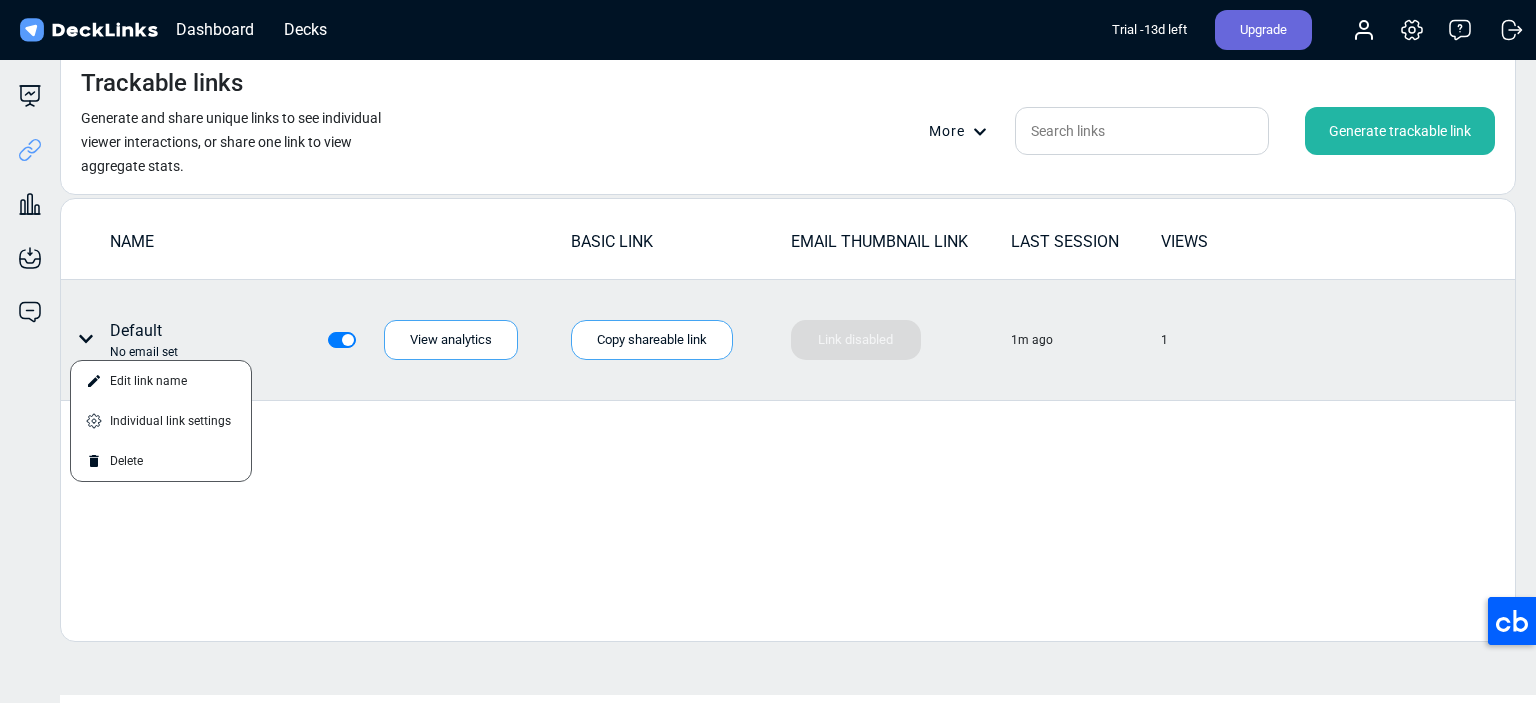 click at bounding box center (768, 351) 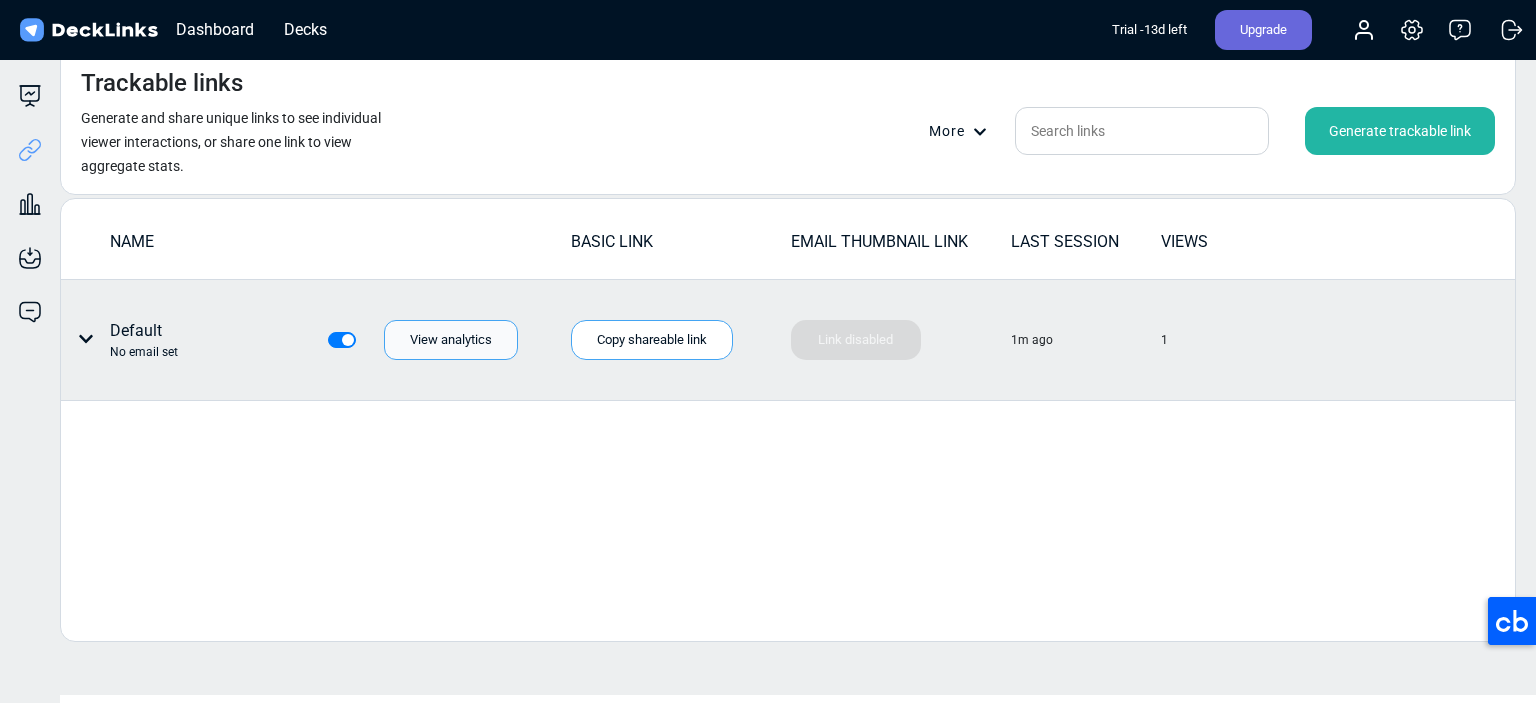 click on "View analytics" at bounding box center (451, 340) 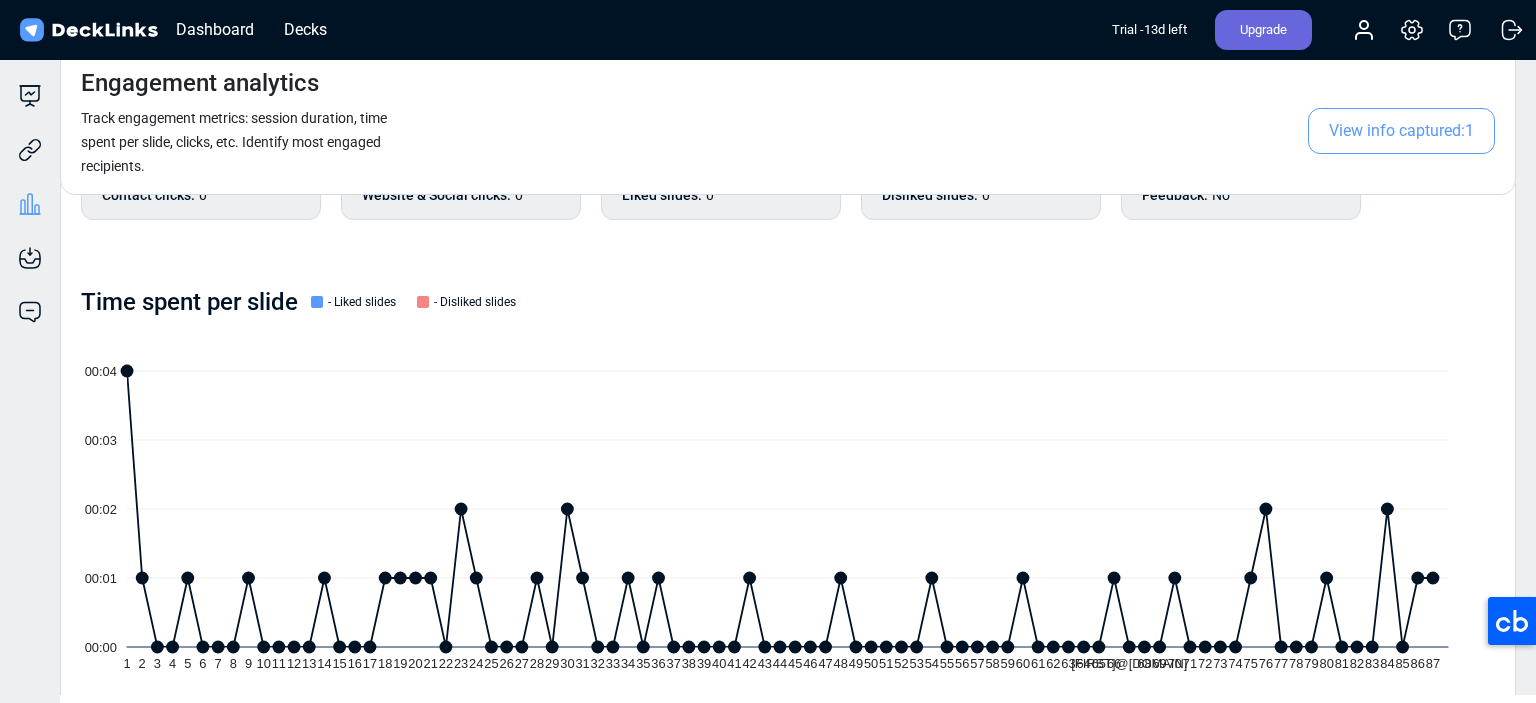 scroll, scrollTop: 0, scrollLeft: 0, axis: both 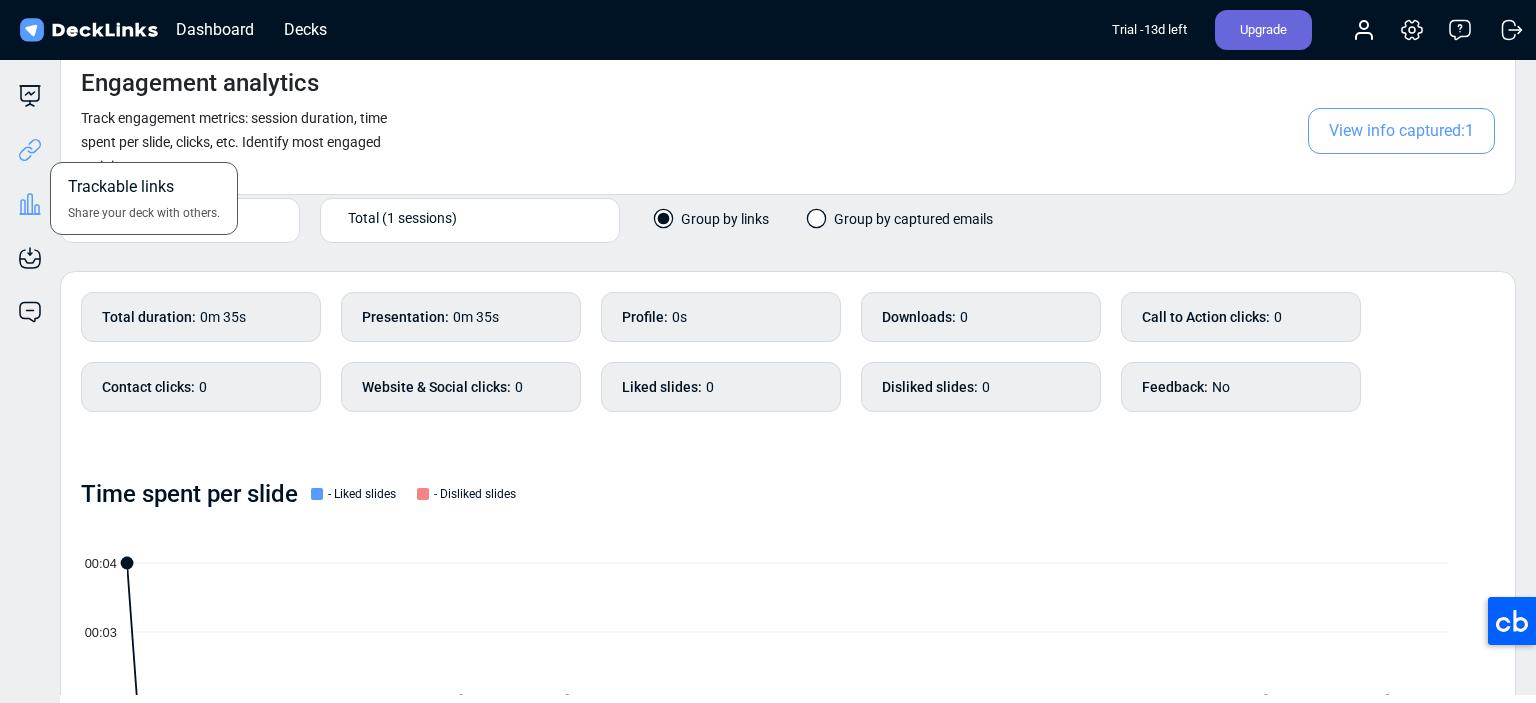click at bounding box center [34, 146] 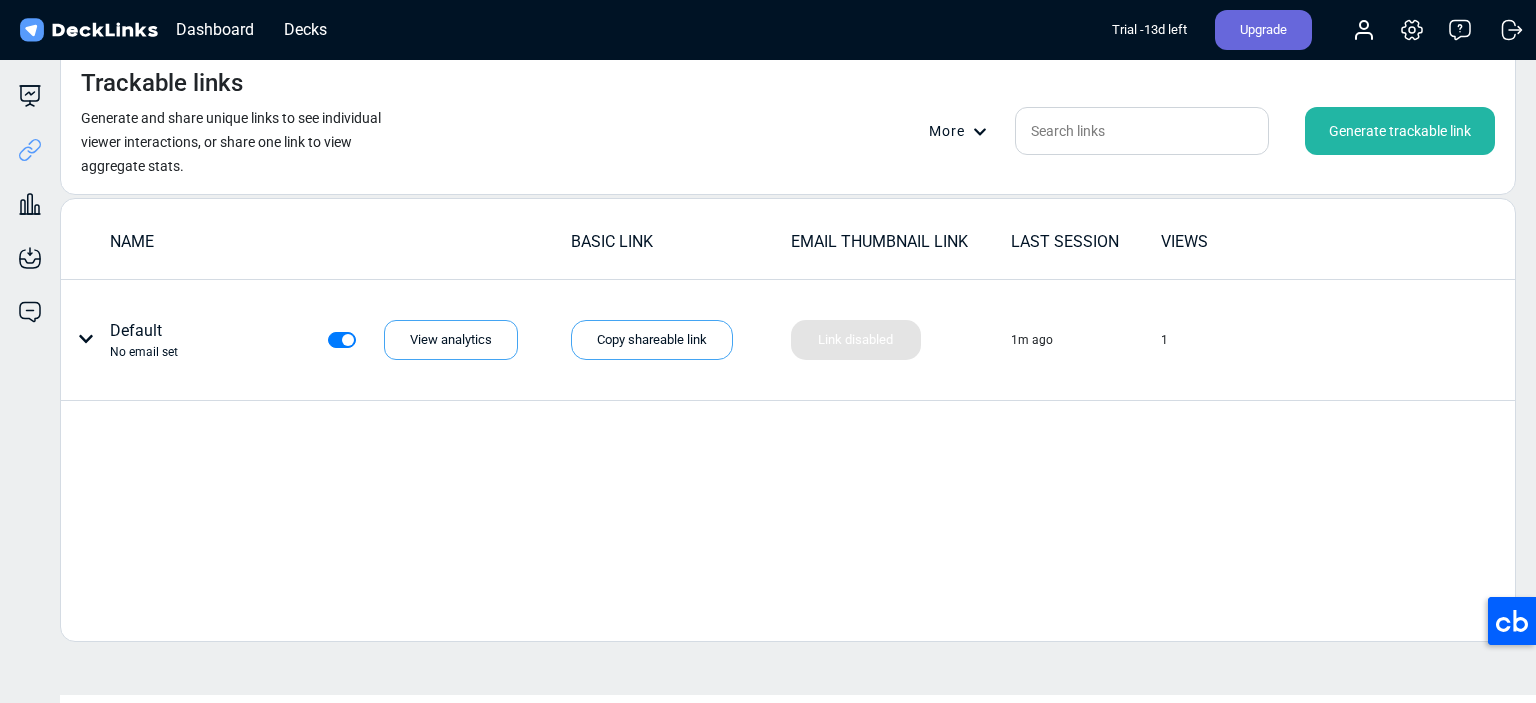 click at bounding box center [86, 339] 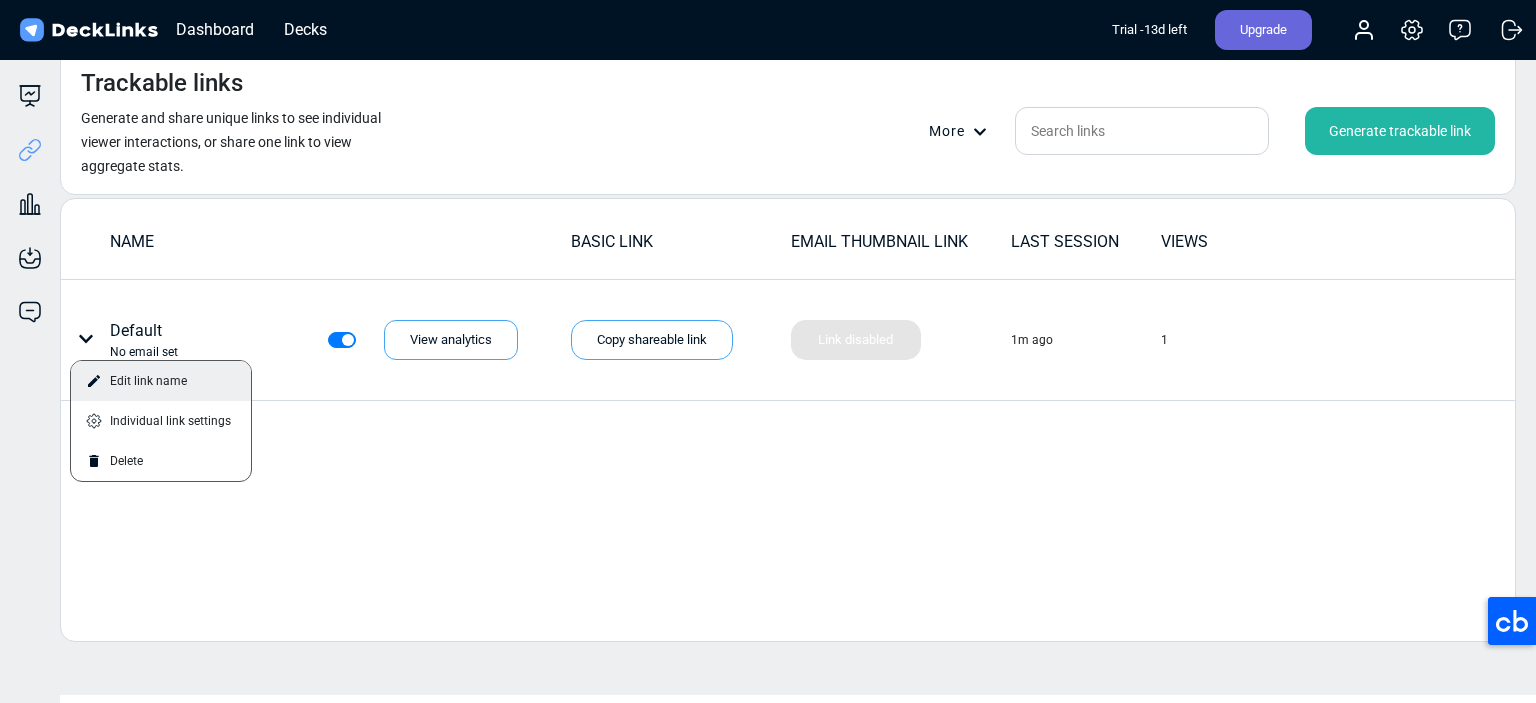 click on "Edit link name" at bounding box center (161, 381) 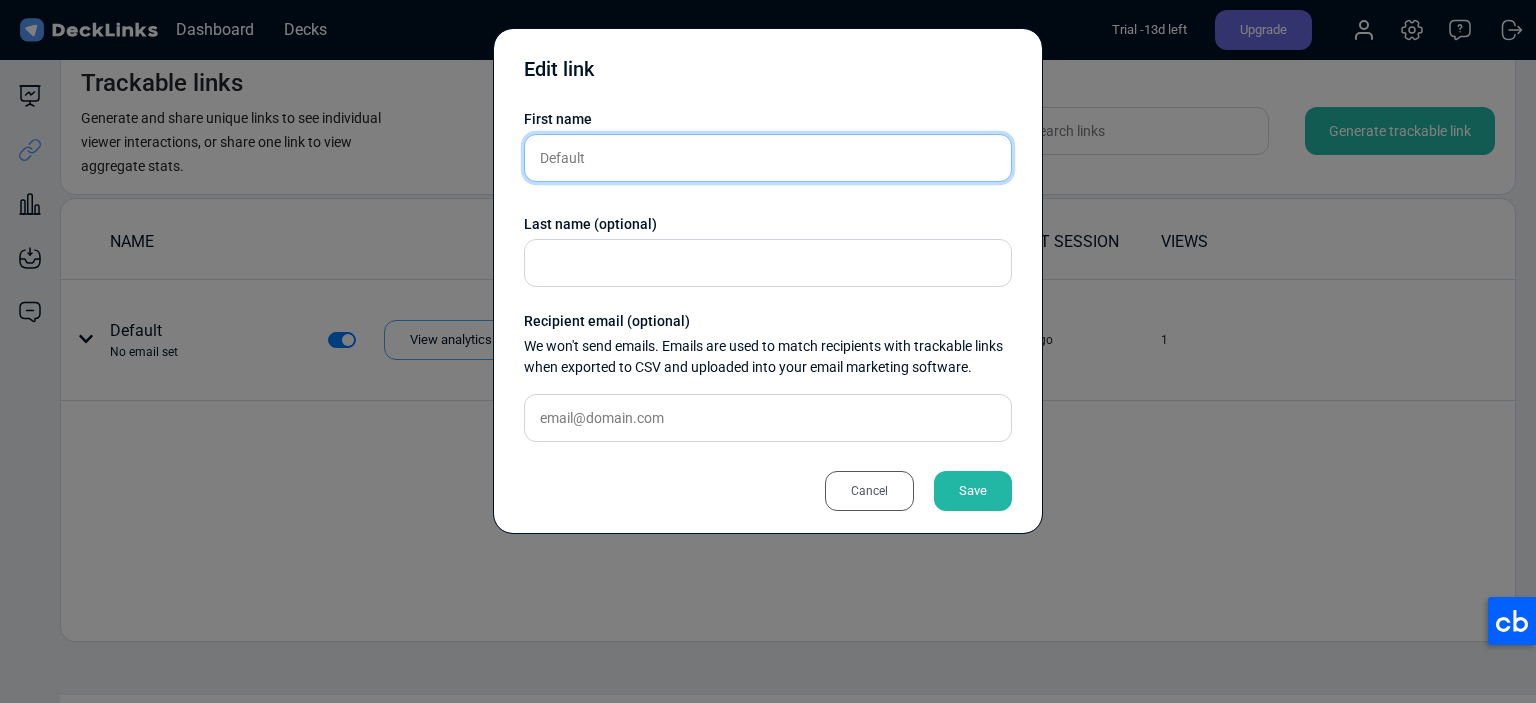 click on "Default" at bounding box center (768, 158) 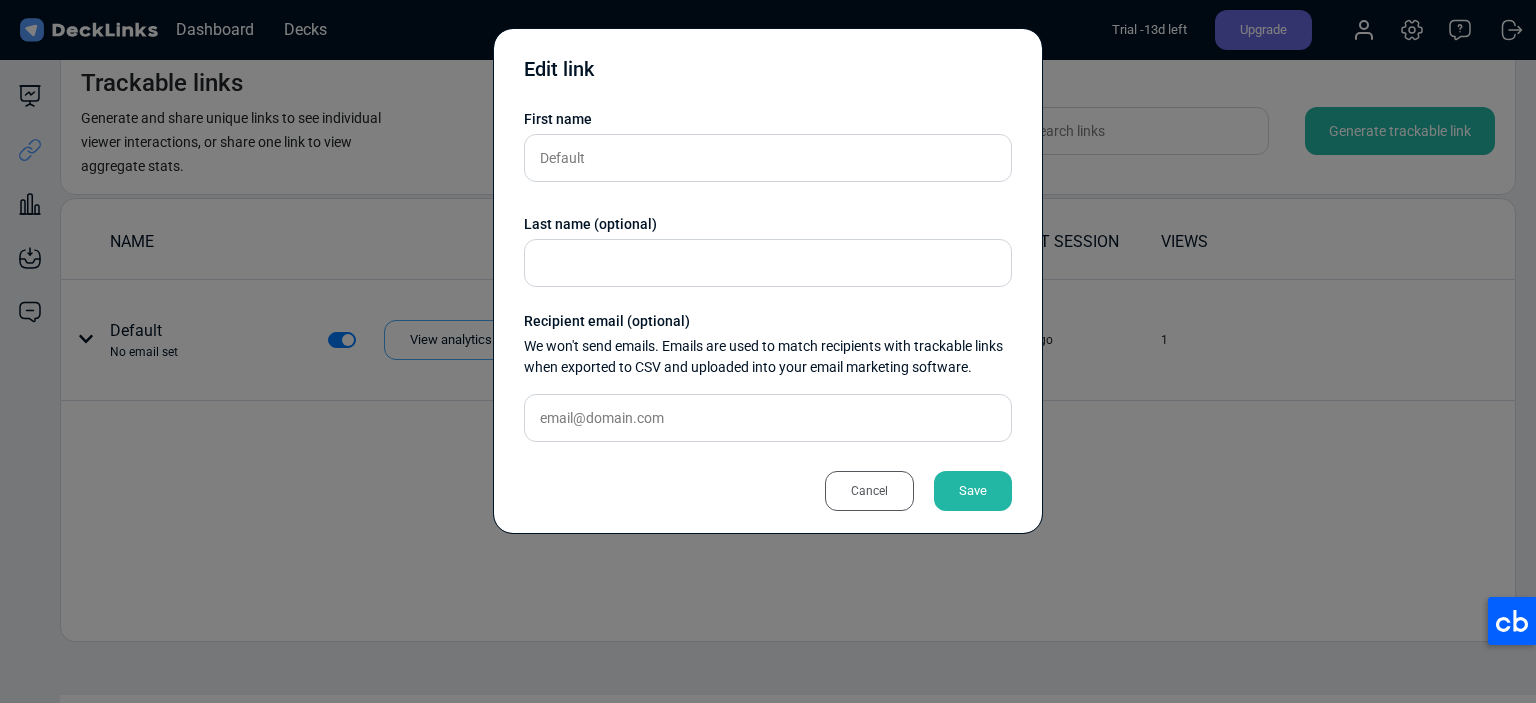 click on "Cancel" at bounding box center (869, 491) 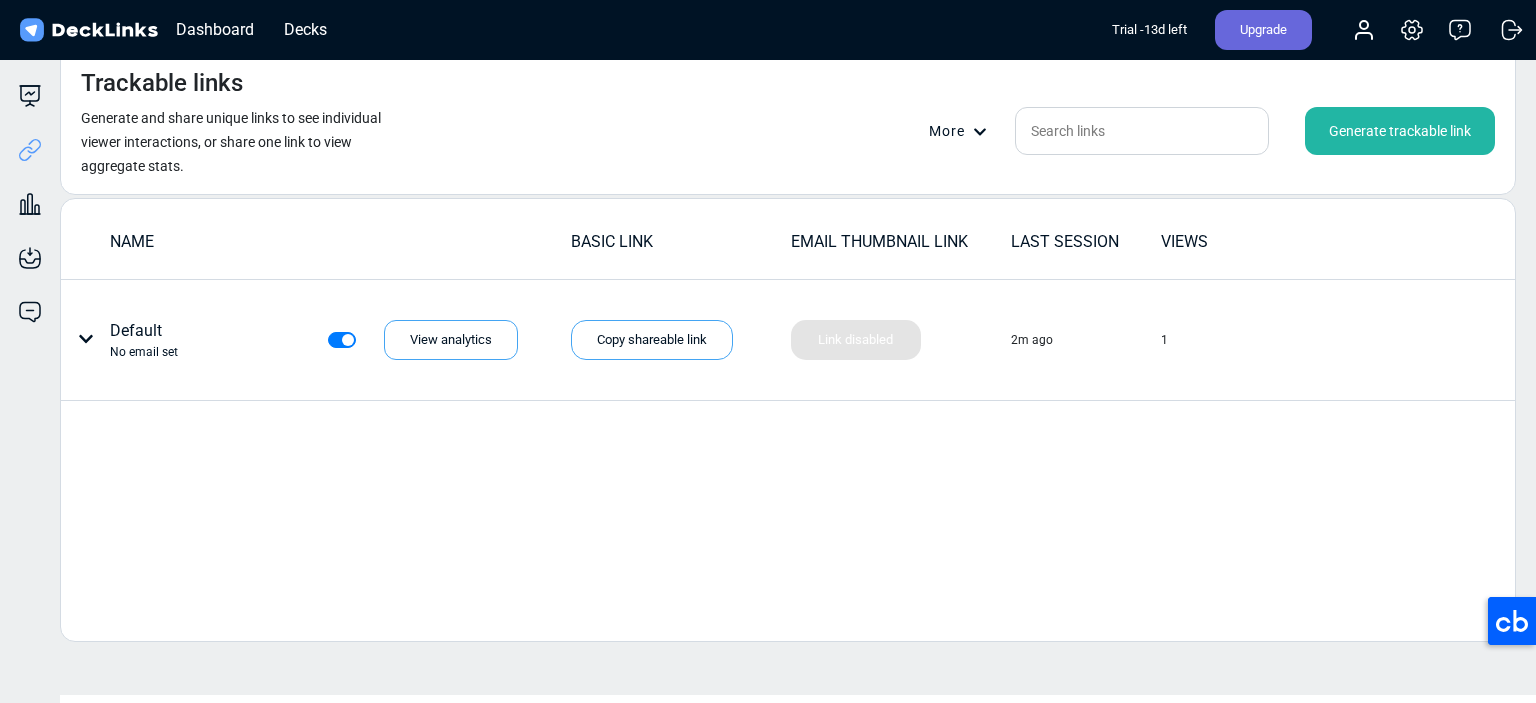 click on "Generate trackable link" at bounding box center (1400, 131) 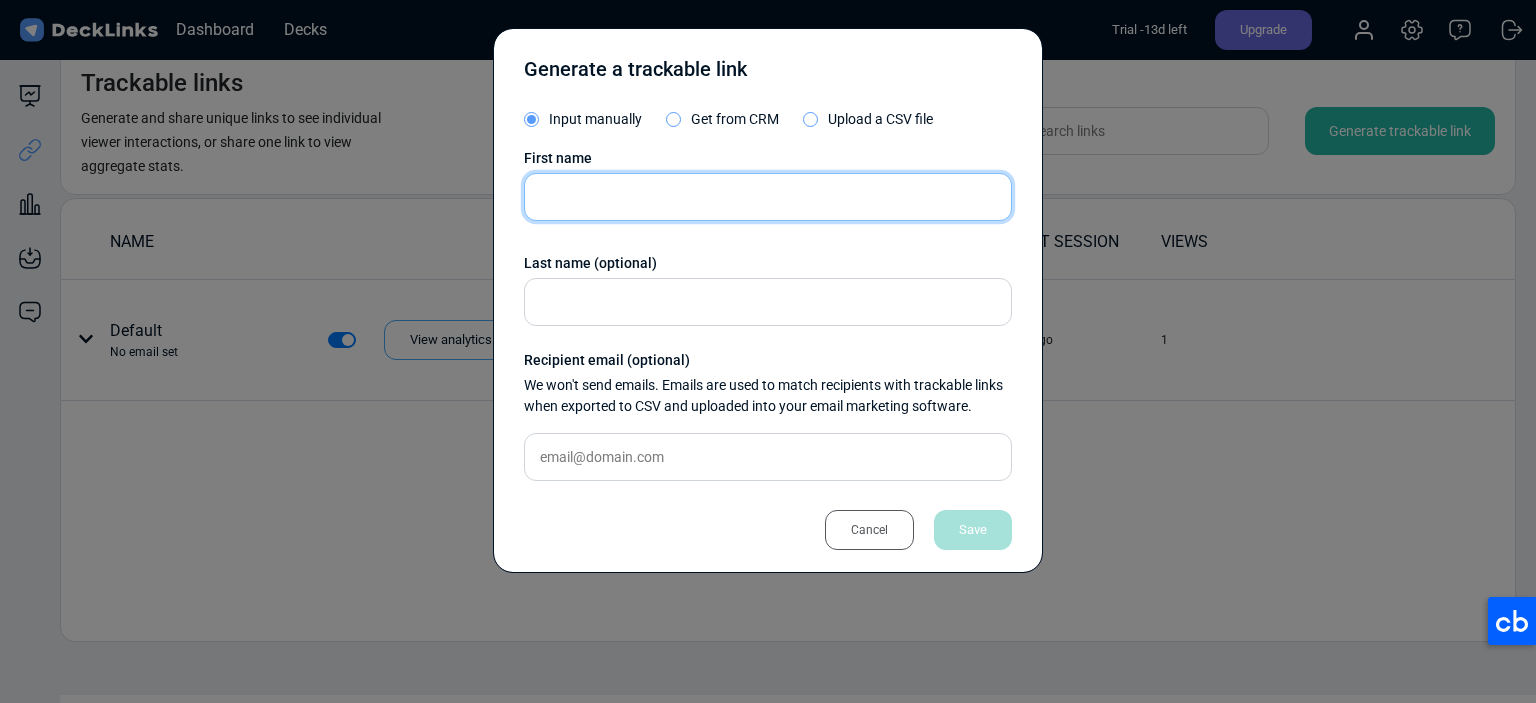 click at bounding box center (768, 197) 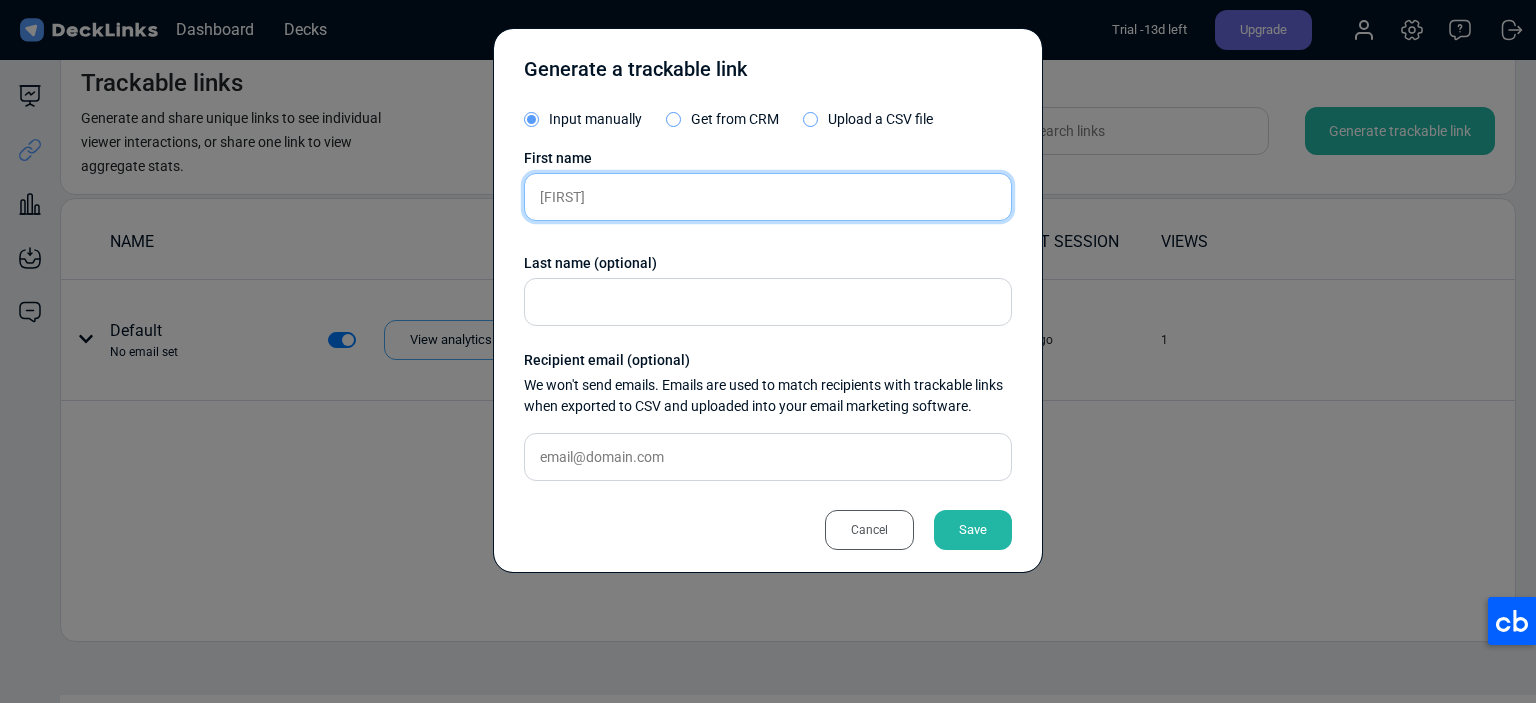 type on "Gamze" 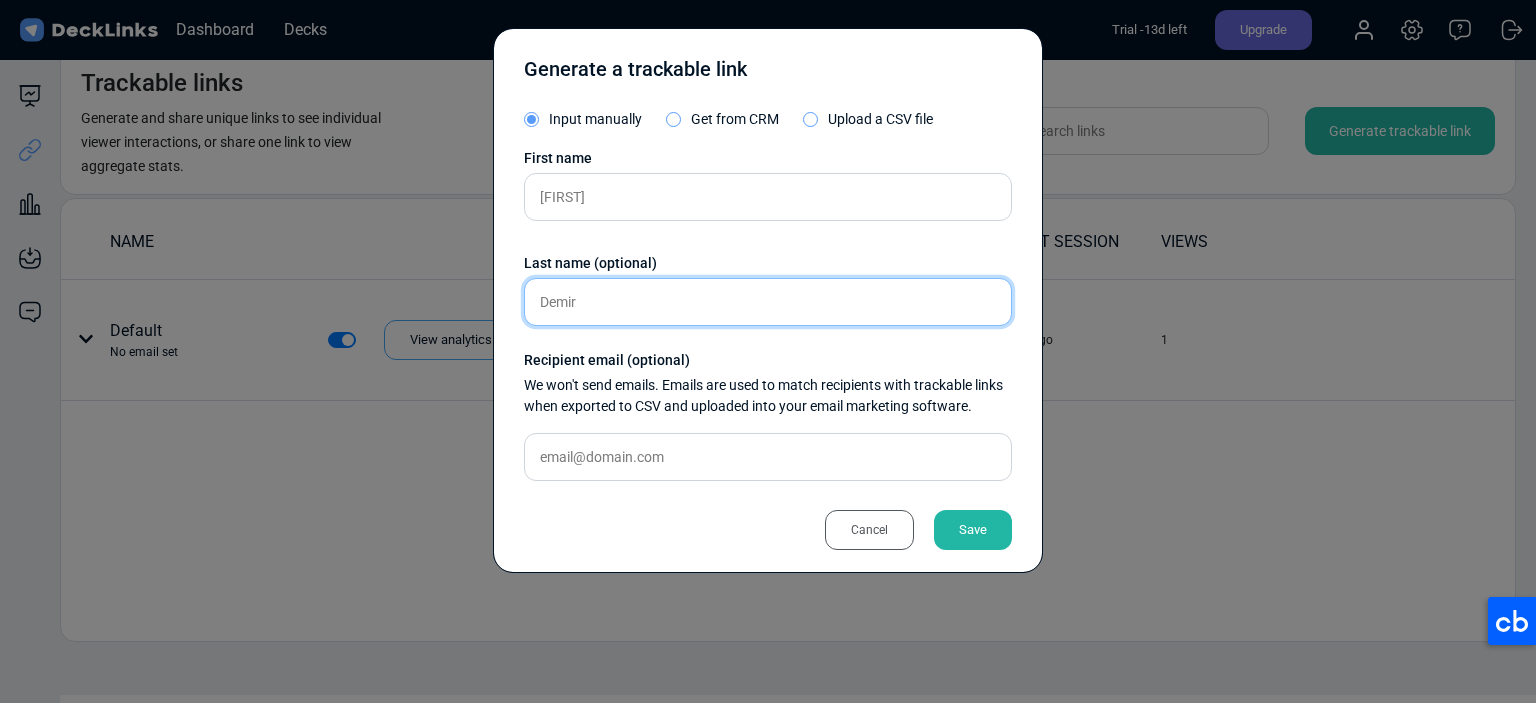 type on "Demir" 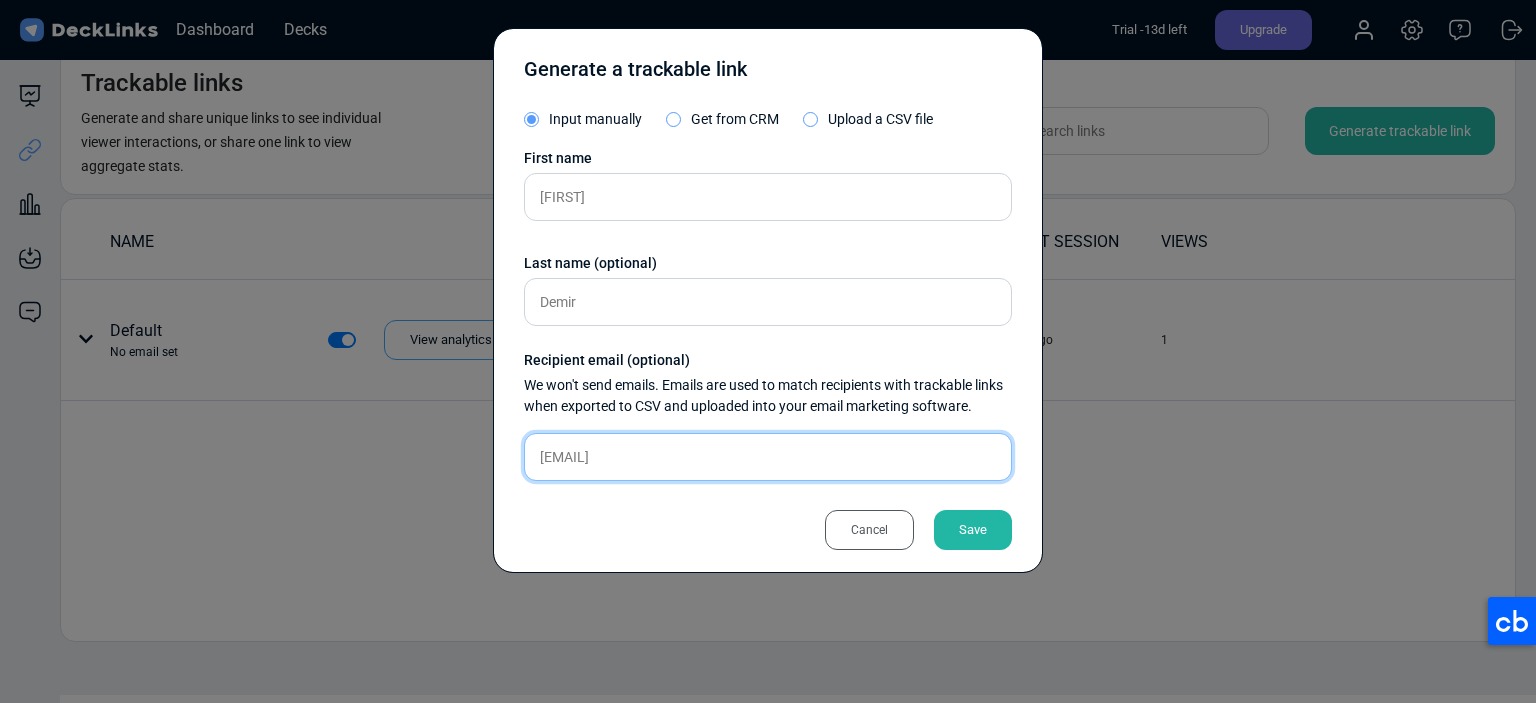 type on "gamze@dominovc.com" 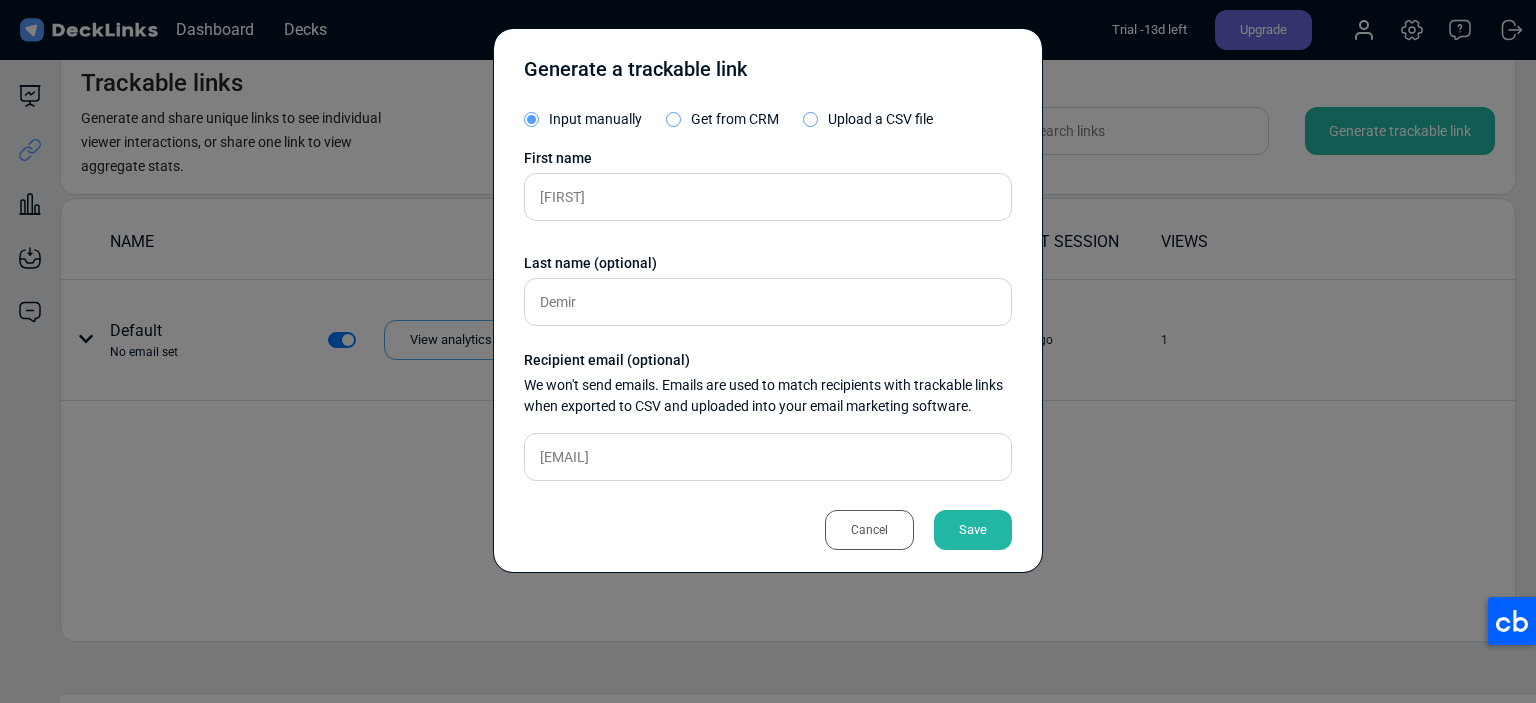 click on "Get from CRM" at bounding box center [735, 119] 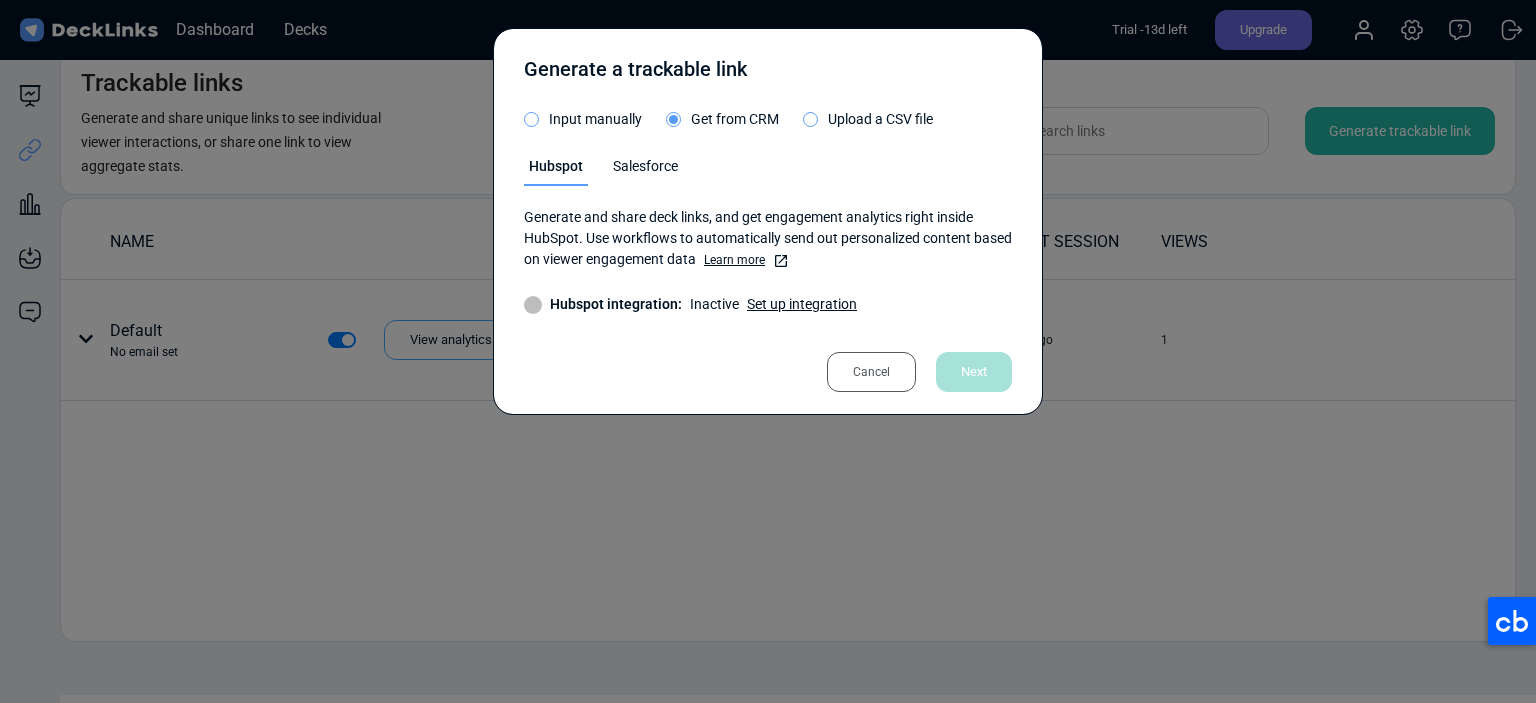 click on "Input manually" at bounding box center (595, 119) 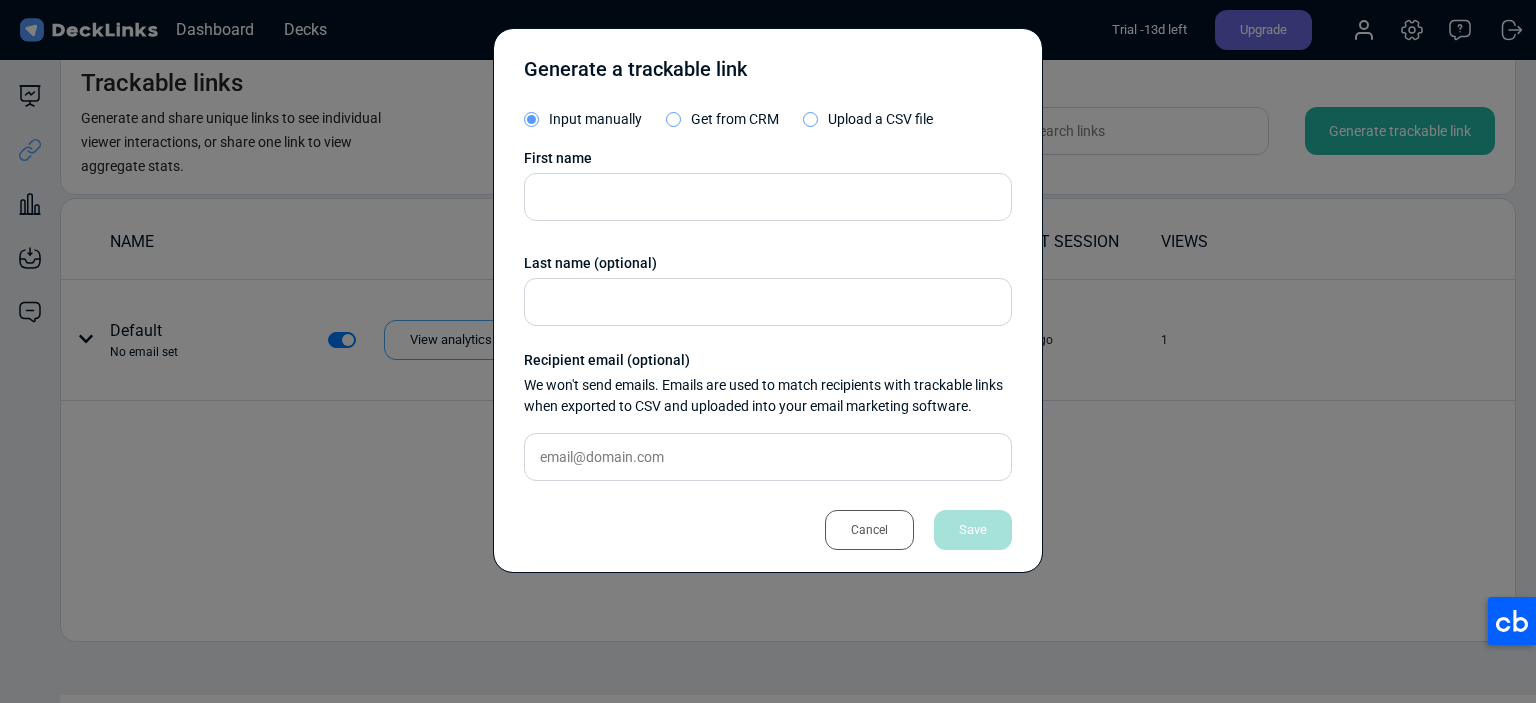 click on "First name Last name (optional) Recipient email (optional) We won't send emails. Emails are used to match recipients with trackable links when exported to CSV and uploaded into your email marketing software." at bounding box center (768, 322) 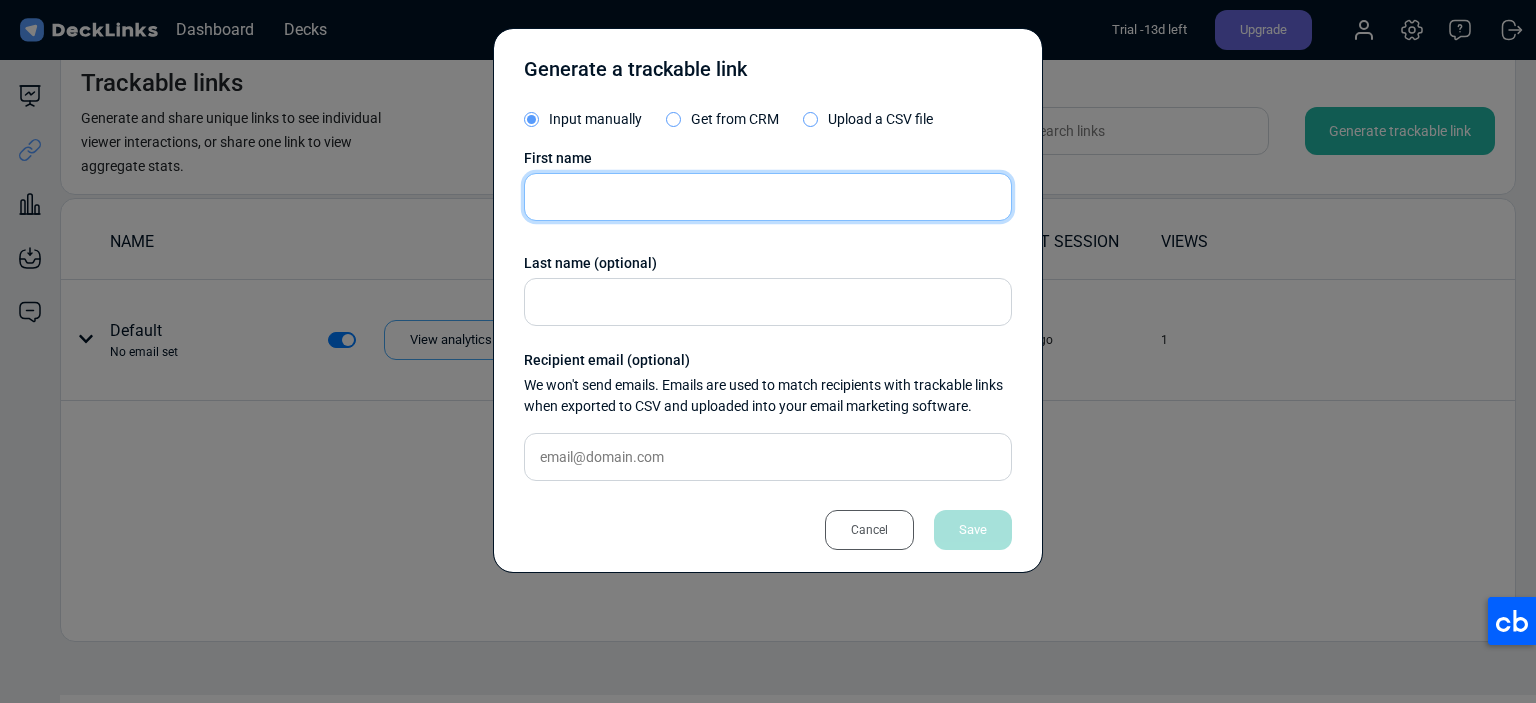 click at bounding box center (768, 197) 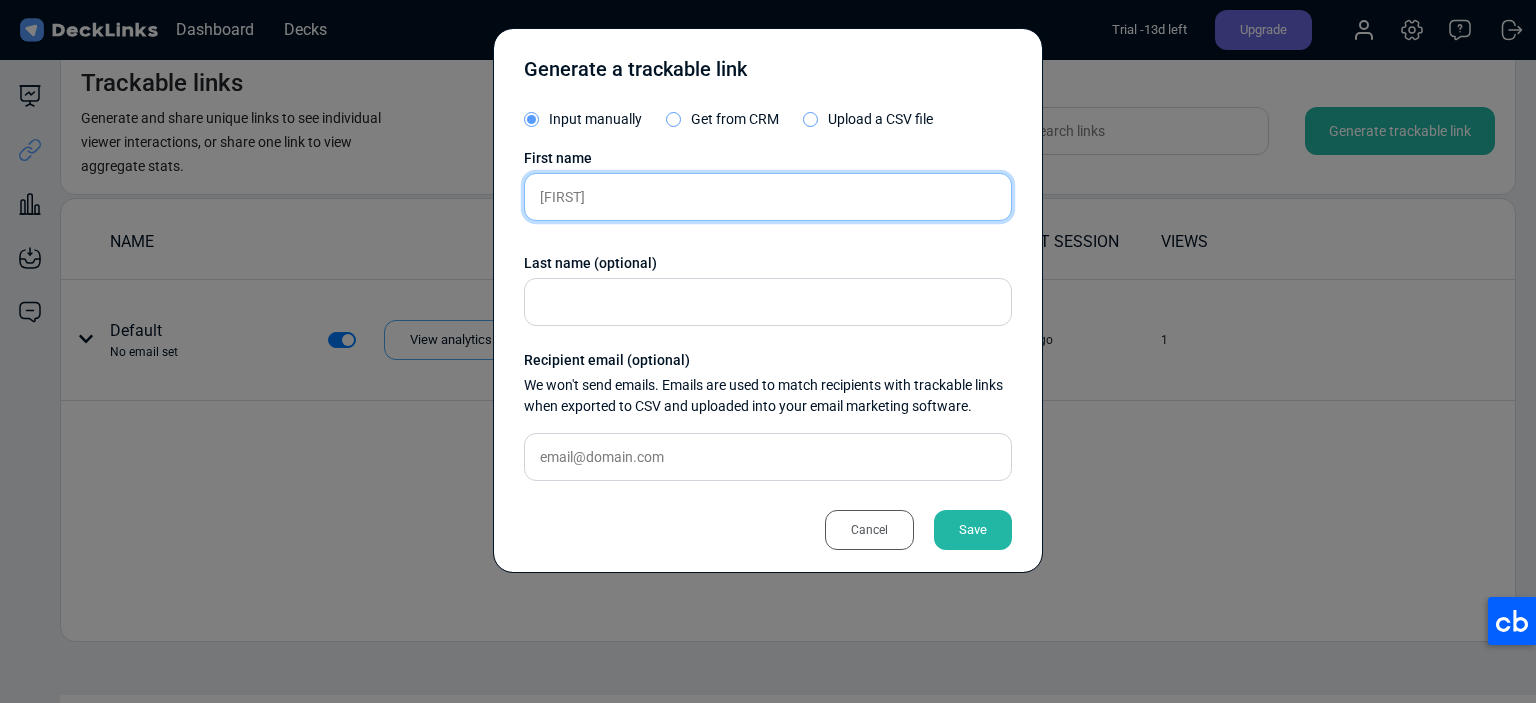 type on "Gamze" 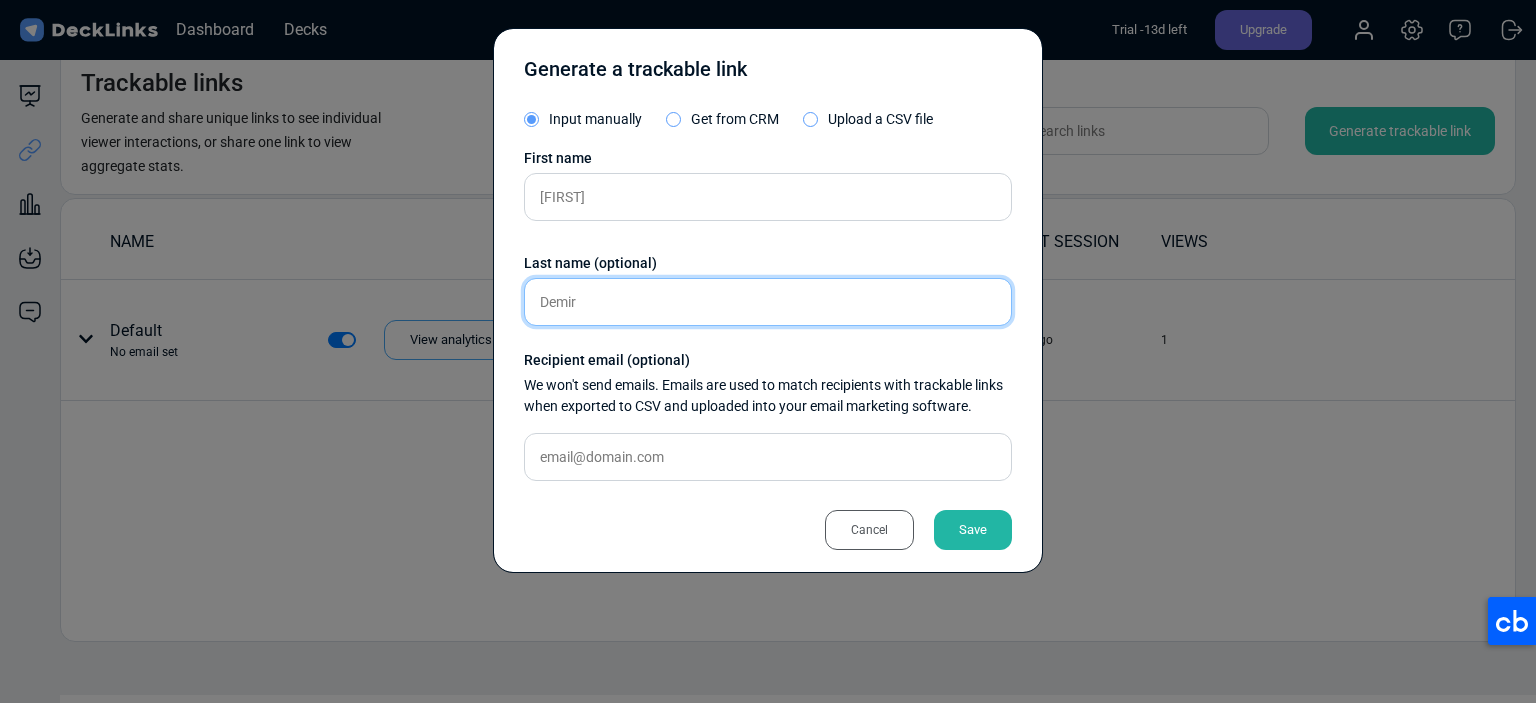 type on "Demir" 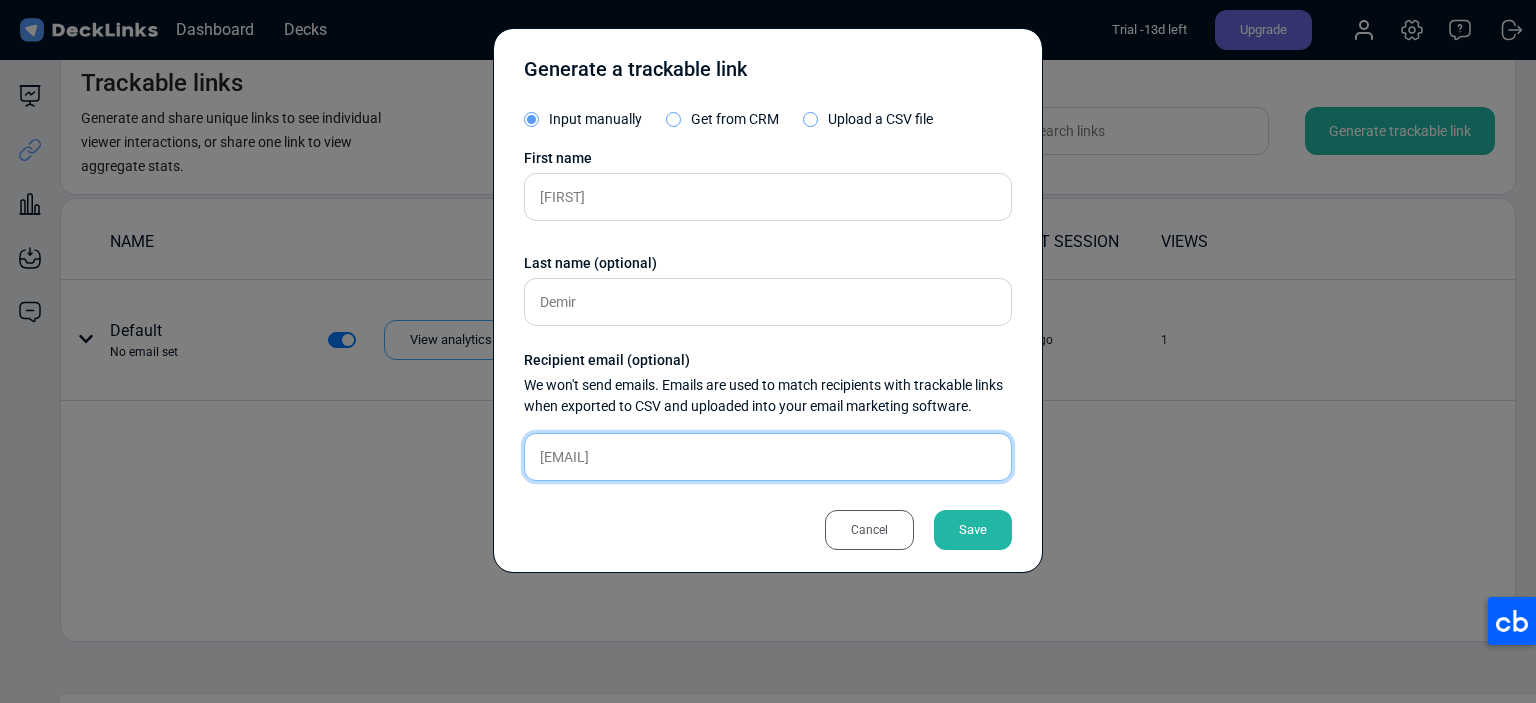 type on "gamze@dominovc.com" 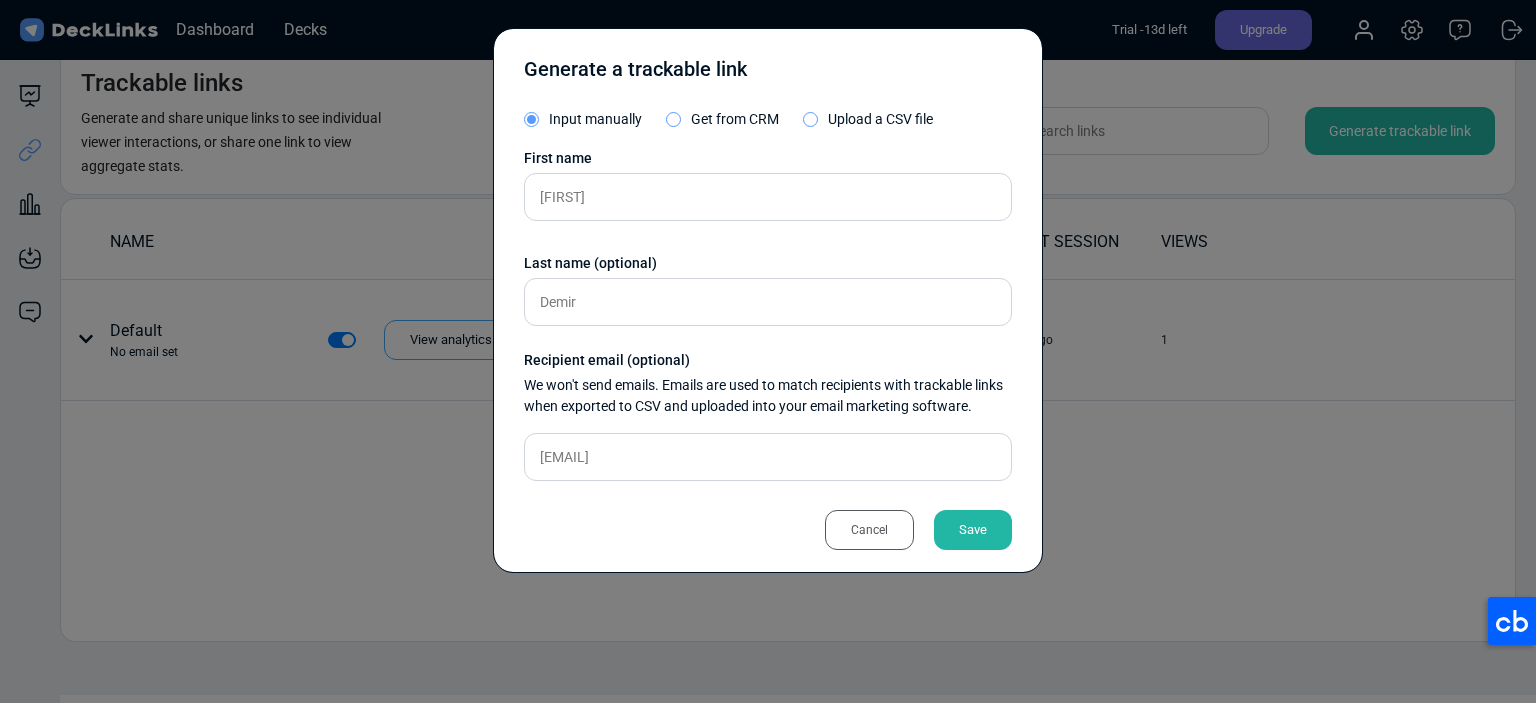 click on "Save" at bounding box center (973, 530) 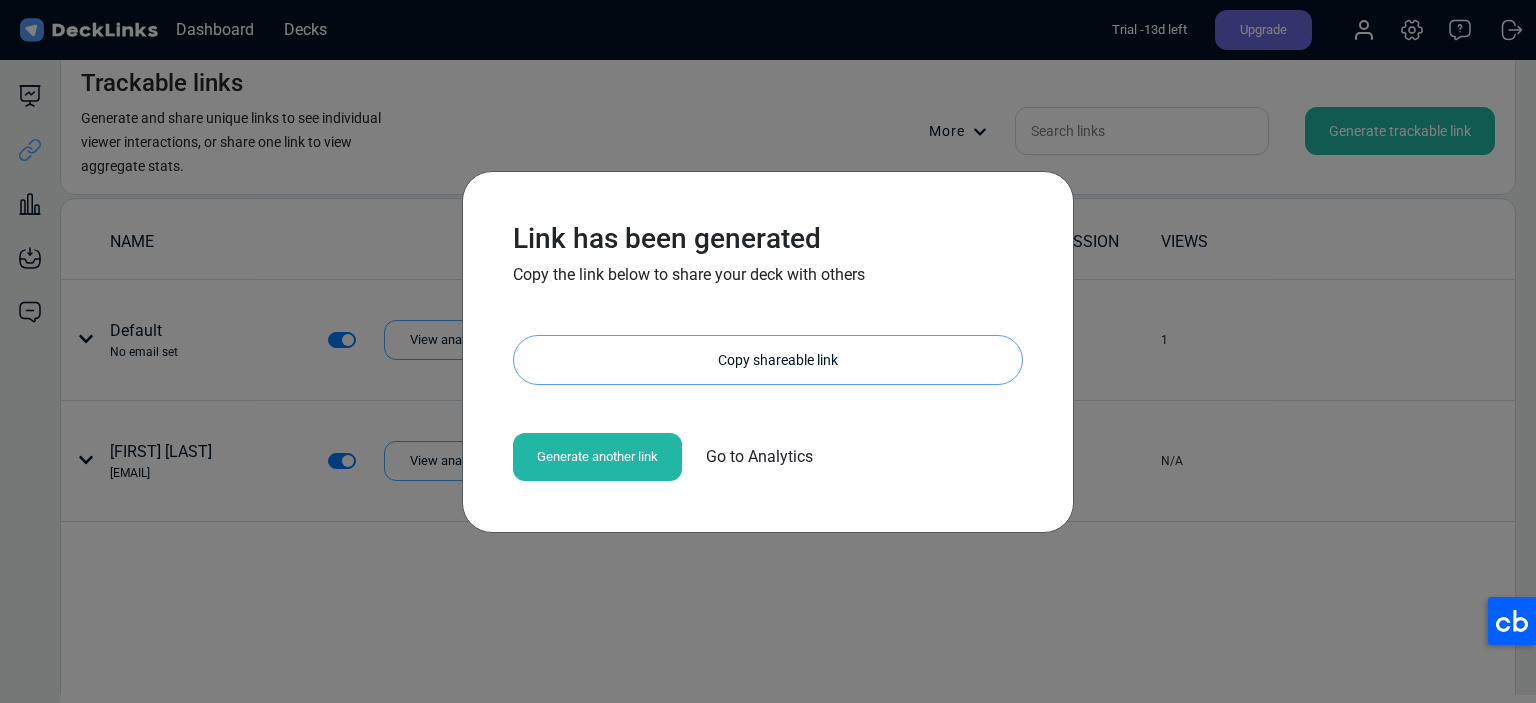 click on "Copy shareable link" at bounding box center (778, 360) 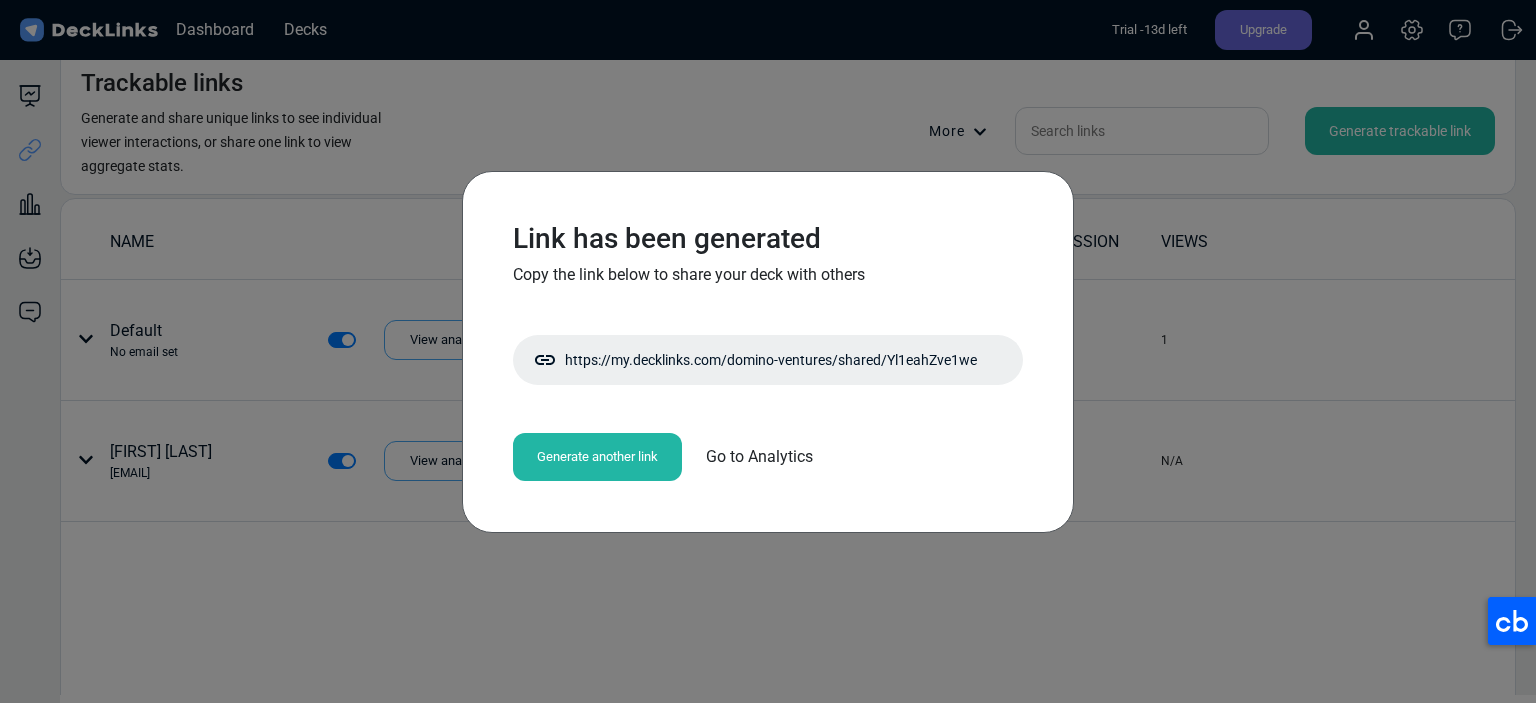 click on "Link has been generated Copy the link below to share your deck with others   https://my.decklinks.com/domino-ventures/shared/Yl1eahZve1we Copy shareable link Generate another link Go to Analytics" at bounding box center [768, 351] 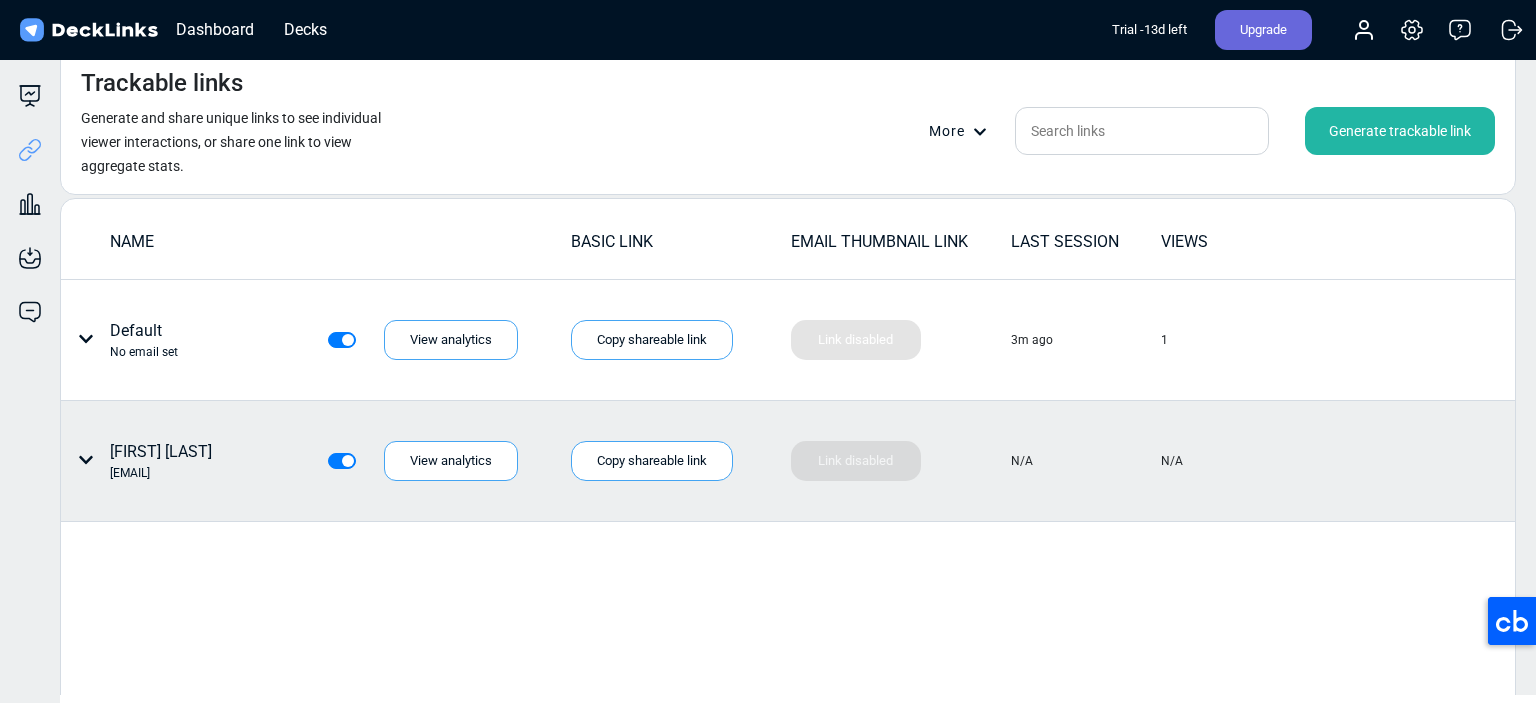 click at bounding box center (86, 339) 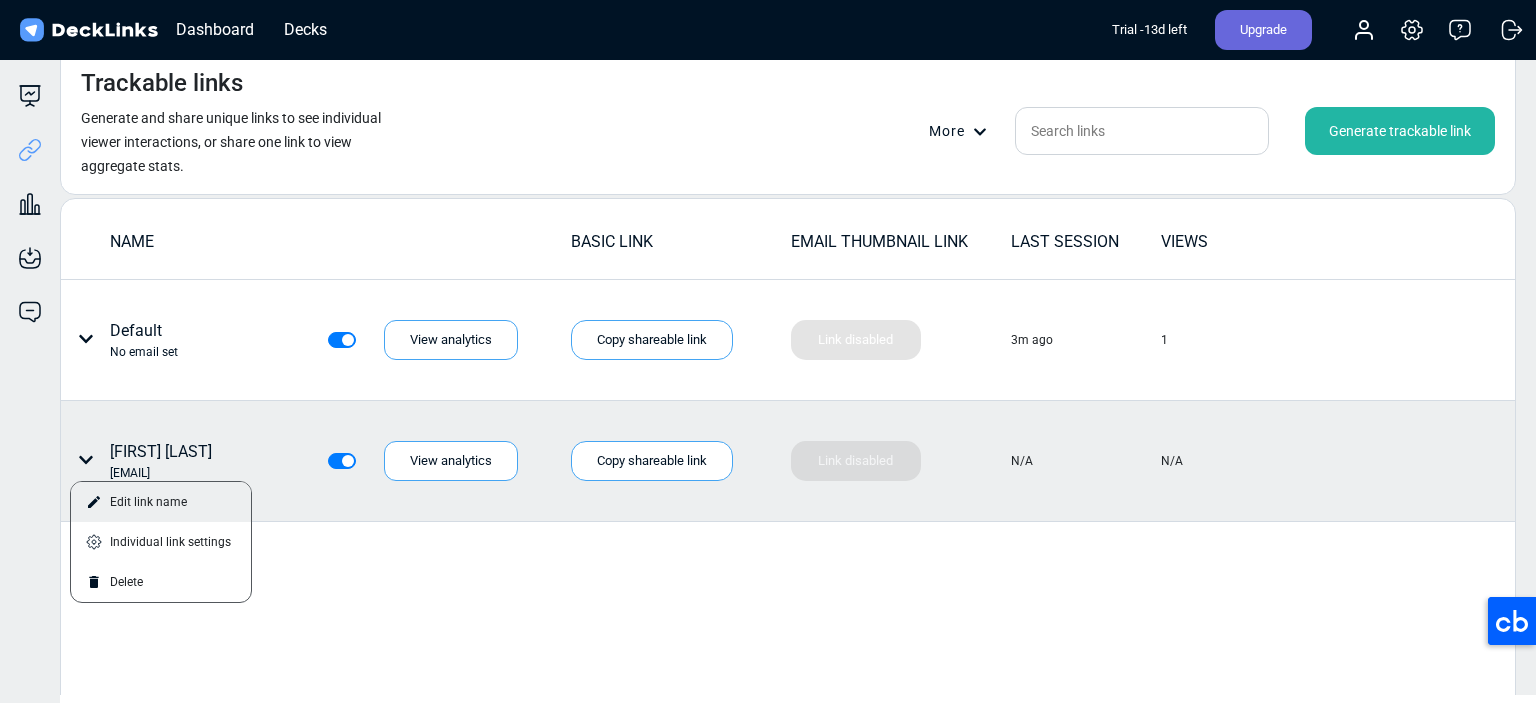 click on "Edit link name" at bounding box center (161, 502) 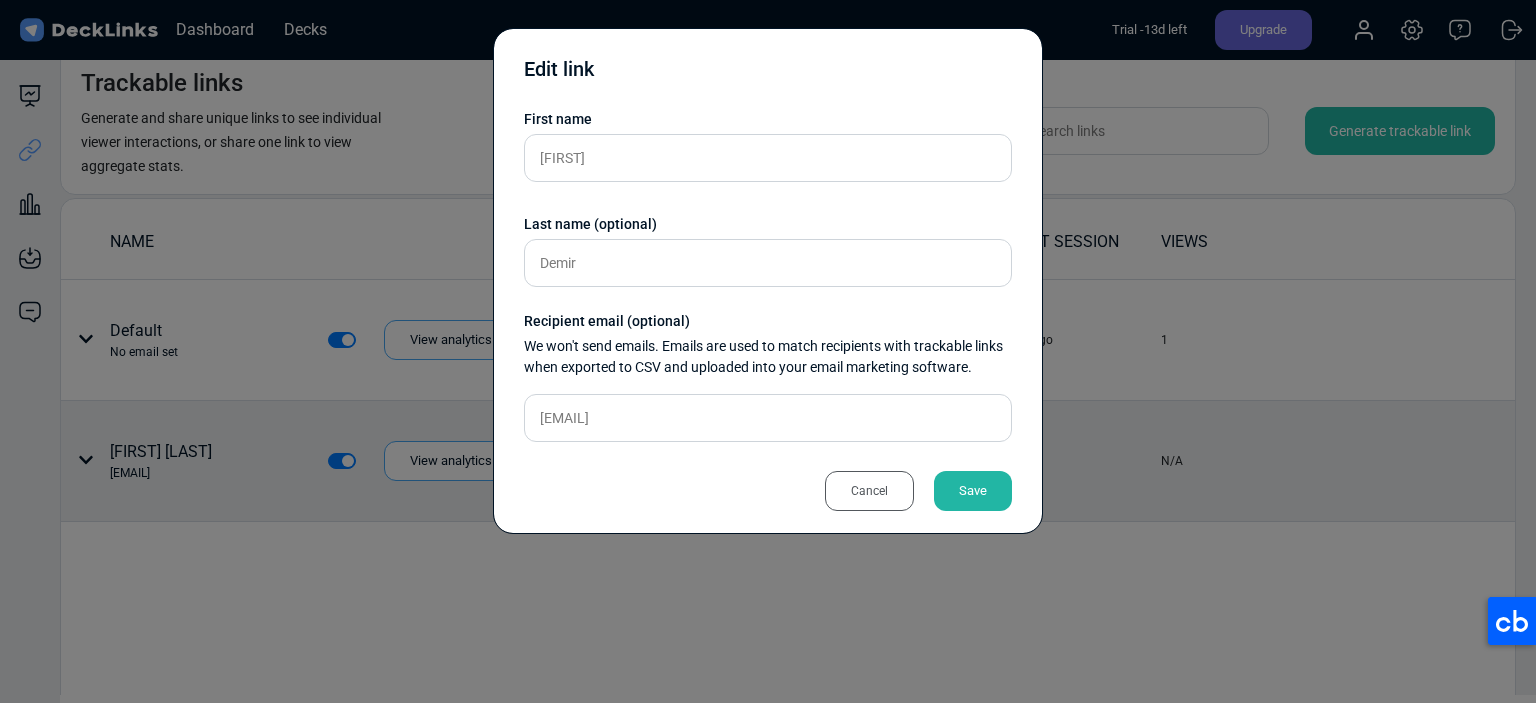 click on "Edit link First name Gamze Last name (optional) Demir Recipient email (optional) We won't send emails. Emails are used to match recipients with trackable links when exported to CSV and uploaded into your email marketing software. gamze@dominovc.com Cancel Save" at bounding box center (768, 351) 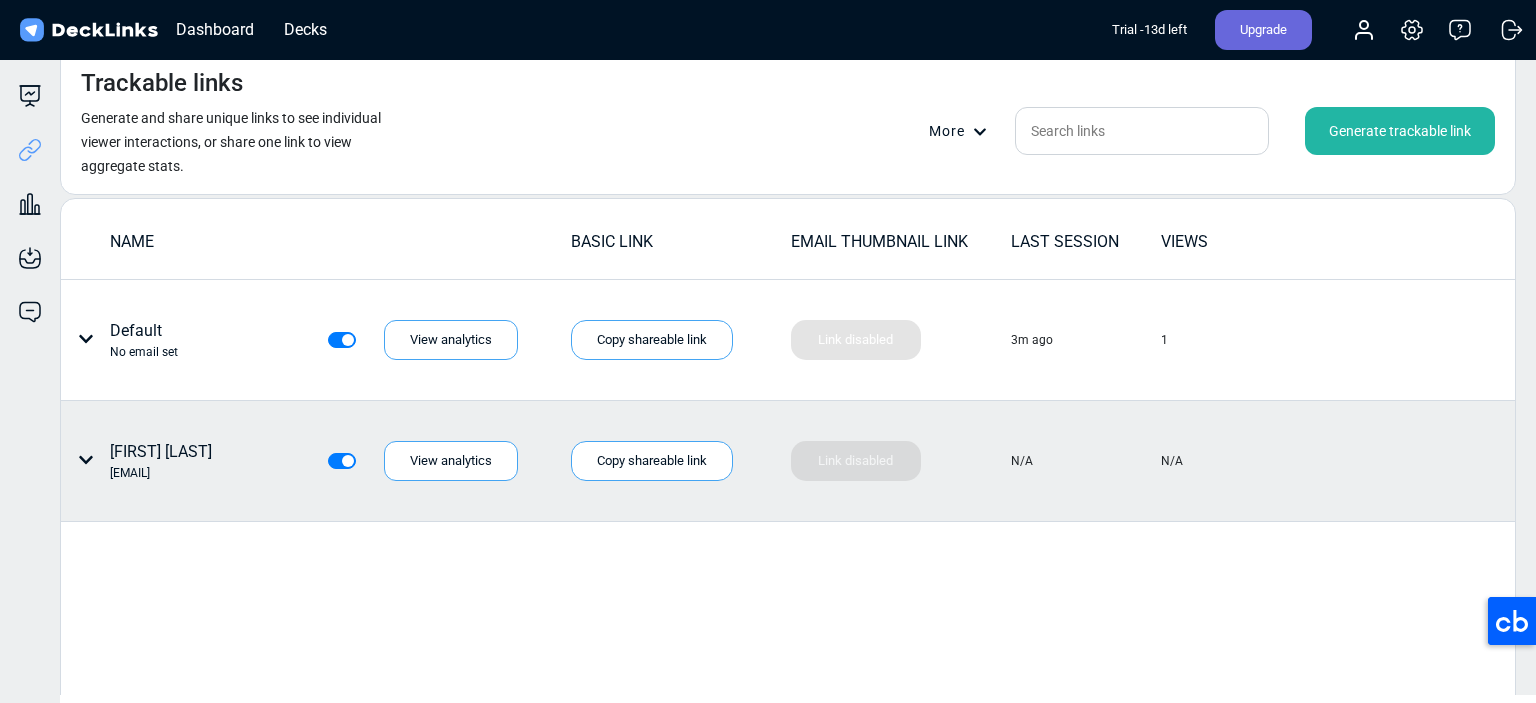 click at bounding box center (86, 339) 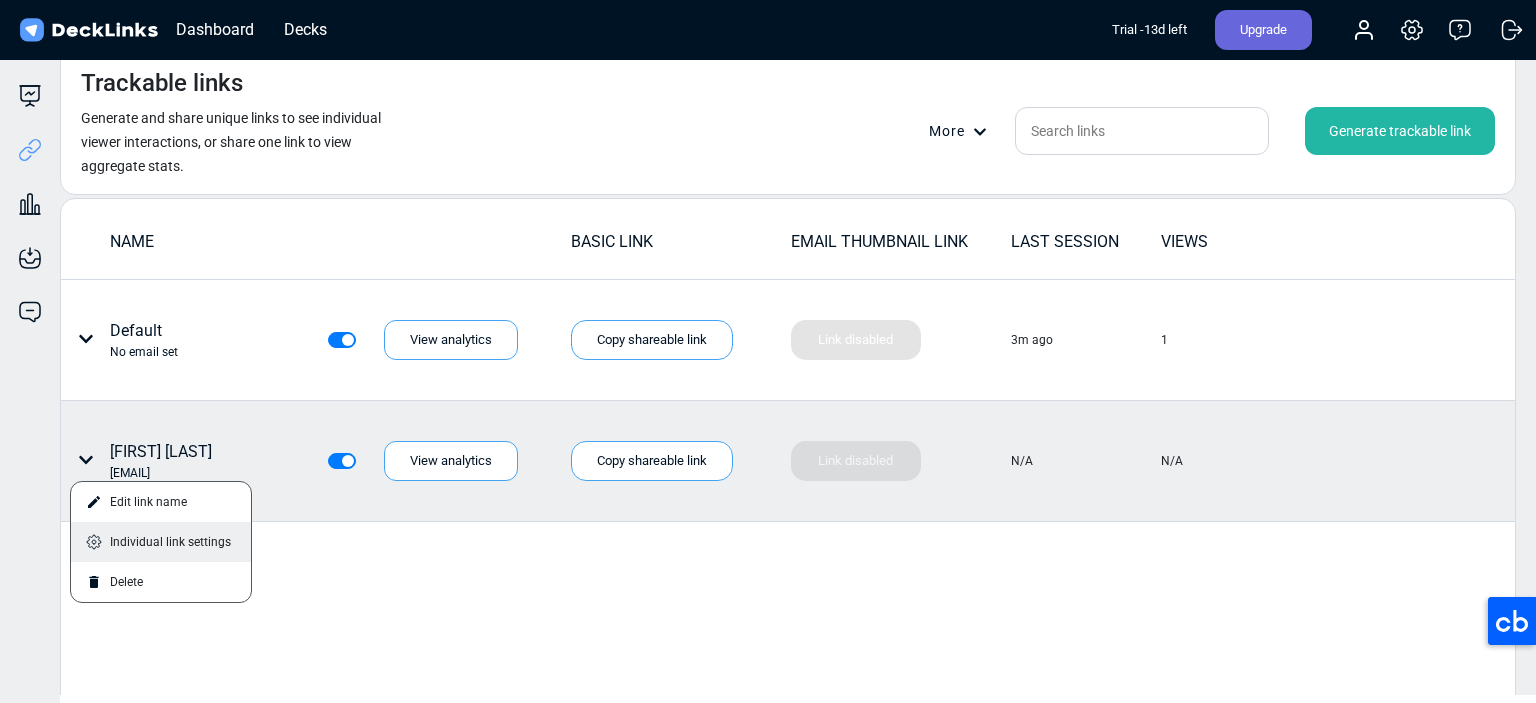 click on "Individual link settings" at bounding box center (161, 542) 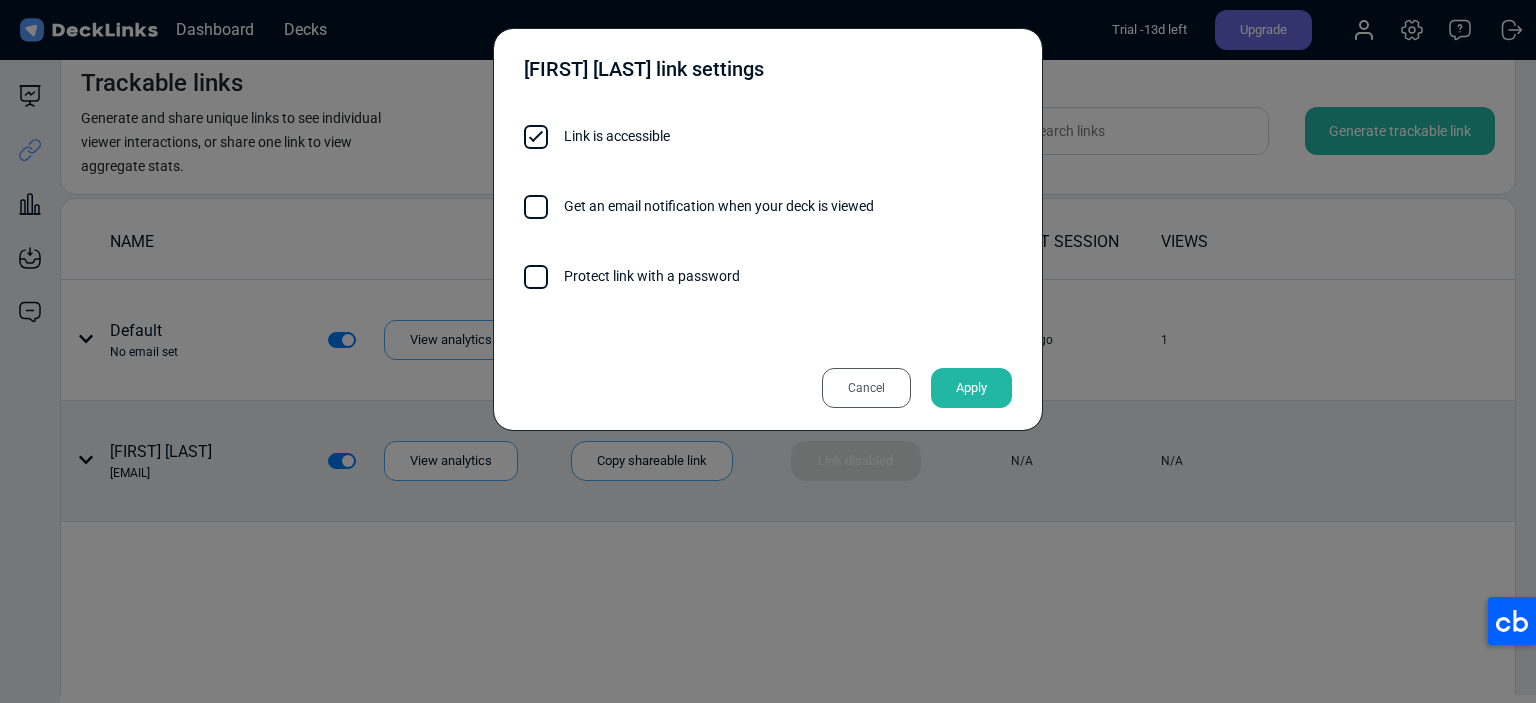 click on "Get an email notification when your deck is viewed" at bounding box center [768, 206] 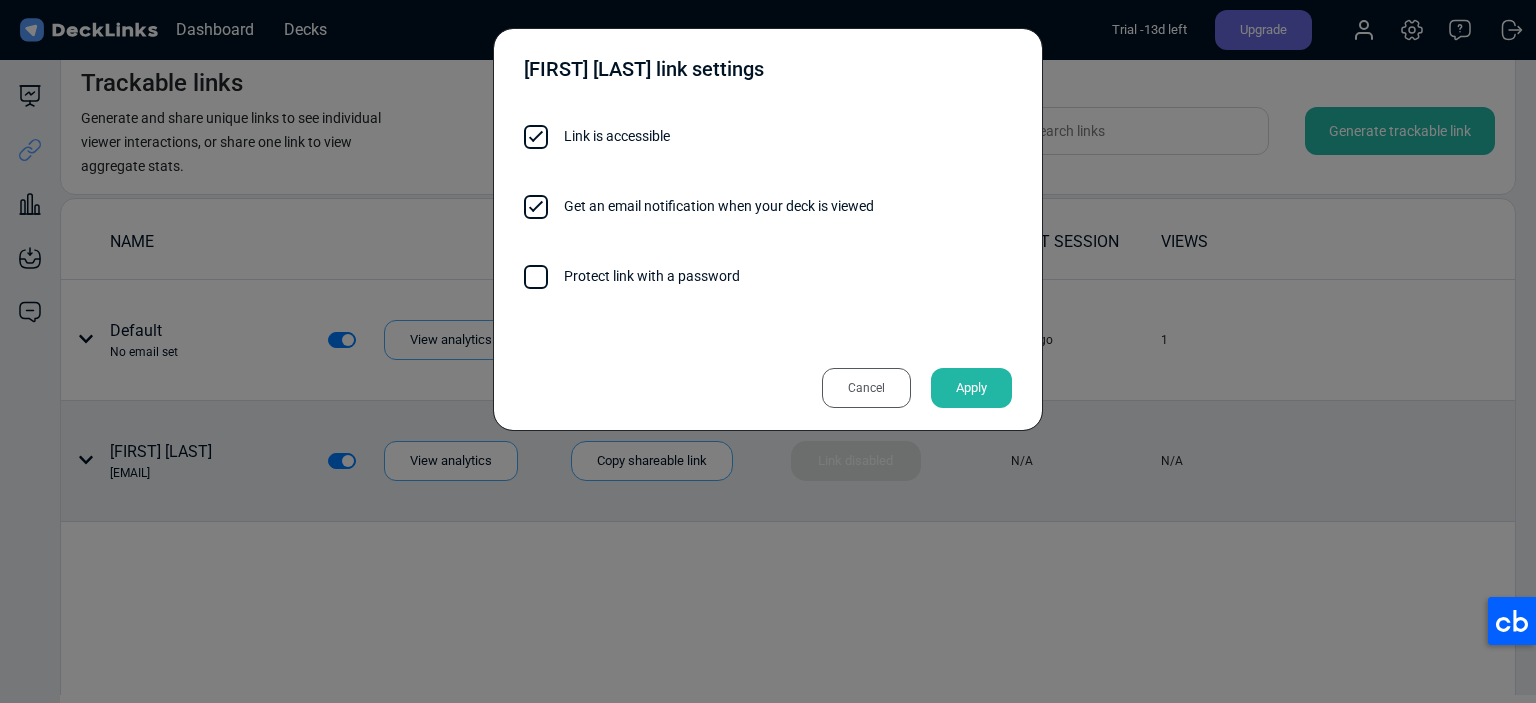 click on "Apply" at bounding box center [971, 388] 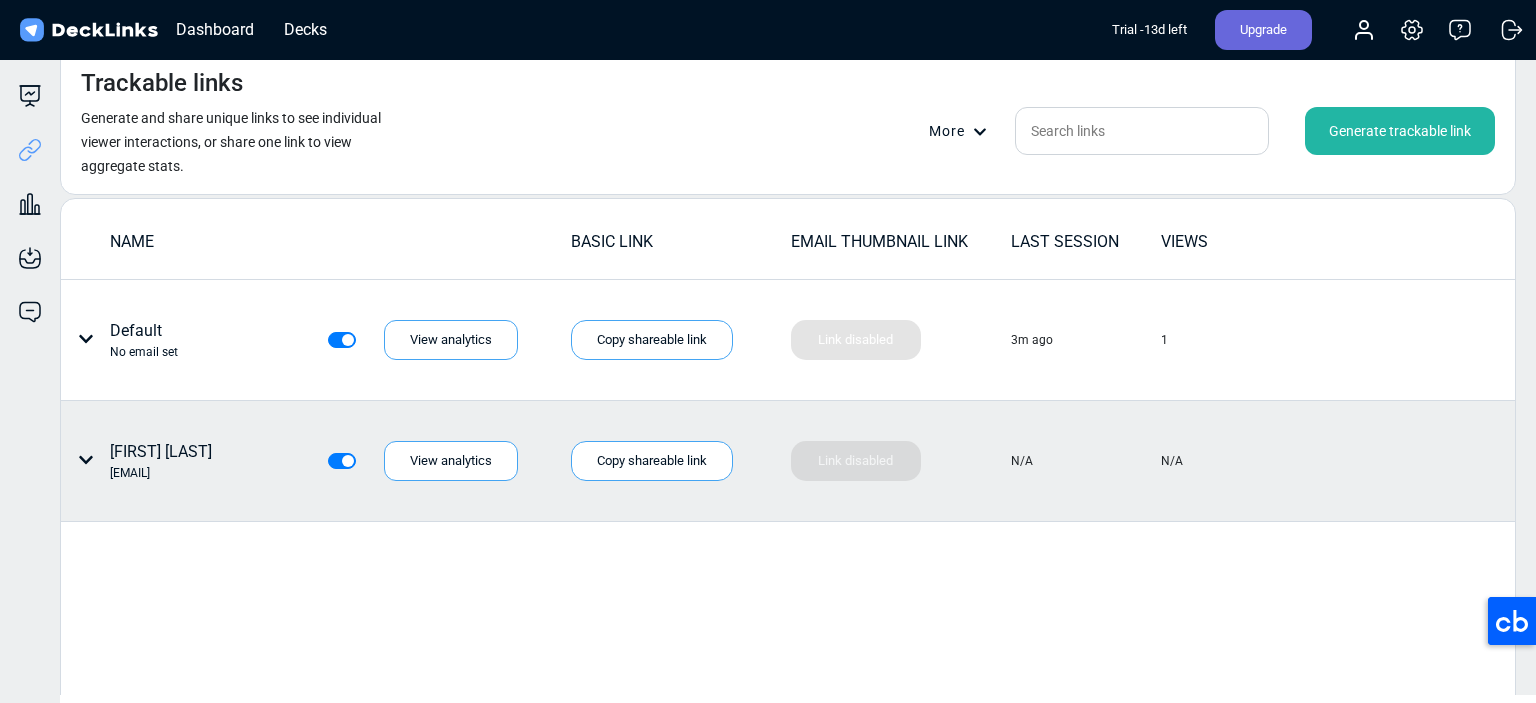 click at bounding box center (86, 339) 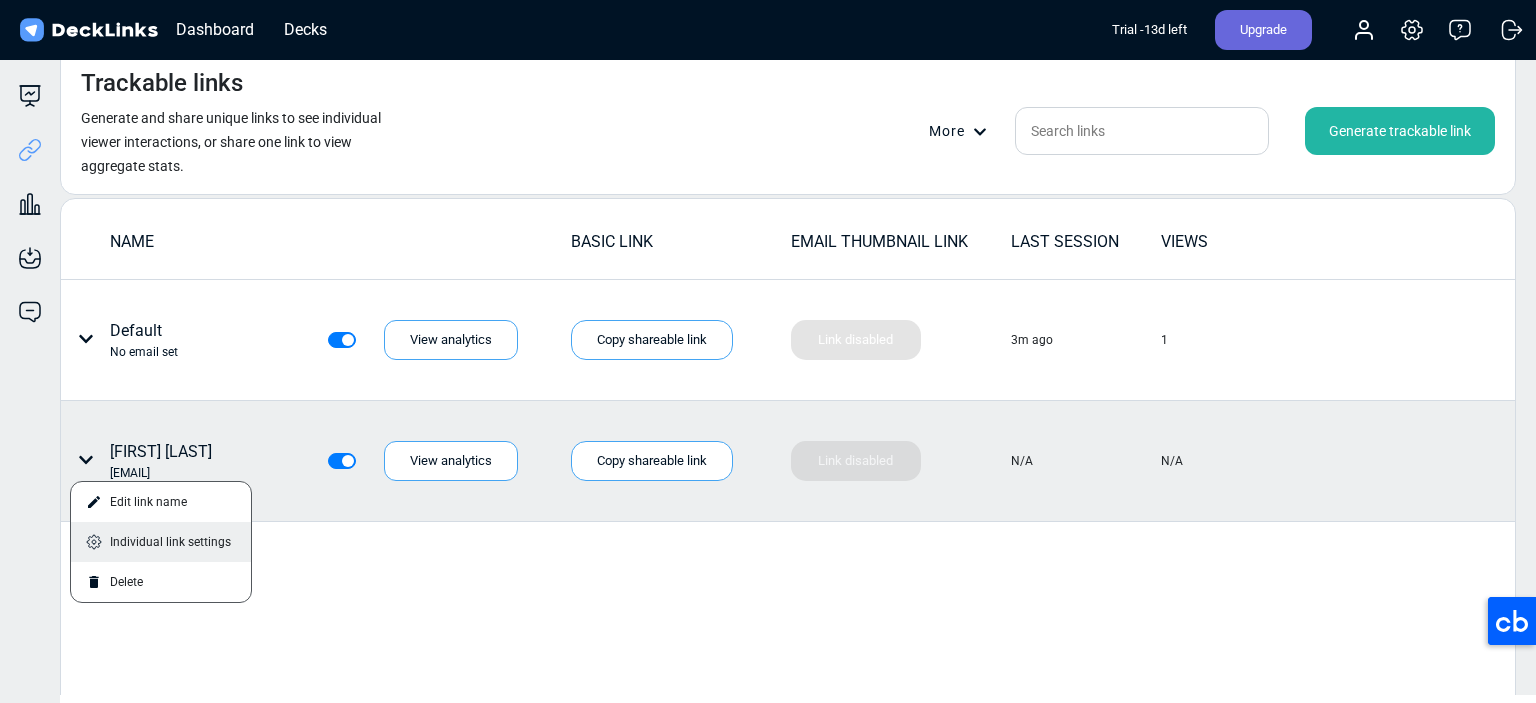 click on "Individual link settings" at bounding box center [161, 542] 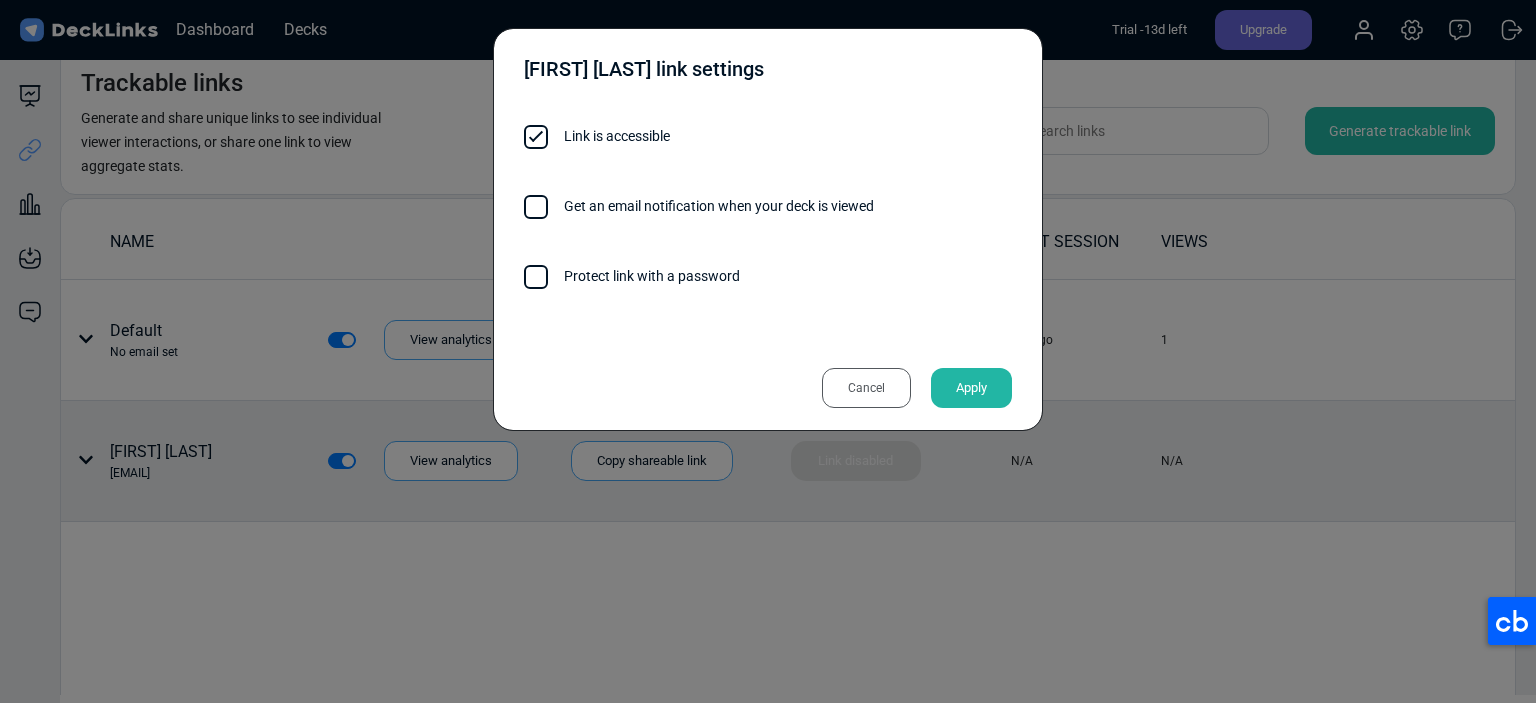 click on "Cancel" at bounding box center (866, 388) 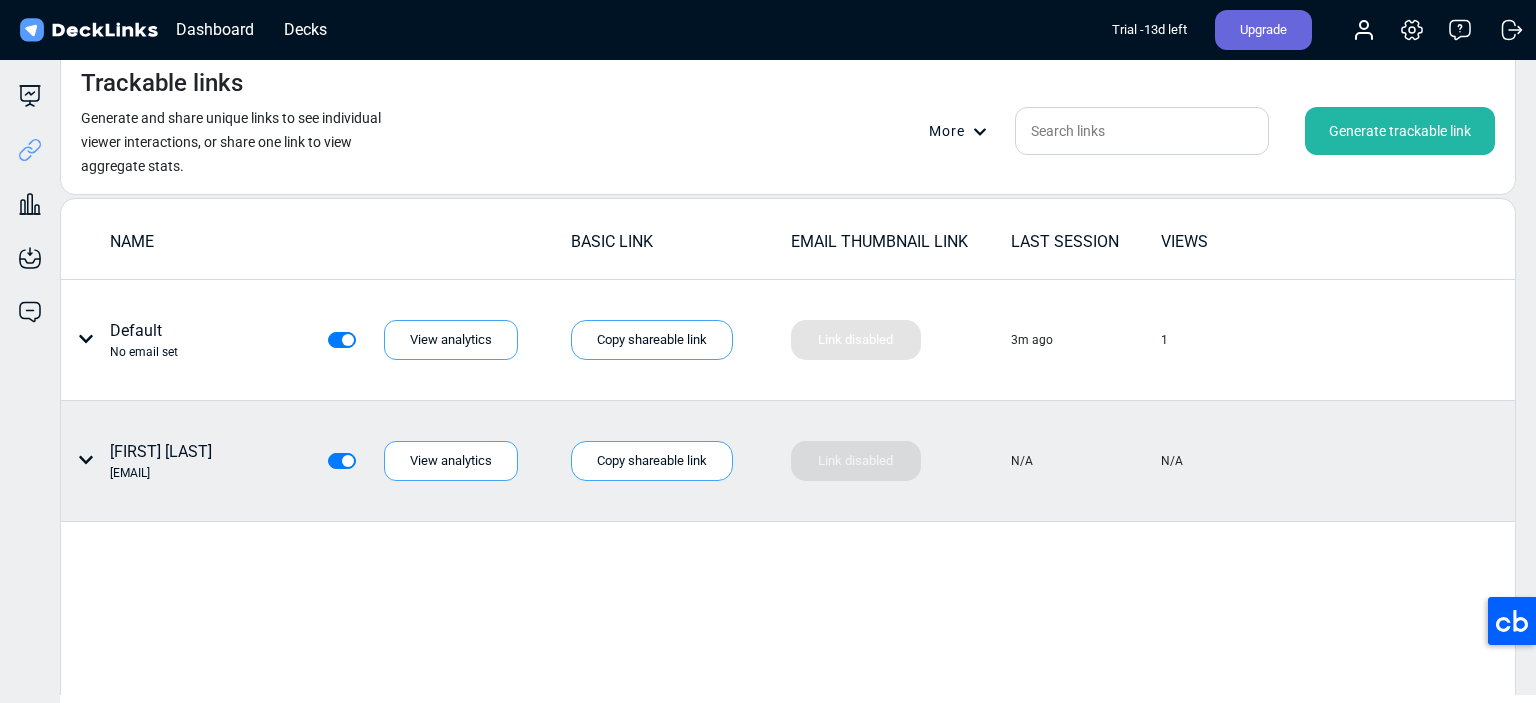 click at bounding box center (82, 340) 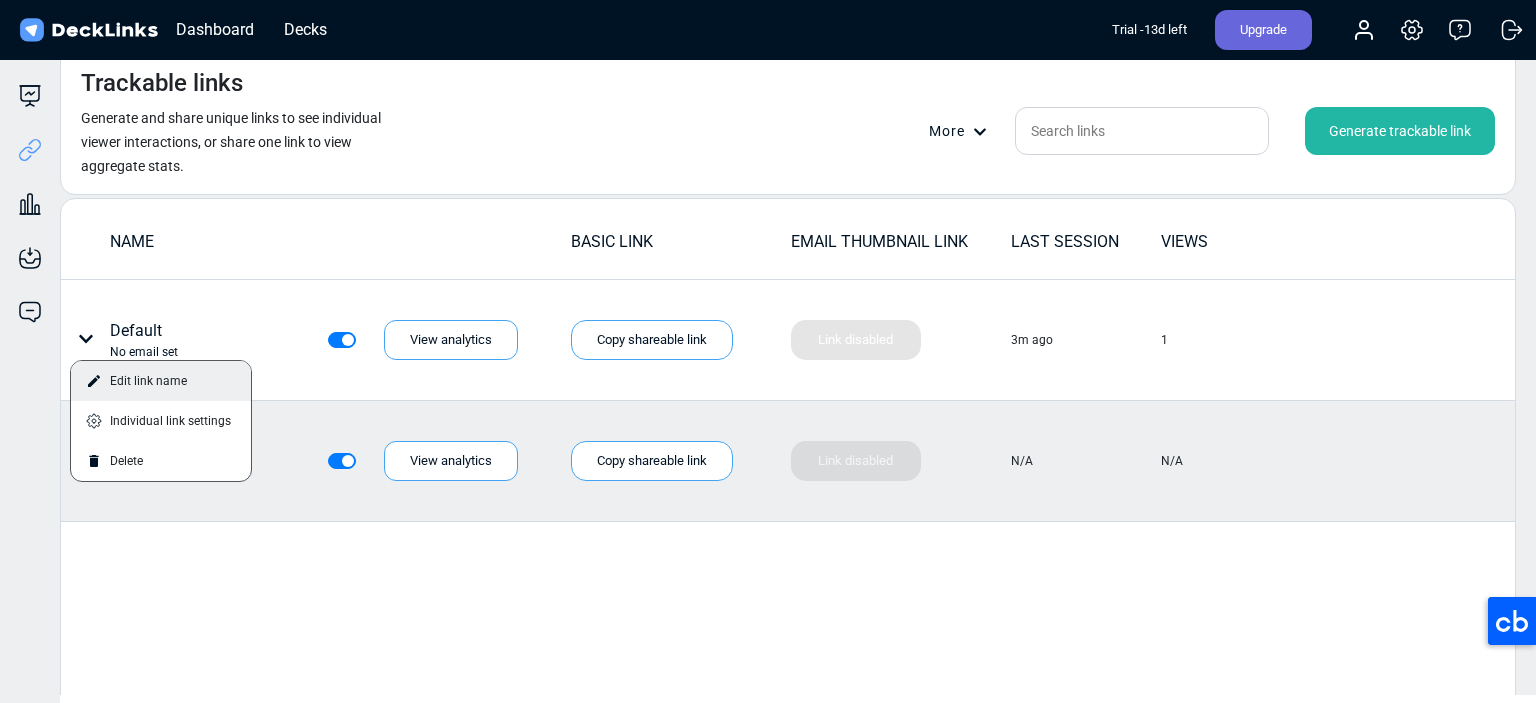 click on "Edit link name" at bounding box center (161, 381) 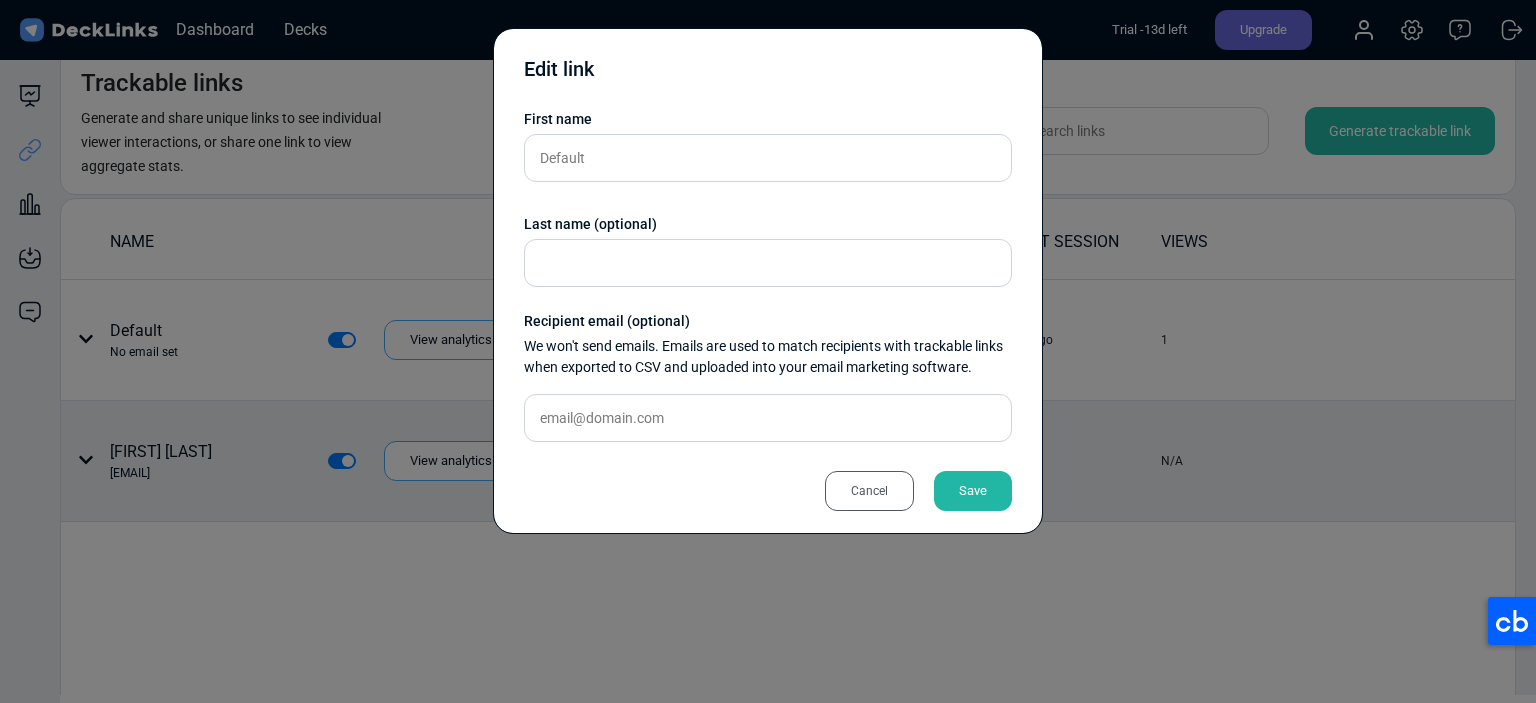click on "Cancel" at bounding box center [869, 491] 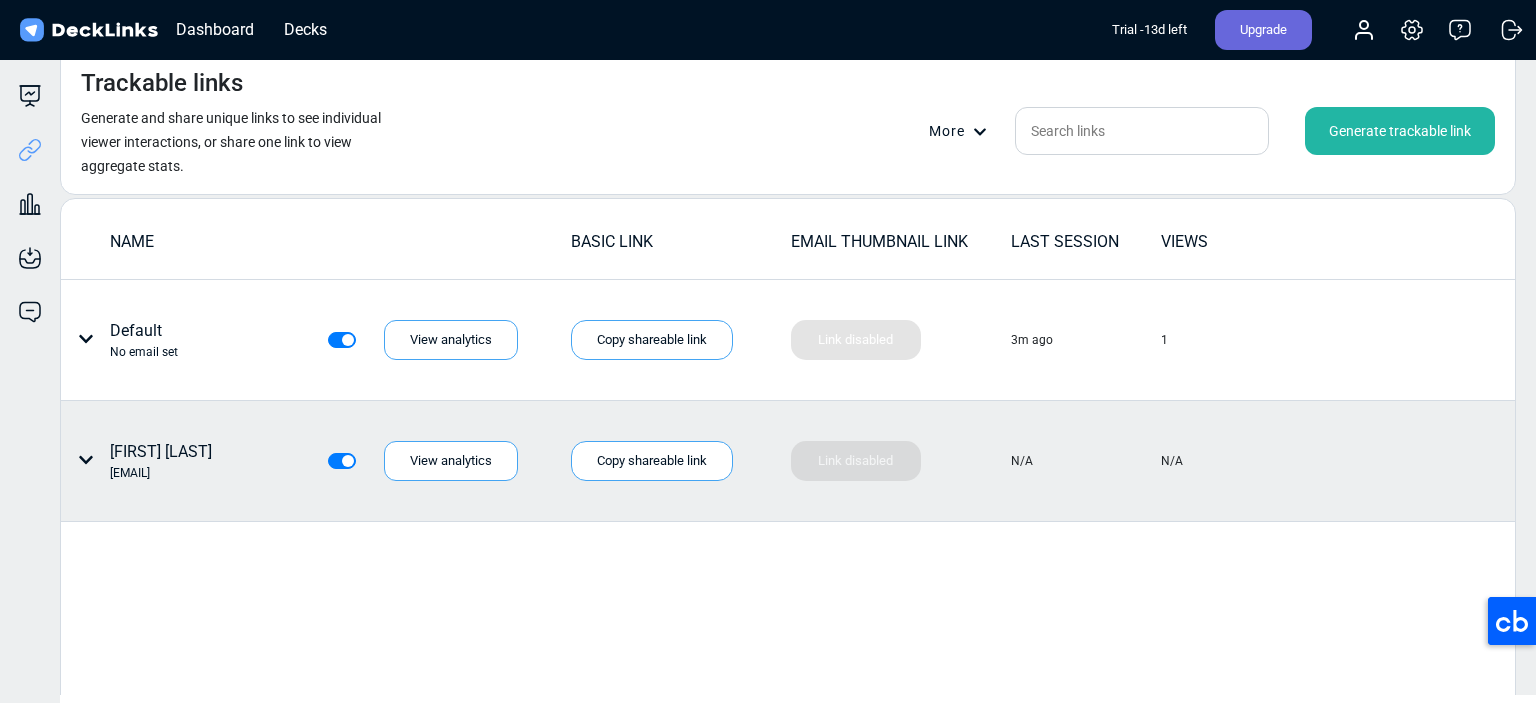 click on "Generate trackable link" at bounding box center [1400, 131] 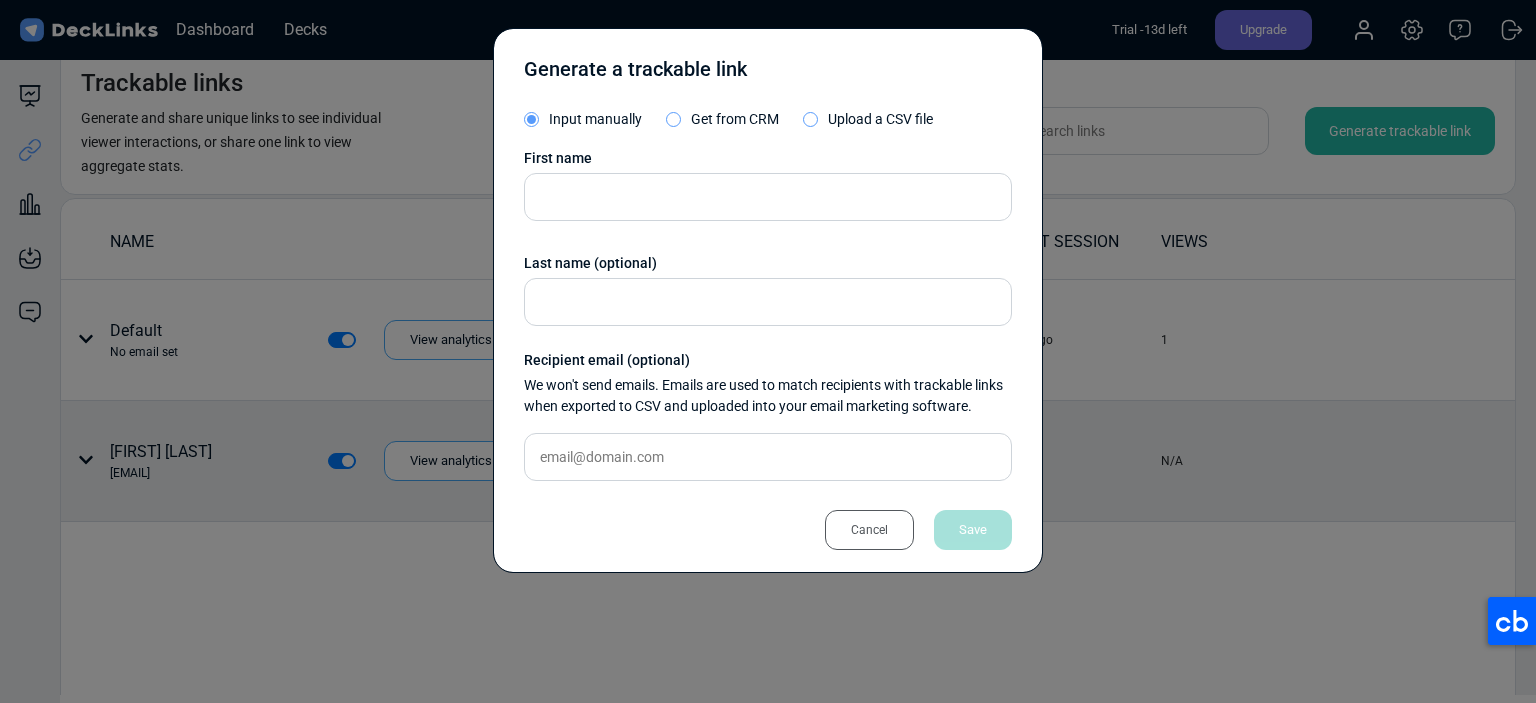 click on "Get from CRM" at bounding box center (735, 119) 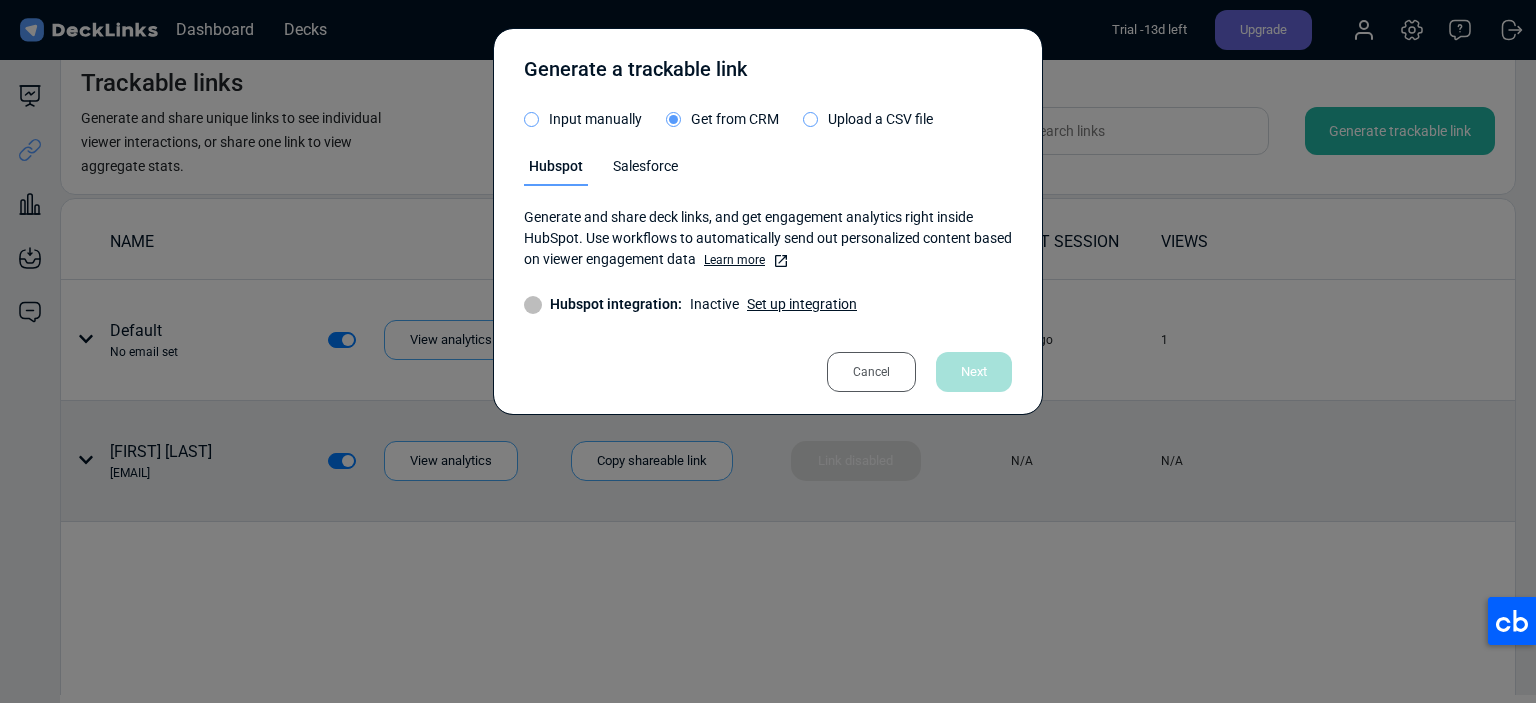 click on "Generate a trackable link   Input manually   Get from CRM   Upload a CSV file Hubspot Salesforce Generate and share deck links, and get engagement analytics right inside HubSpot. Use workflows to automatically send out personalized content based on viewer engagement data Learn more Hubspot integration: Inactive  Set up integration Cancel Next" at bounding box center [768, 221] 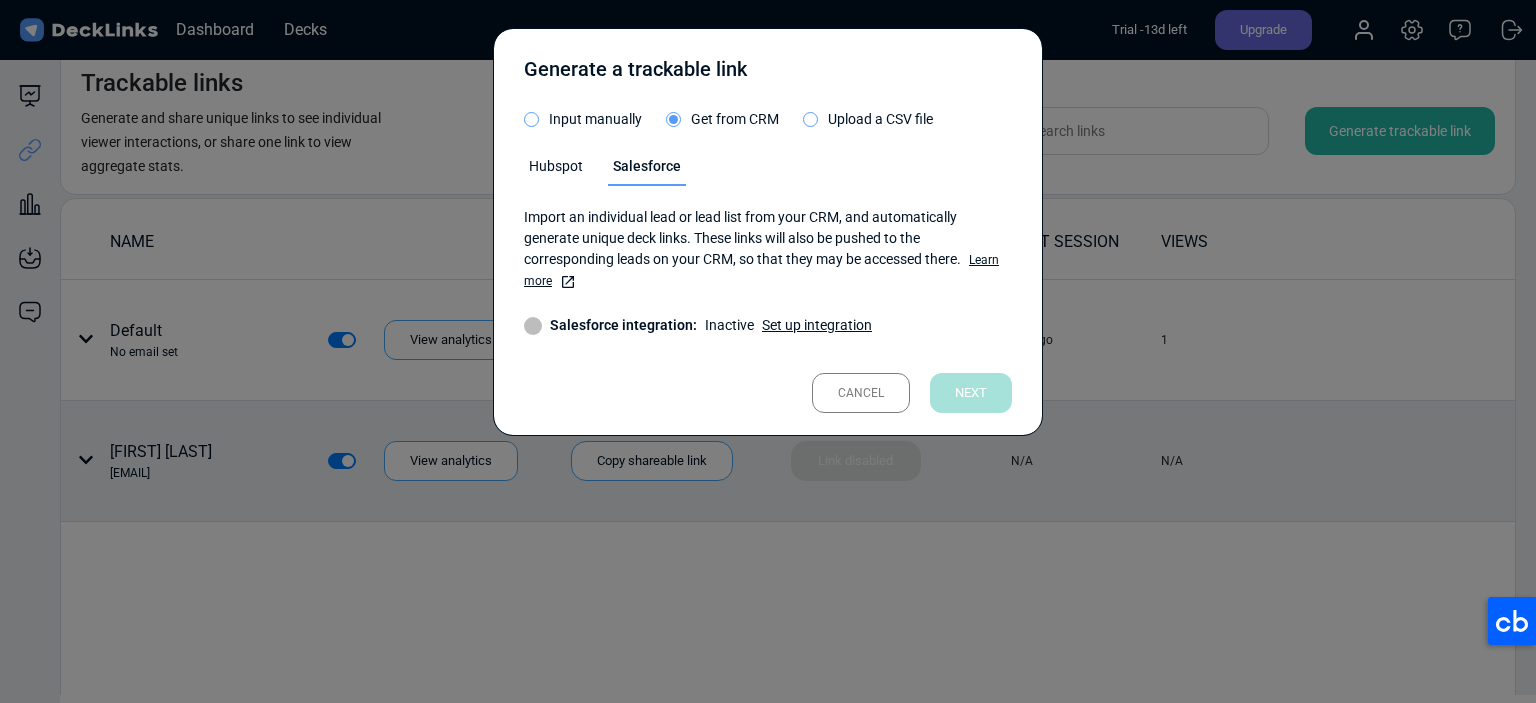 click on "Hubspot" at bounding box center [556, 171] 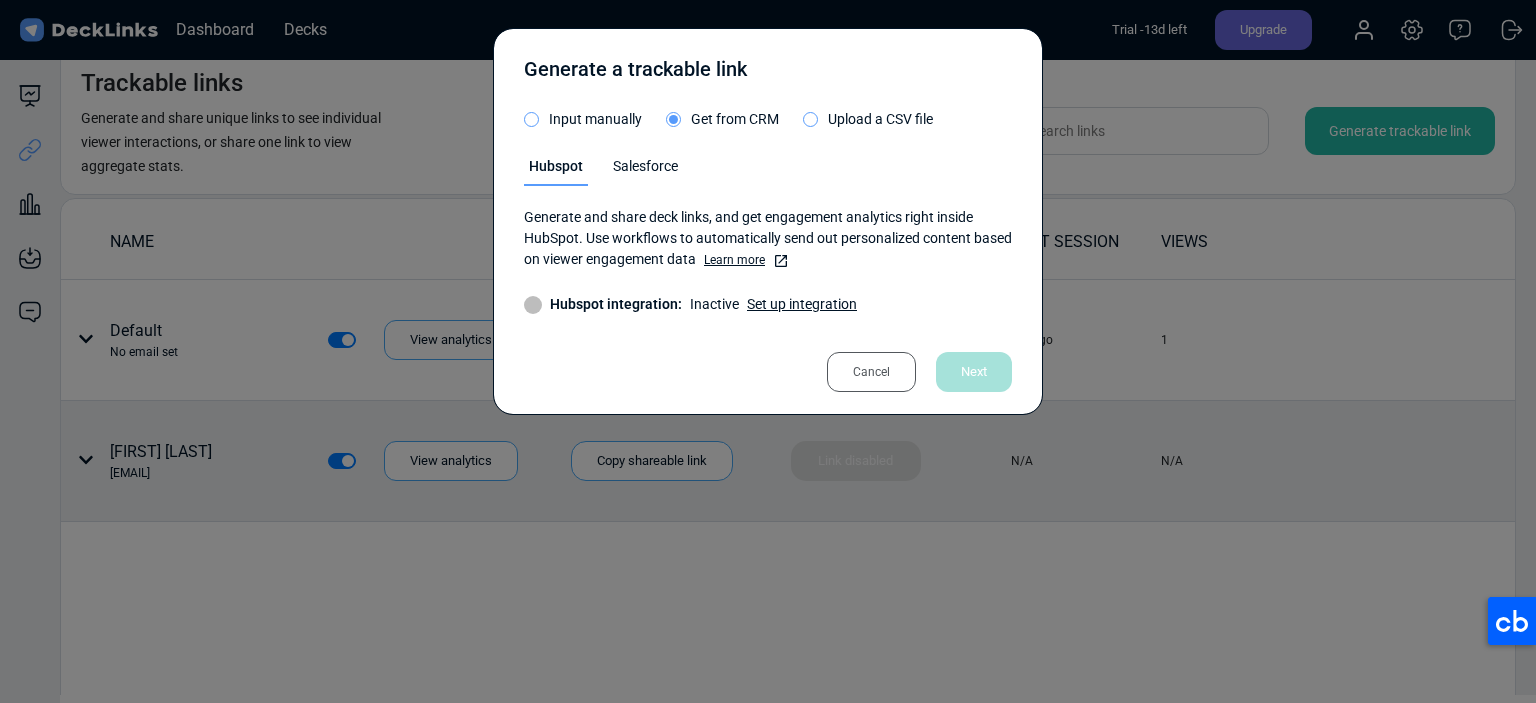 click on "Upload a CSV file" at bounding box center [880, 119] 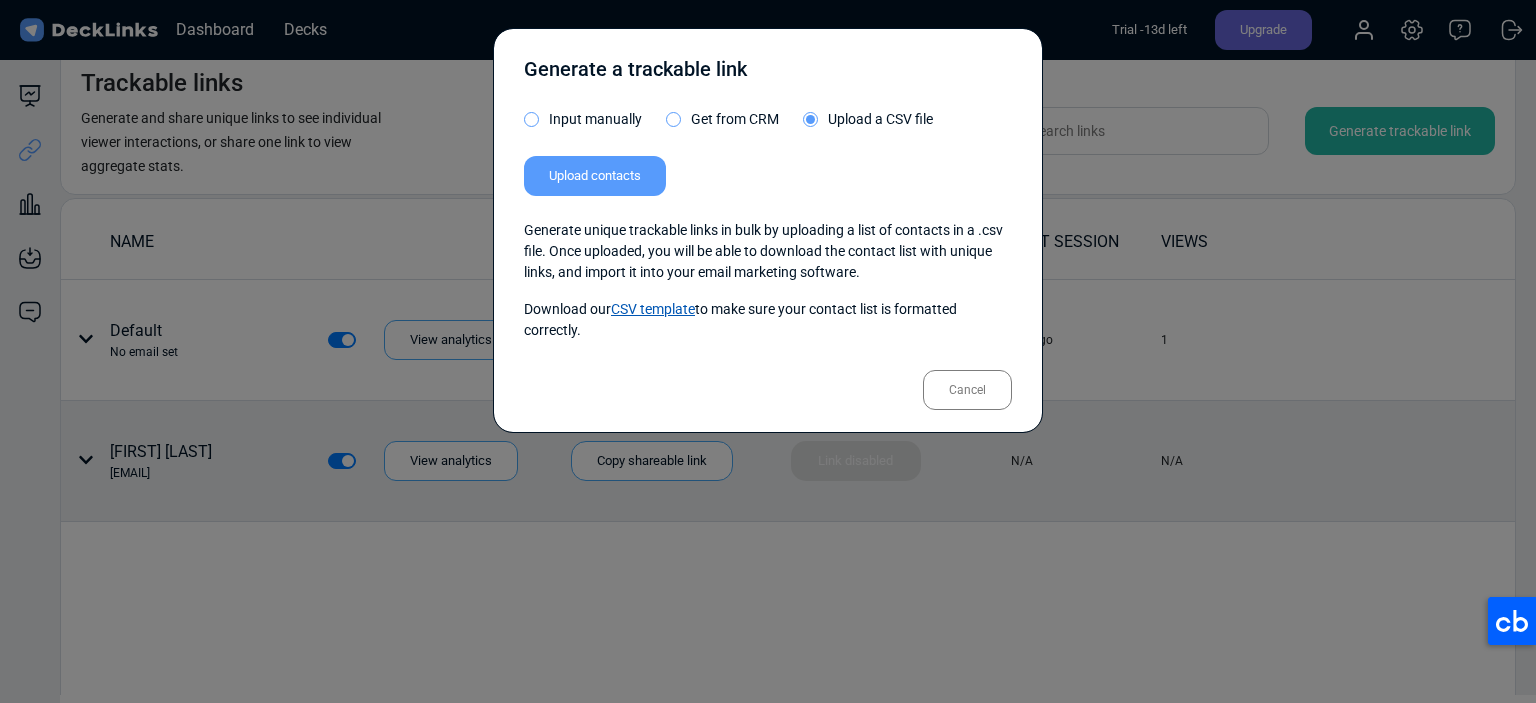 click on "CSV template" at bounding box center (653, 309) 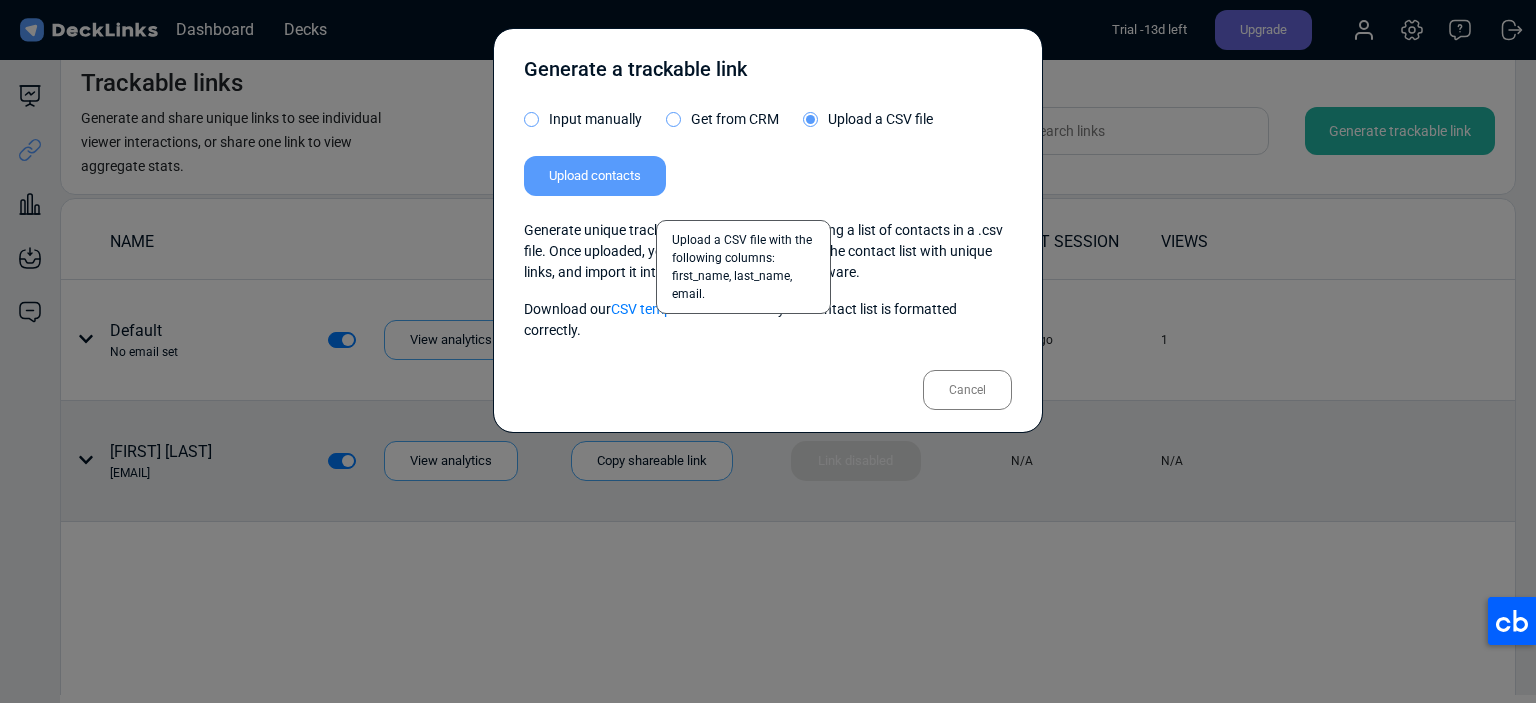click on "Upload contacts" at bounding box center [595, 176] 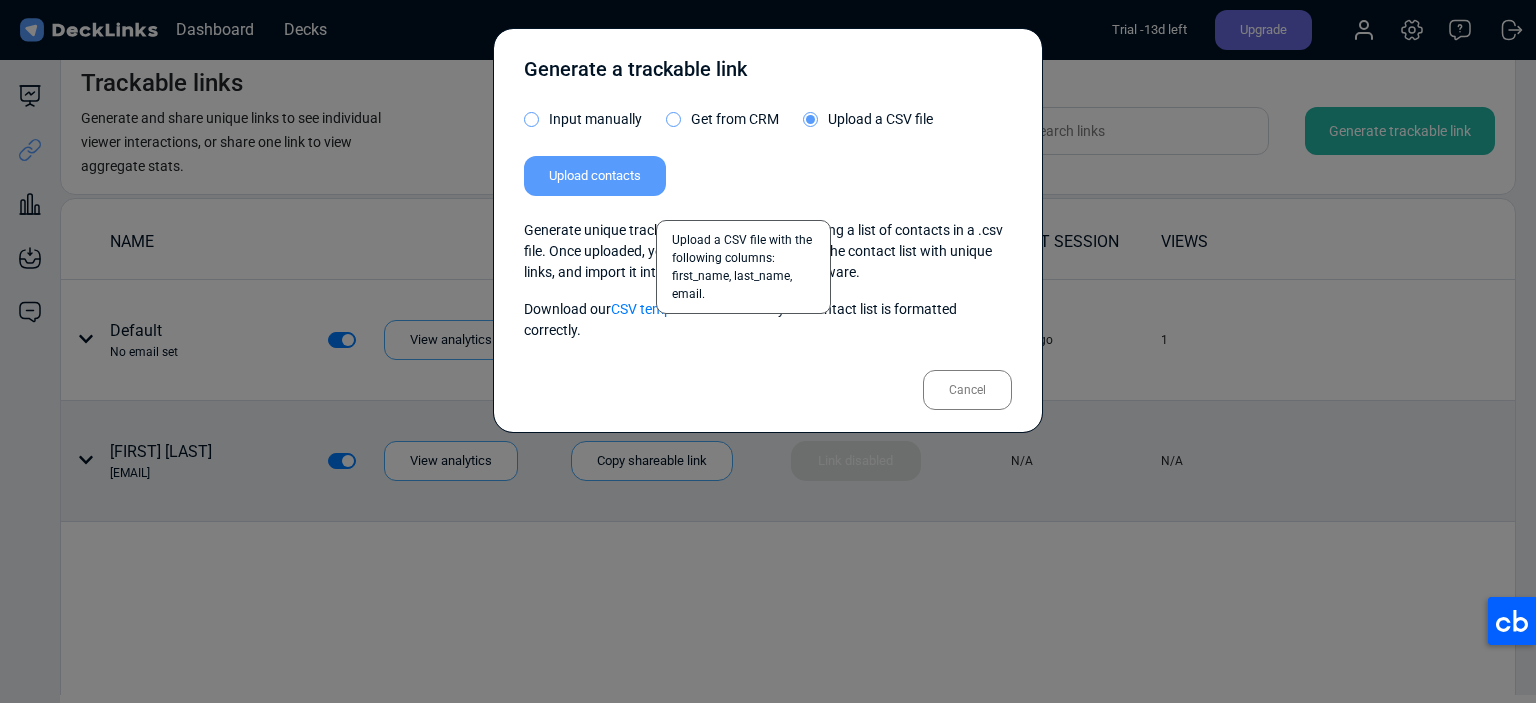 click on "Upload contacts" at bounding box center (595, 176) 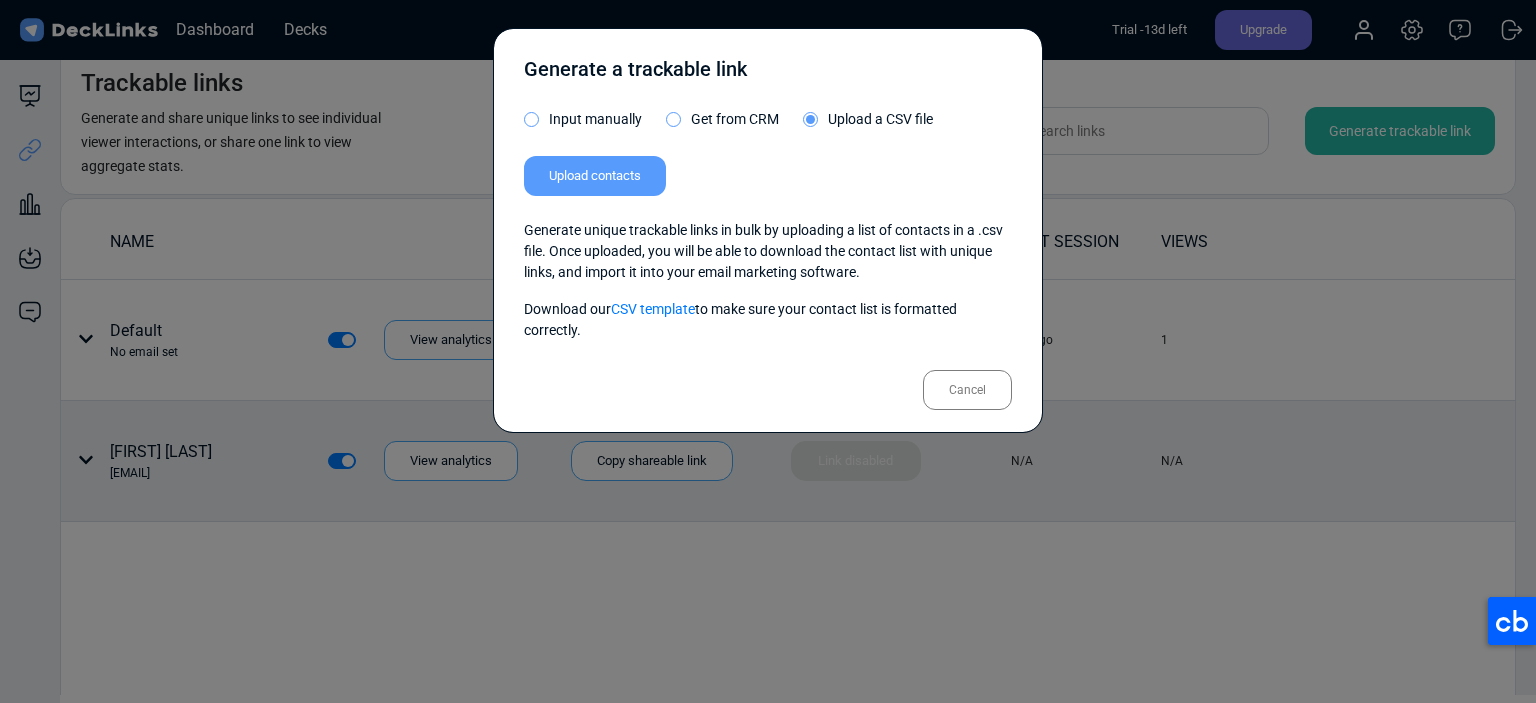 click on "Generate a trackable link   Input manually   Get from CRM   Upload a CSV file Upload contacts Upload a CSV file with the following columns: first_name, last_name, [EMAIL]. Generate unique trackable links in bulk by uploading a list of contacts in a .csv file. Once uploaded, you will be able to download the contact list with unique links, and import it into your email marketing software. Download our  CSV template  to make sure your contact list is formatted correctly. Cancel" at bounding box center [768, 230] 